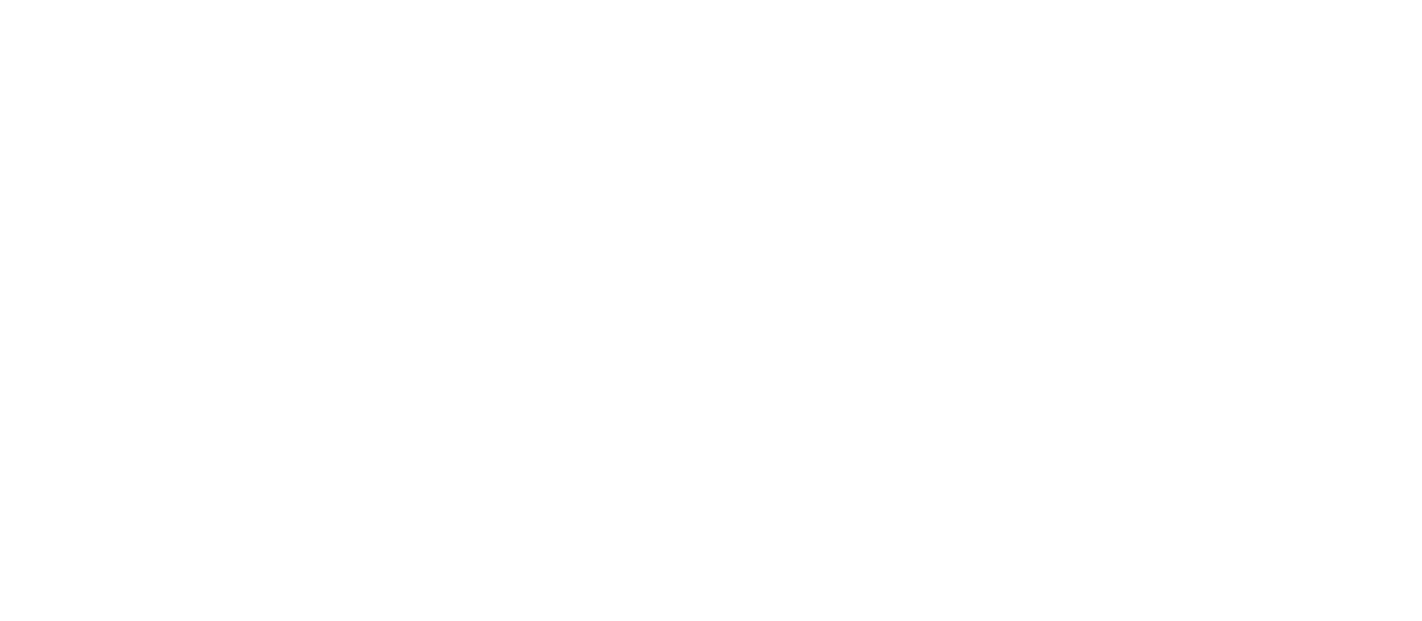scroll, scrollTop: 0, scrollLeft: 0, axis: both 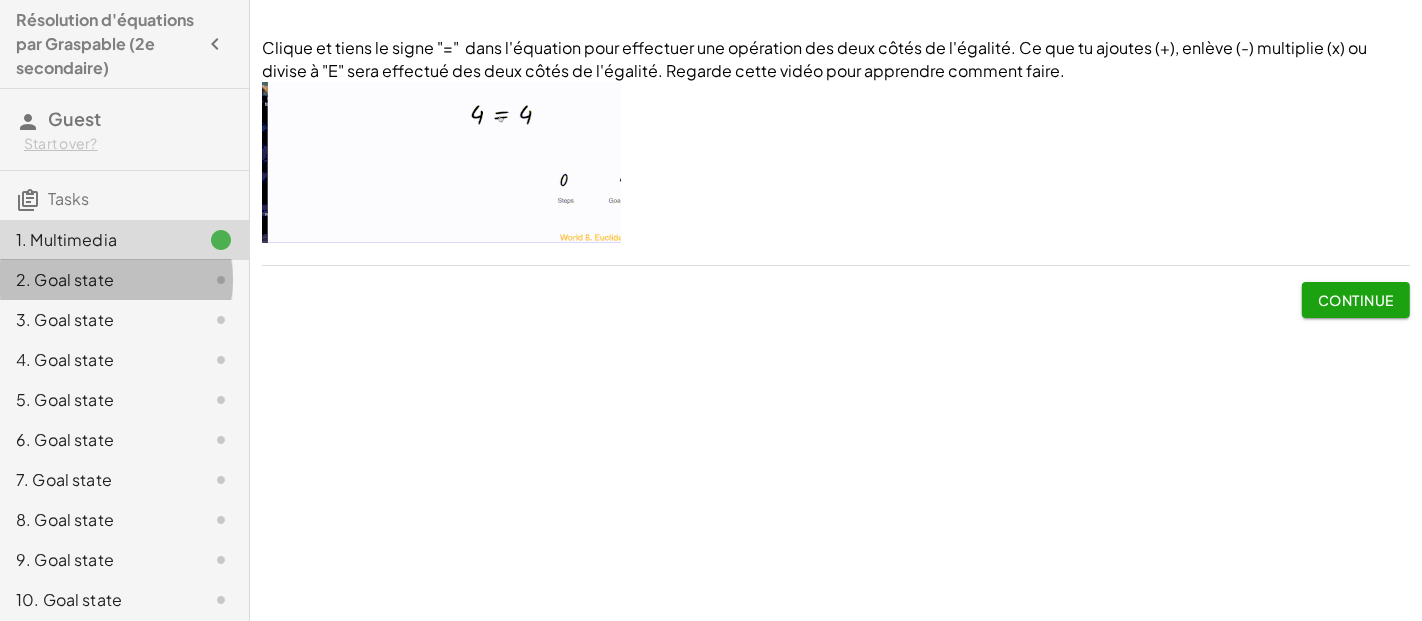 click on "2. Goal state" 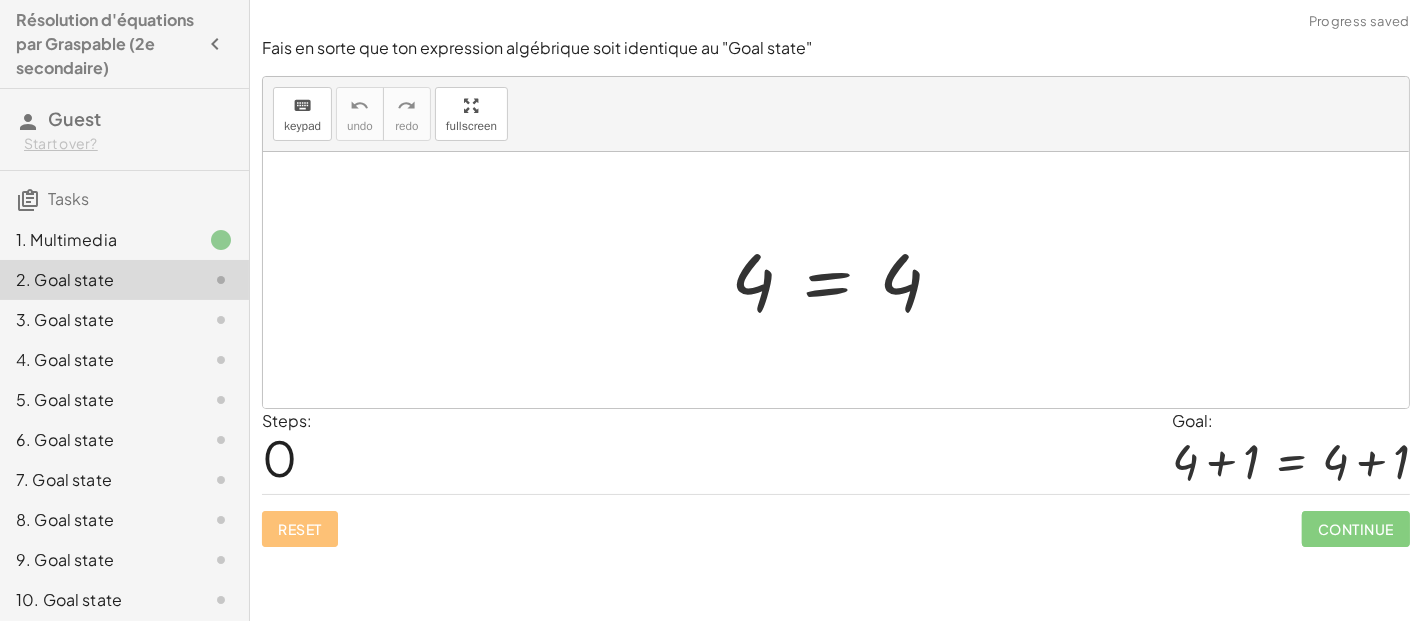 click at bounding box center (844, 280) 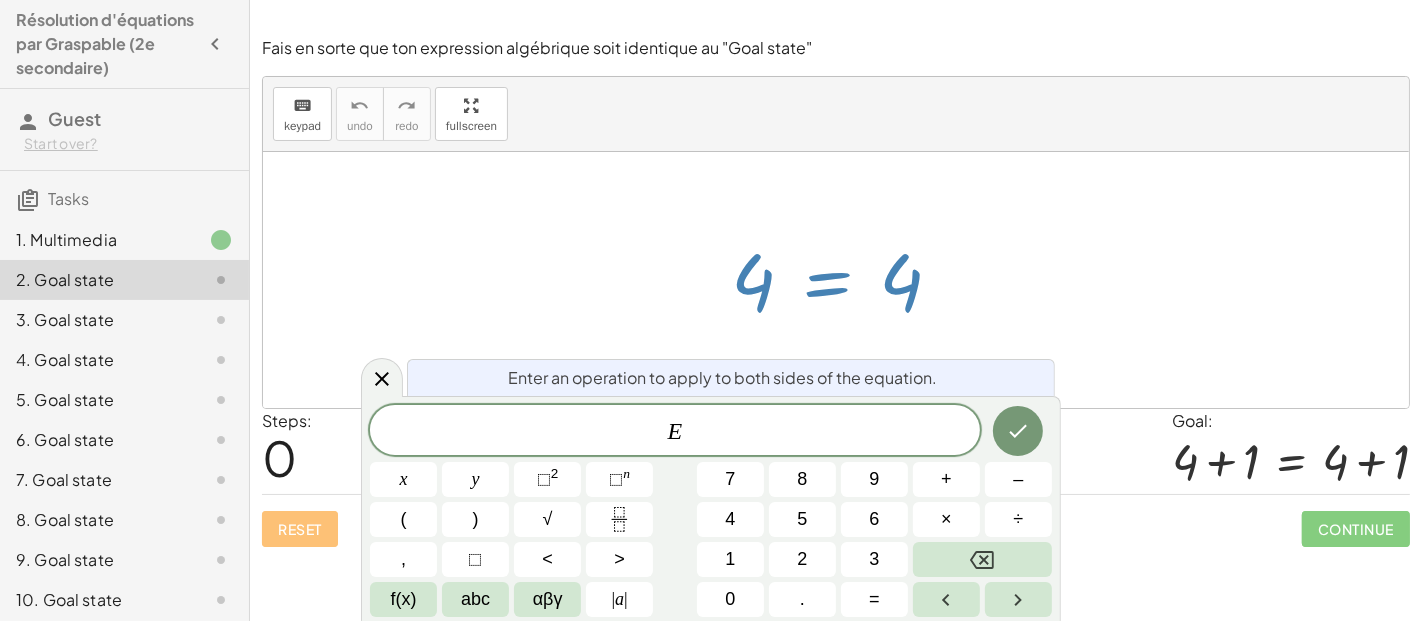 click at bounding box center (844, 280) 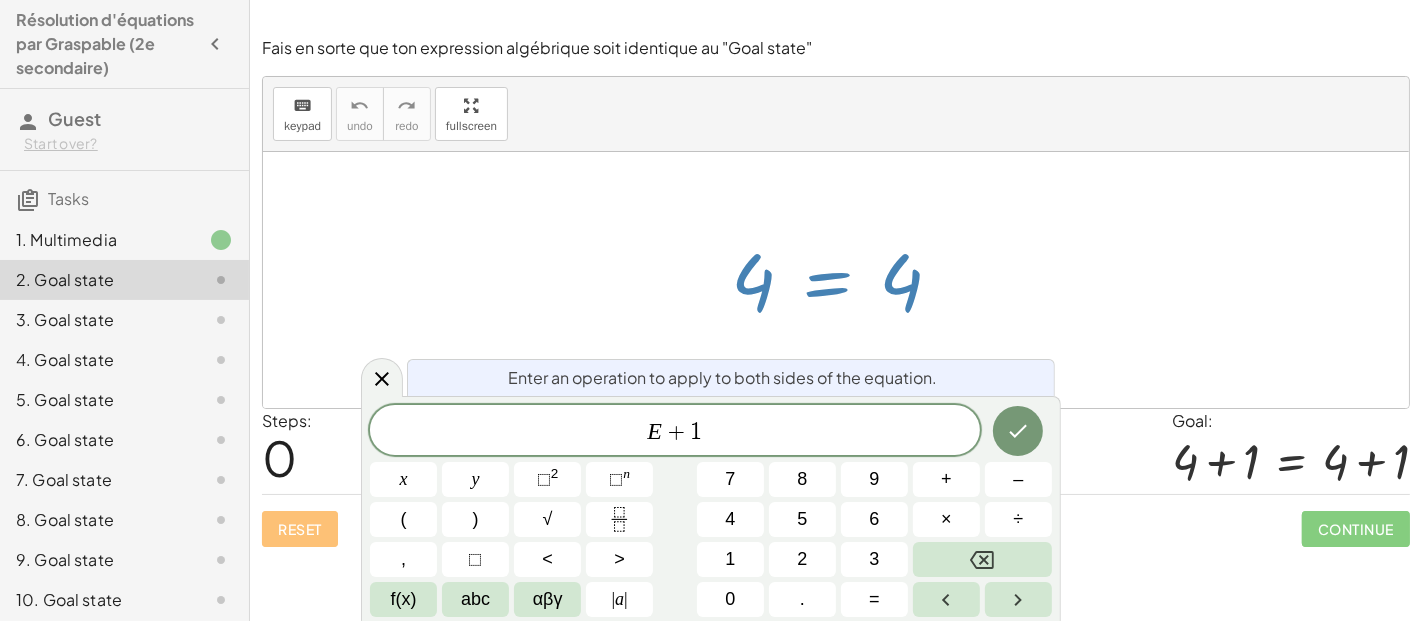 click at bounding box center (1018, 431) 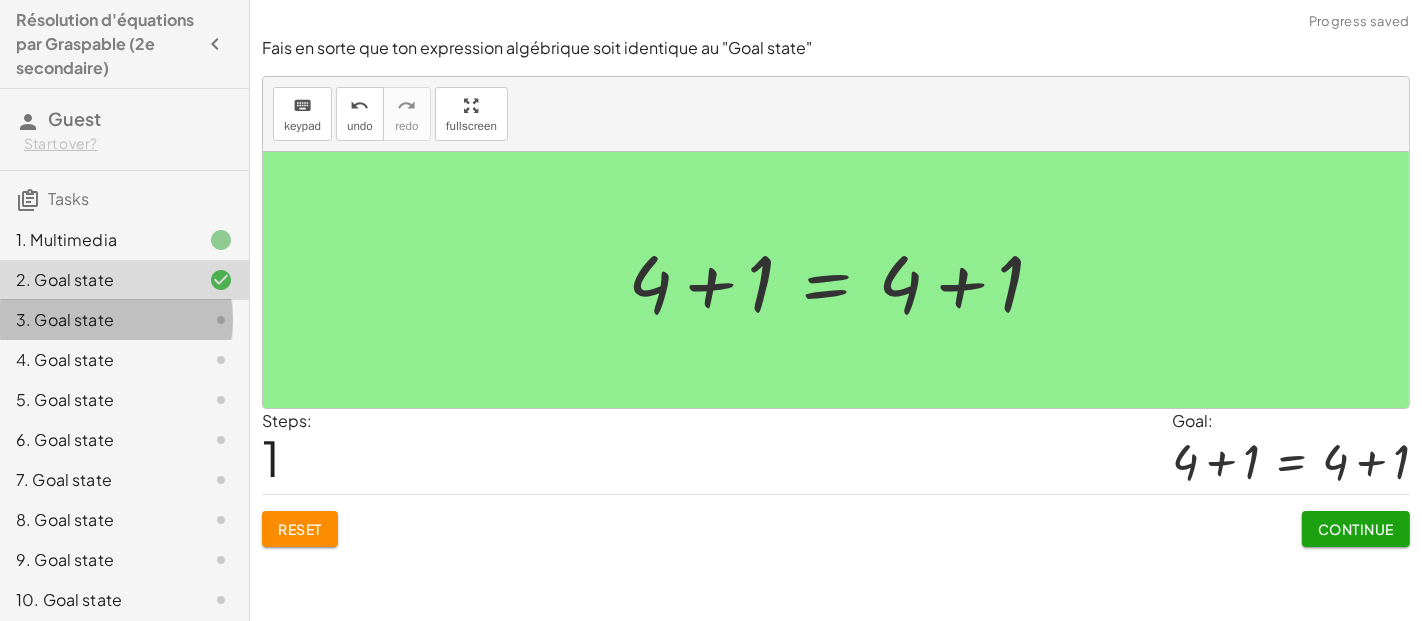 click on "3. Goal state" 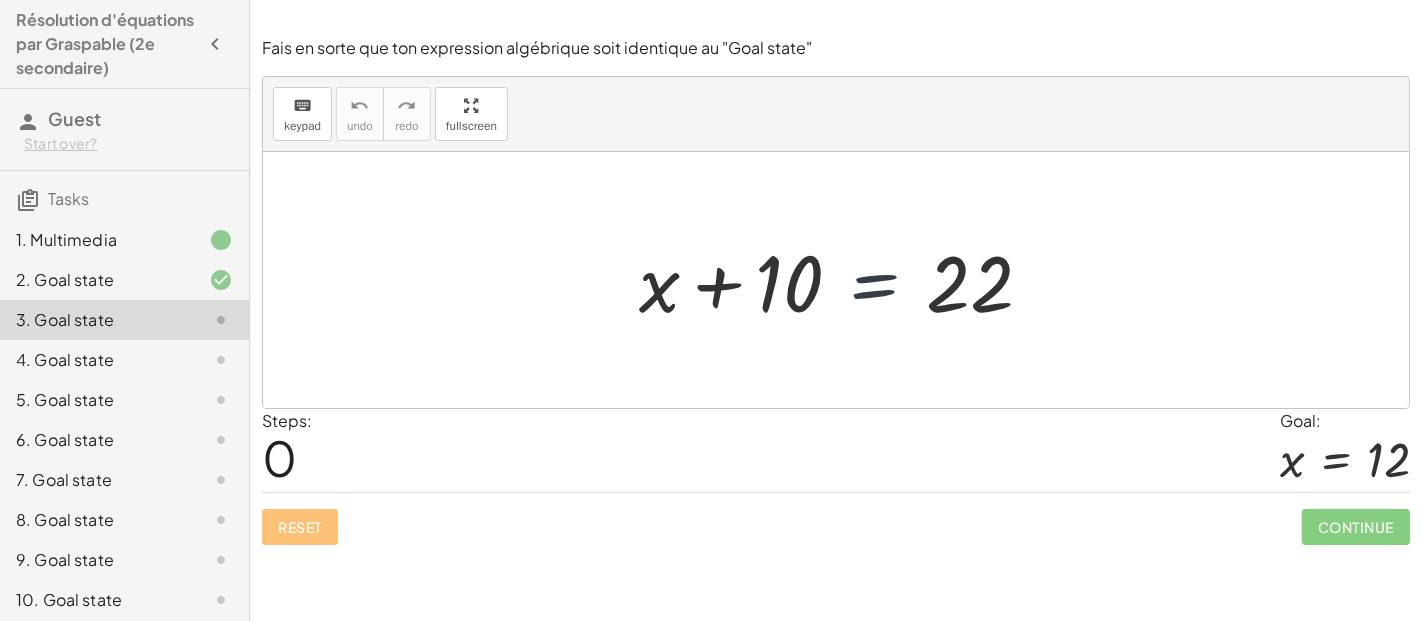 click at bounding box center [844, 280] 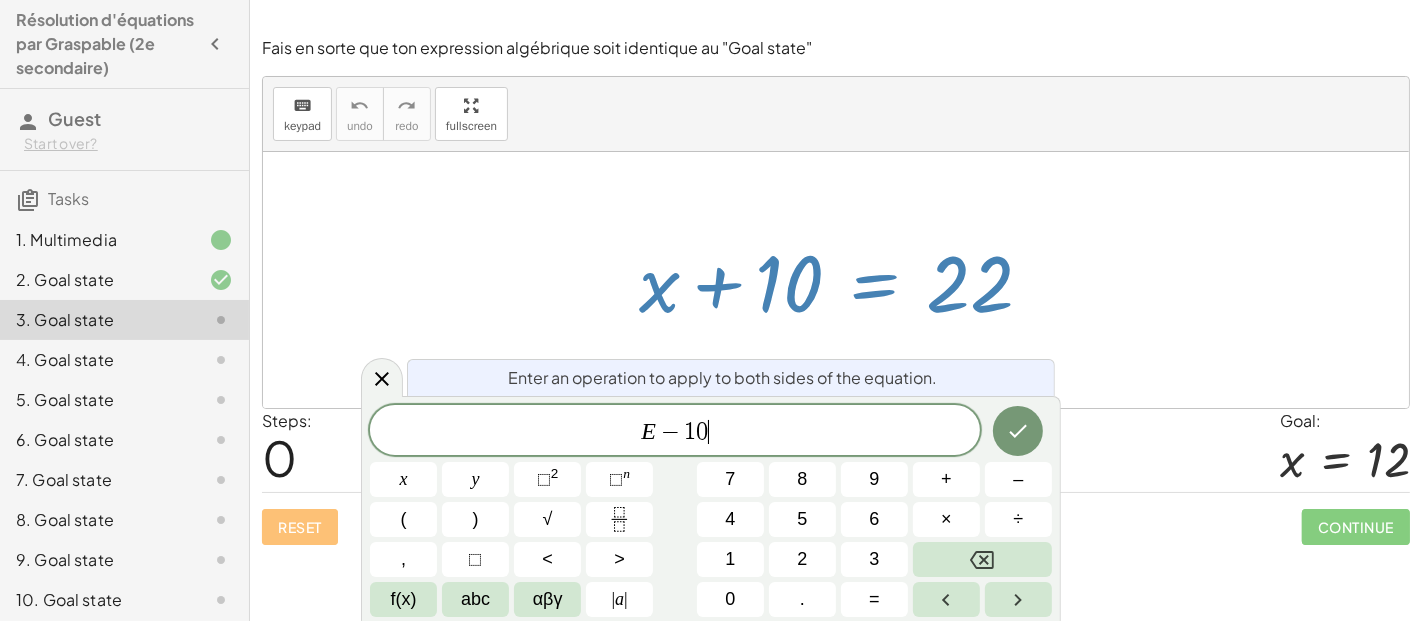 click at bounding box center (1018, 431) 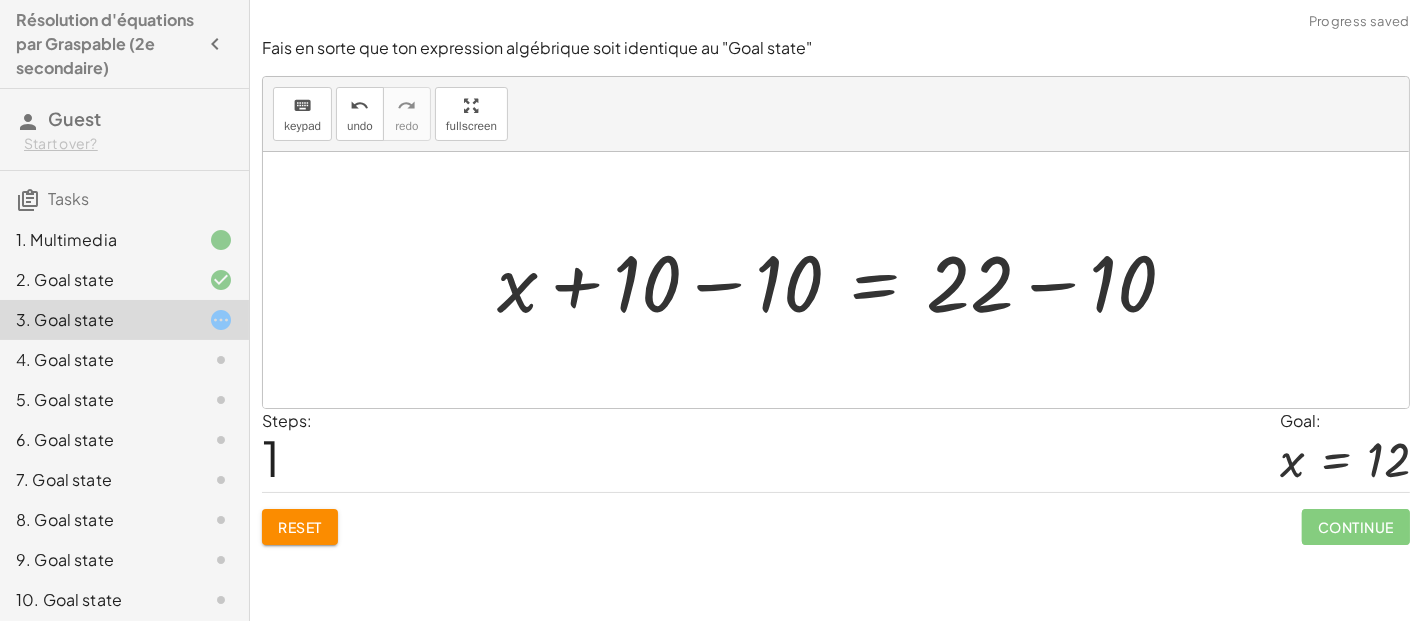 click at bounding box center (844, 280) 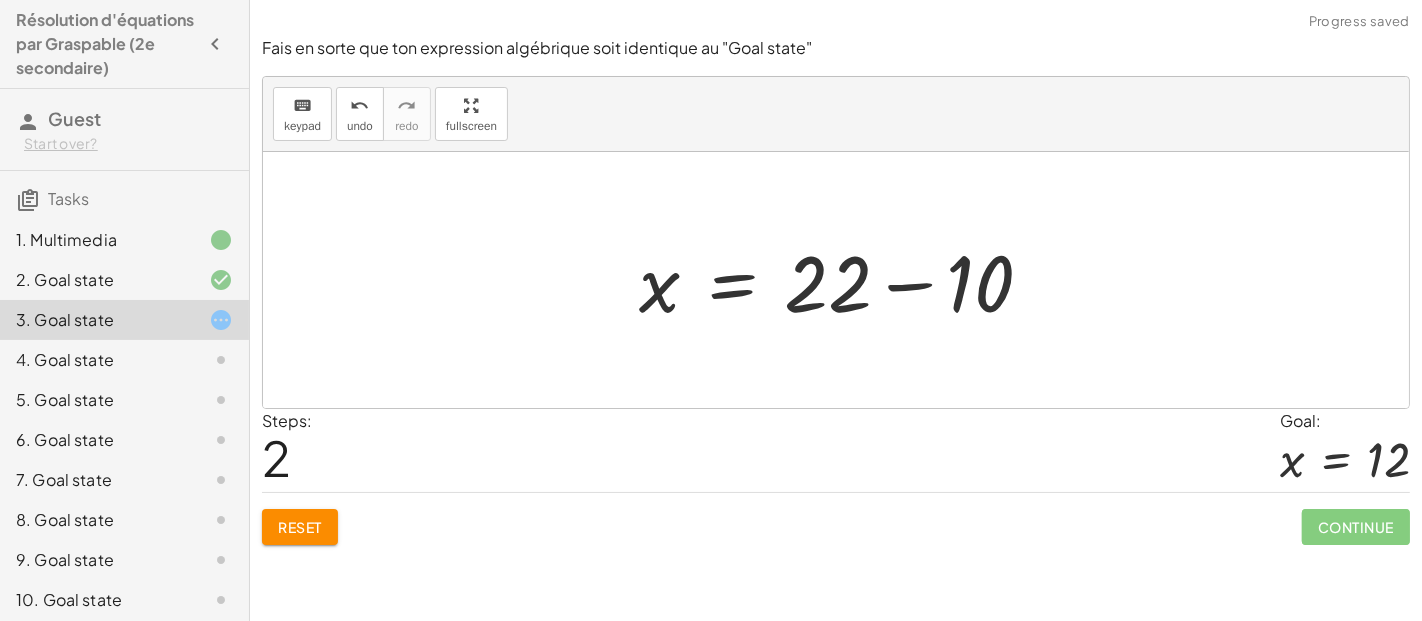 click at bounding box center (844, 280) 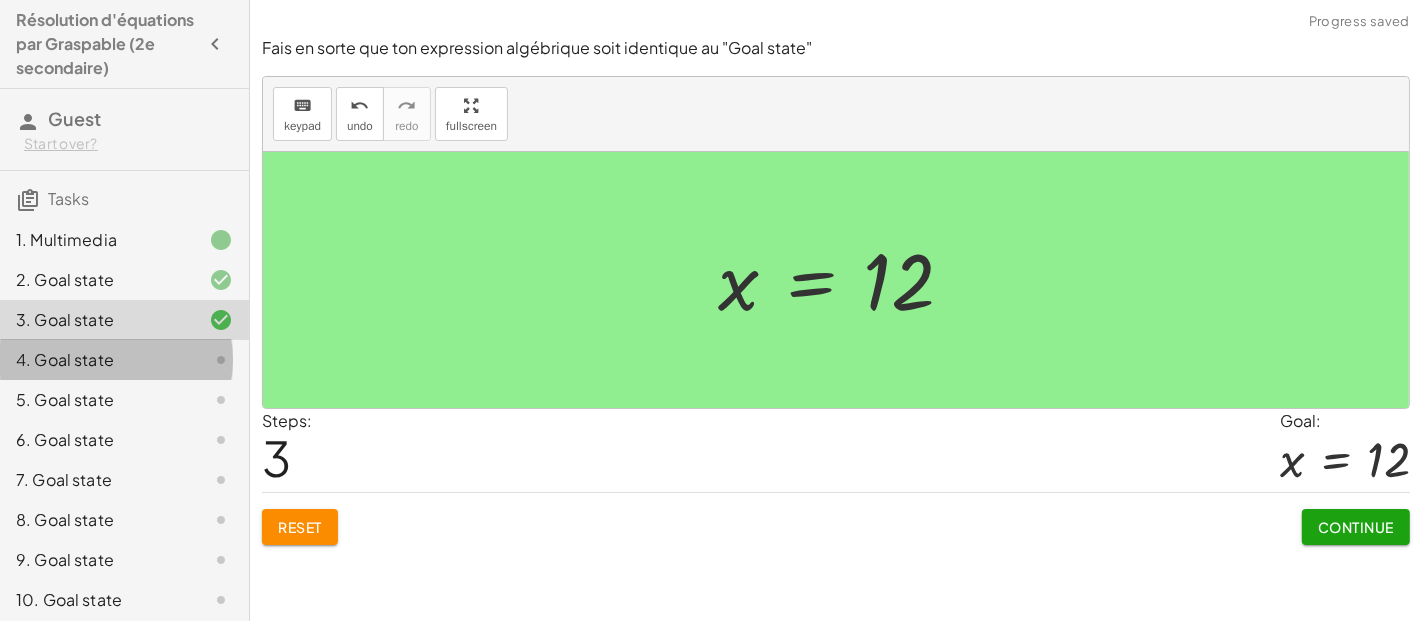 click on "4. Goal state" 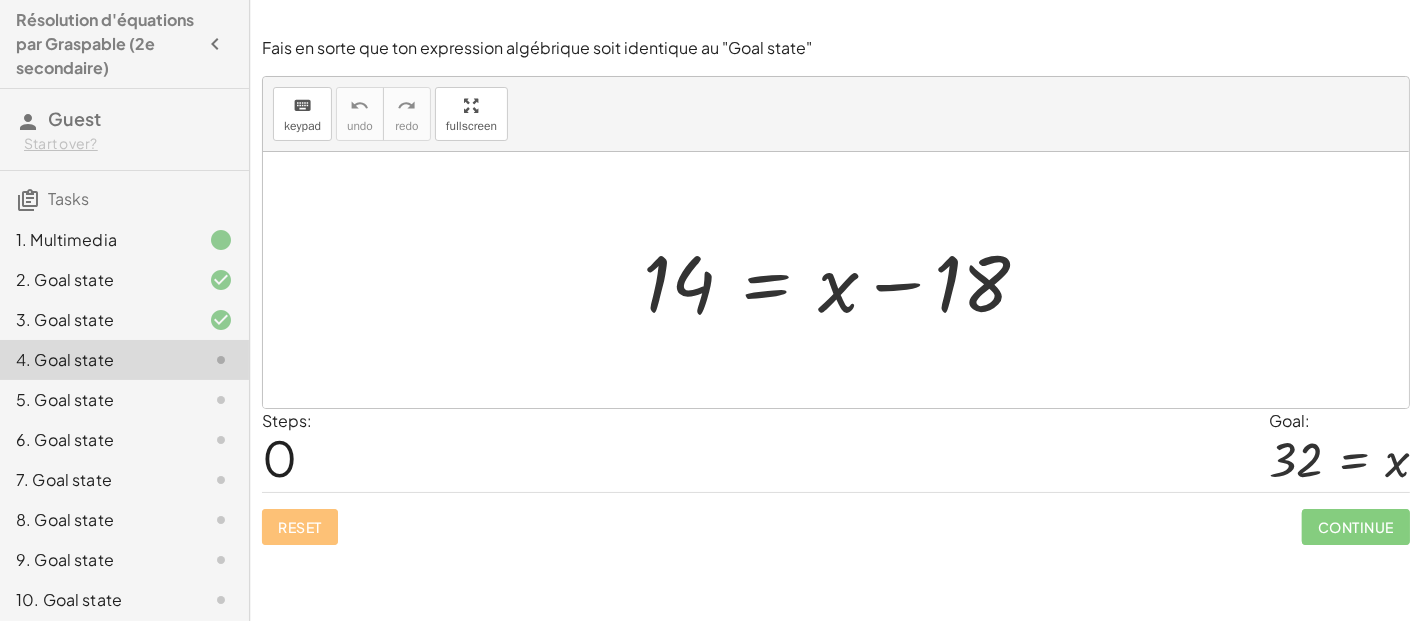 click at bounding box center [844, 280] 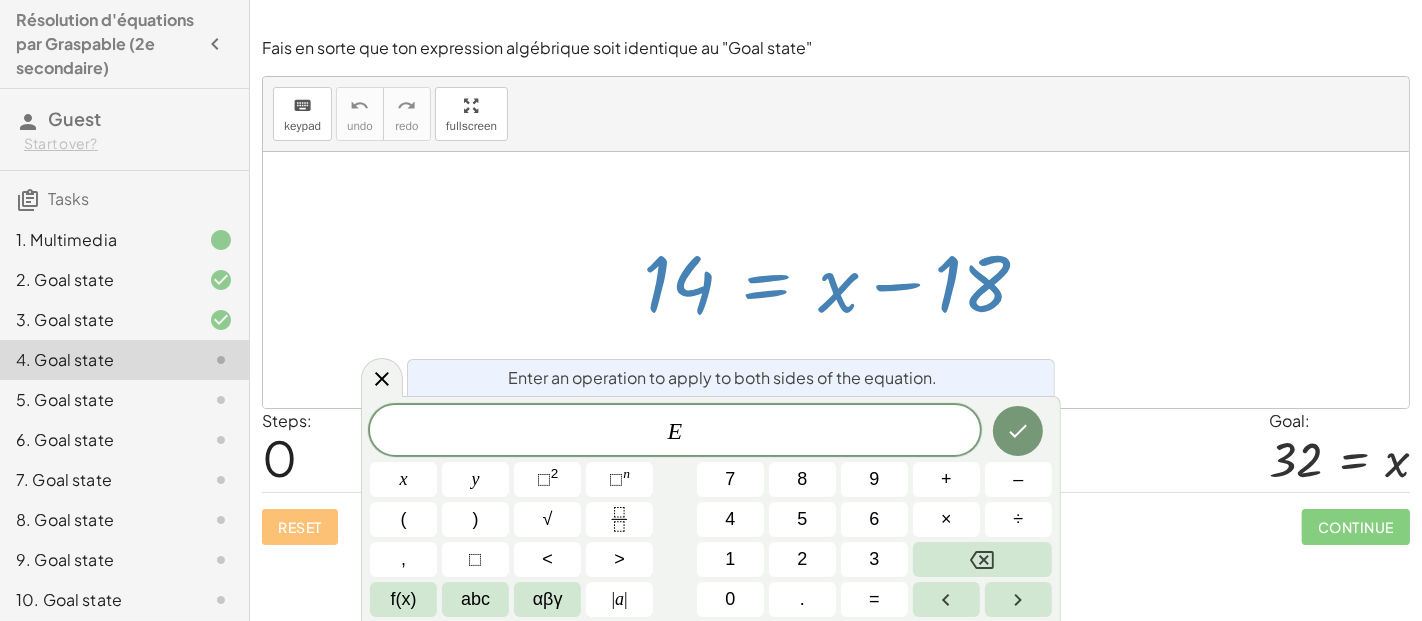 click on "E" at bounding box center [675, 432] 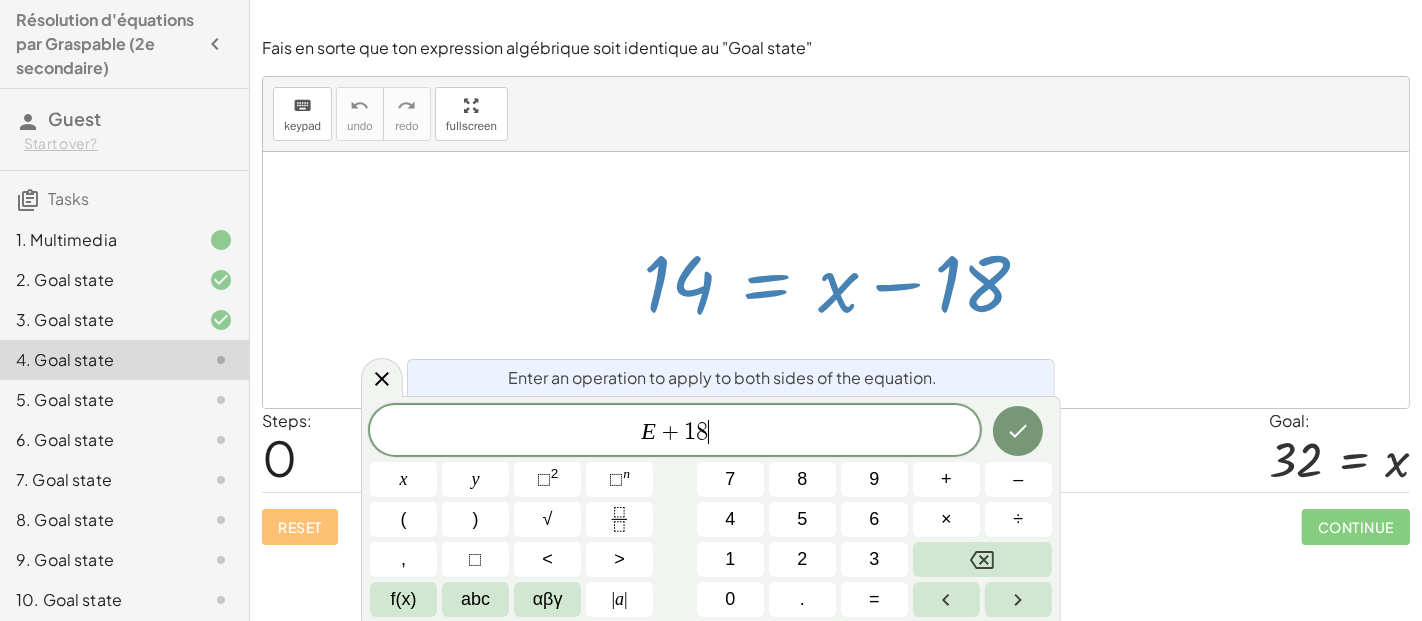 click 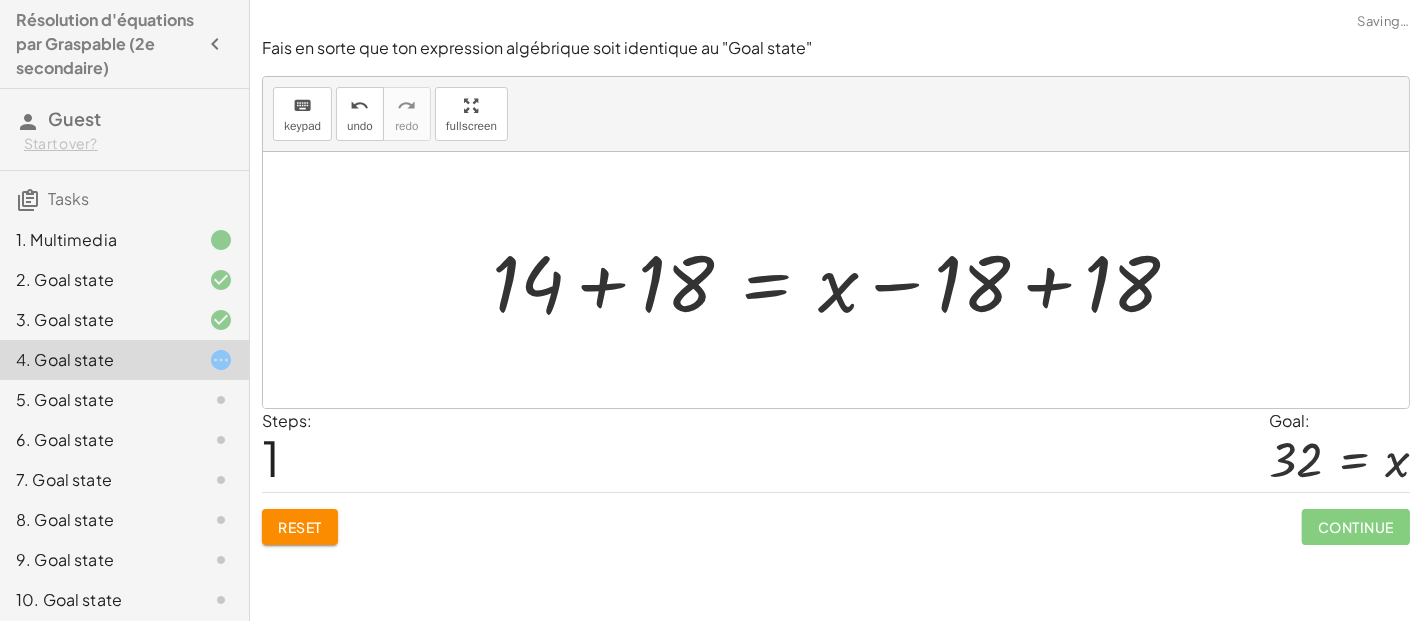 click at bounding box center (843, 280) 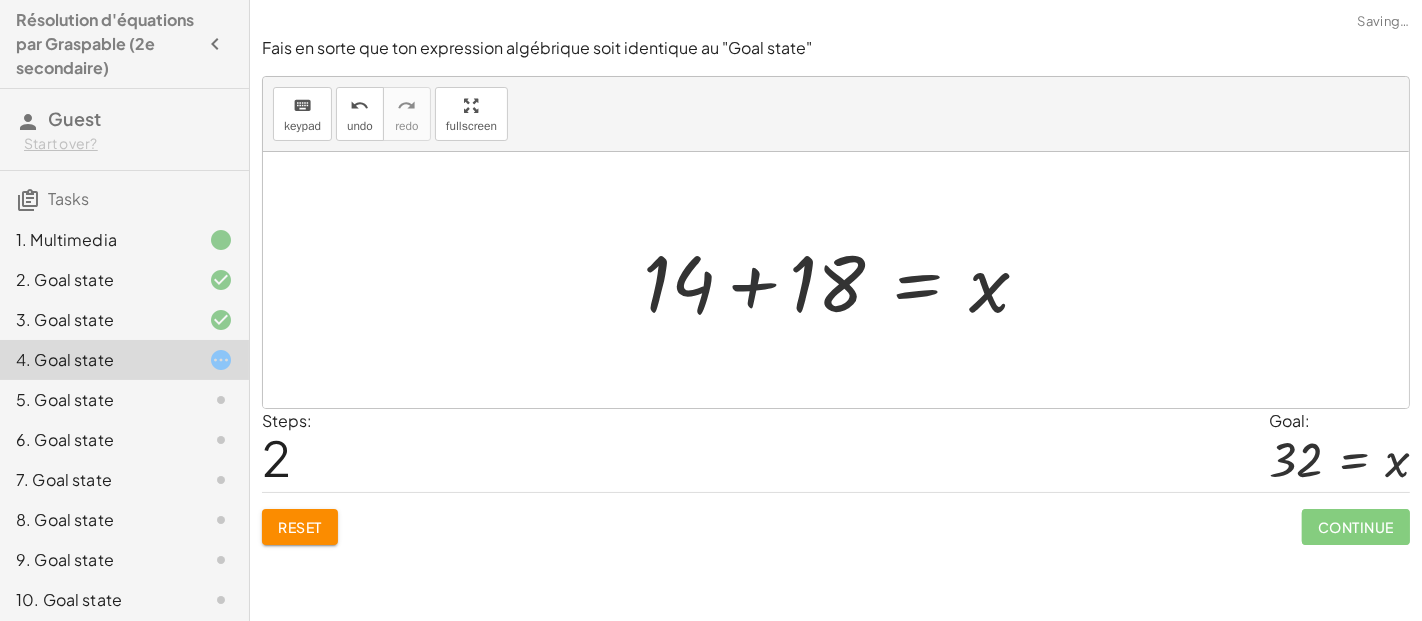 click at bounding box center (844, 280) 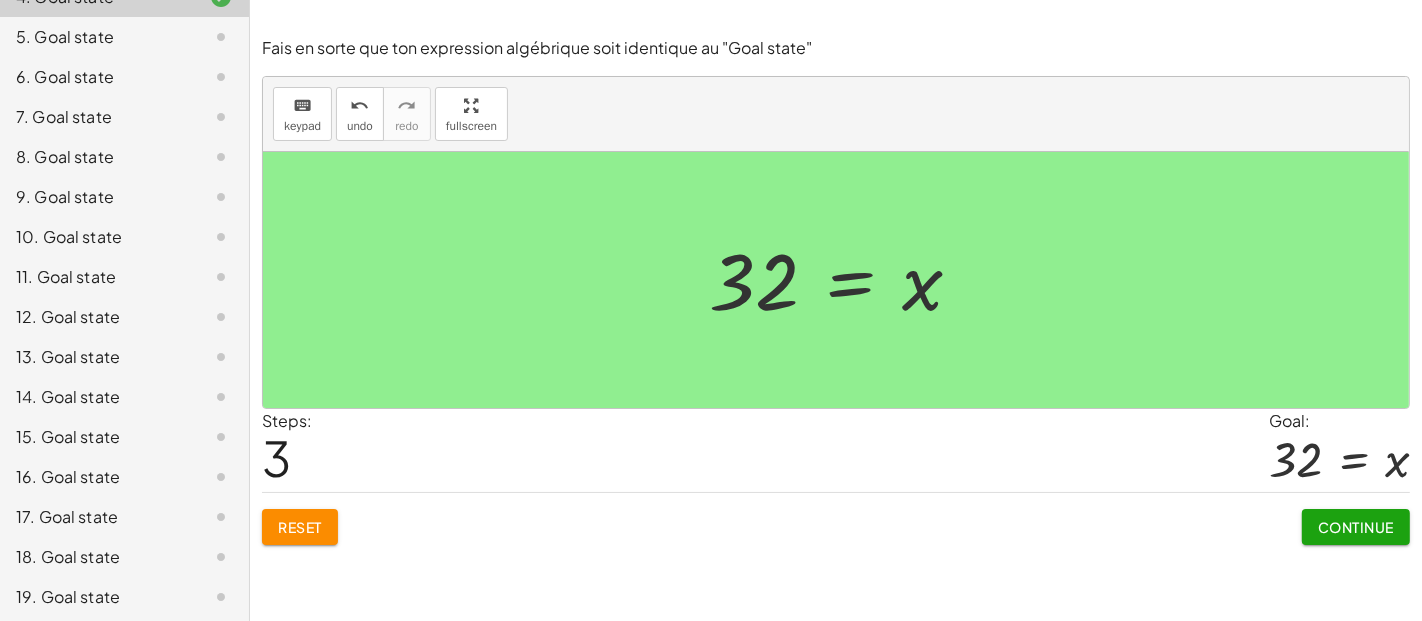 scroll, scrollTop: 469, scrollLeft: 0, axis: vertical 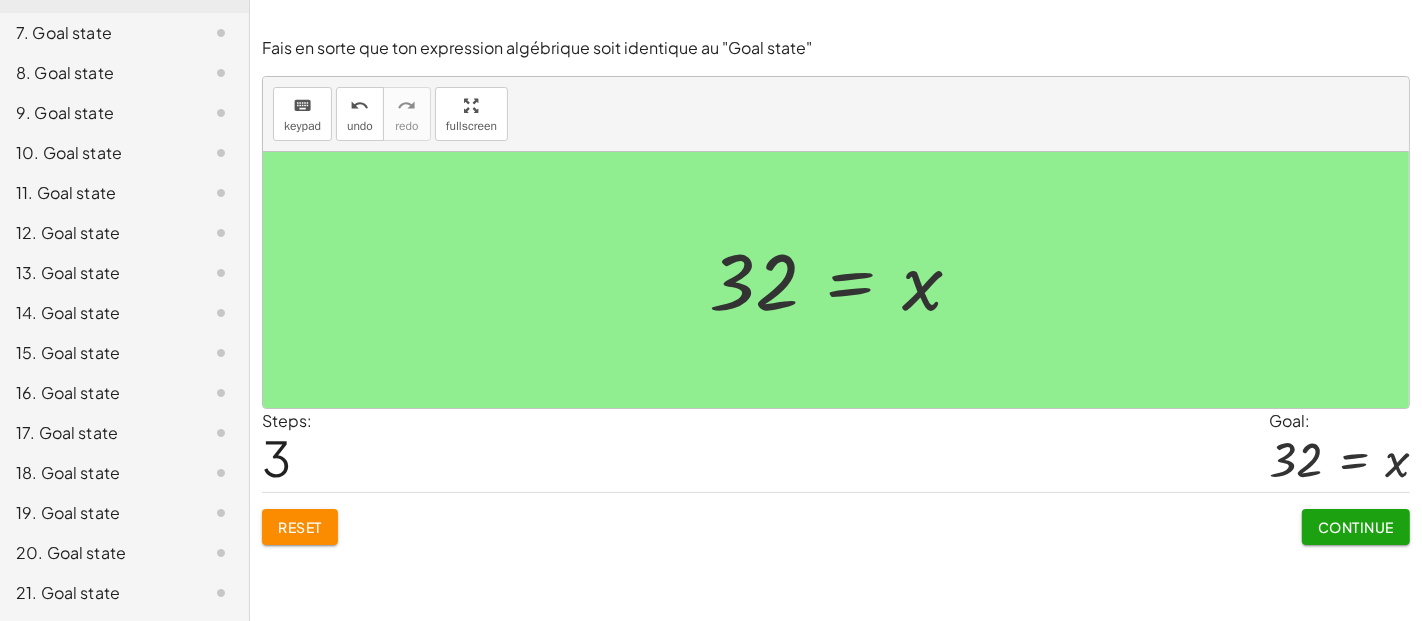 click on "21. Goal state" 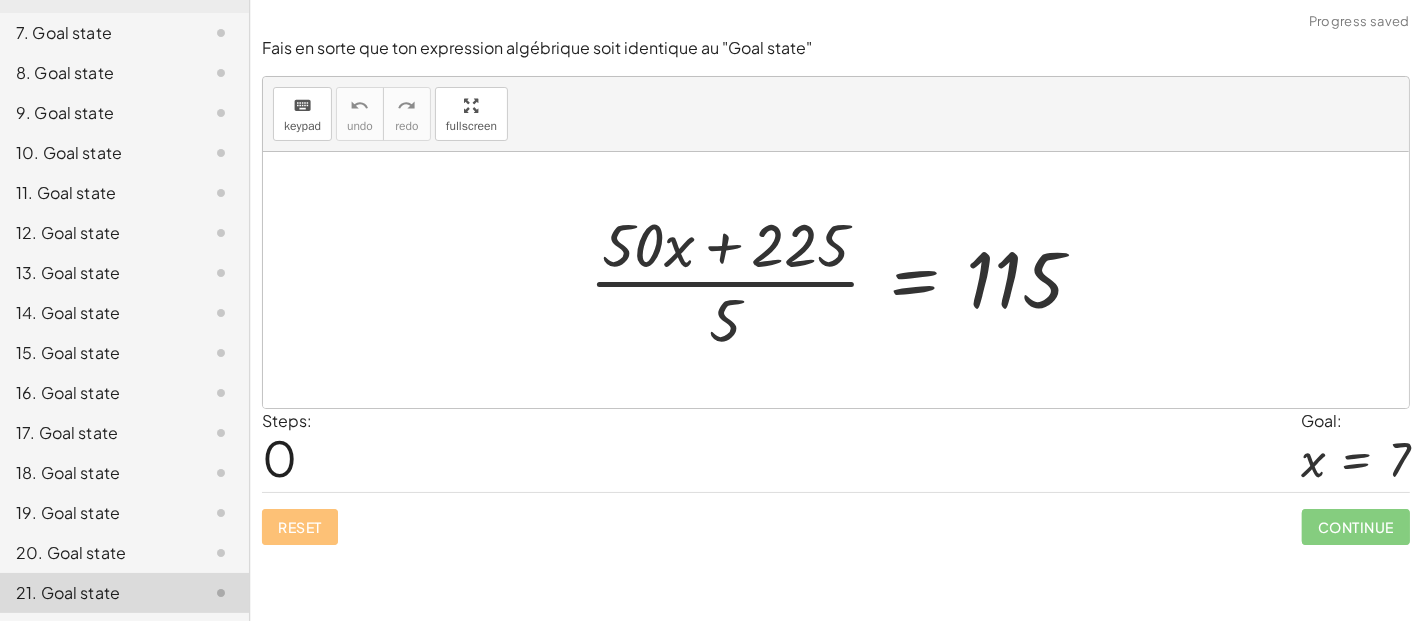click on "20. Goal state" 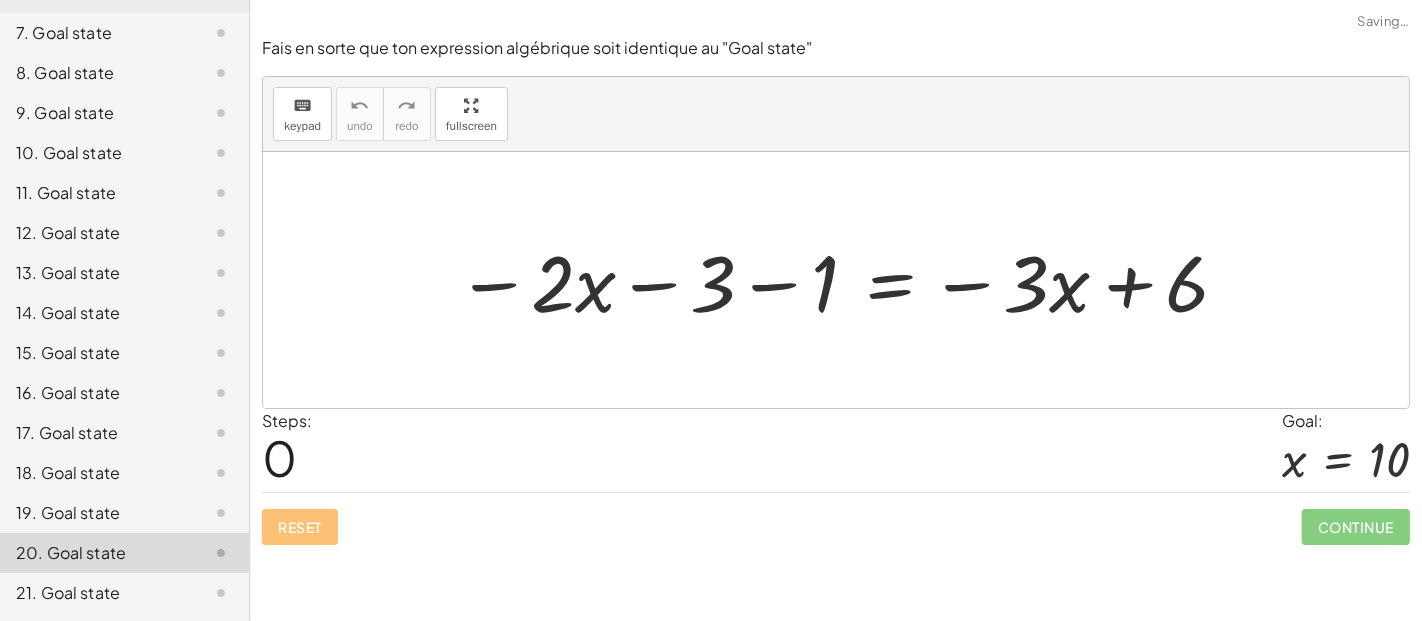 click on "18. Goal state" 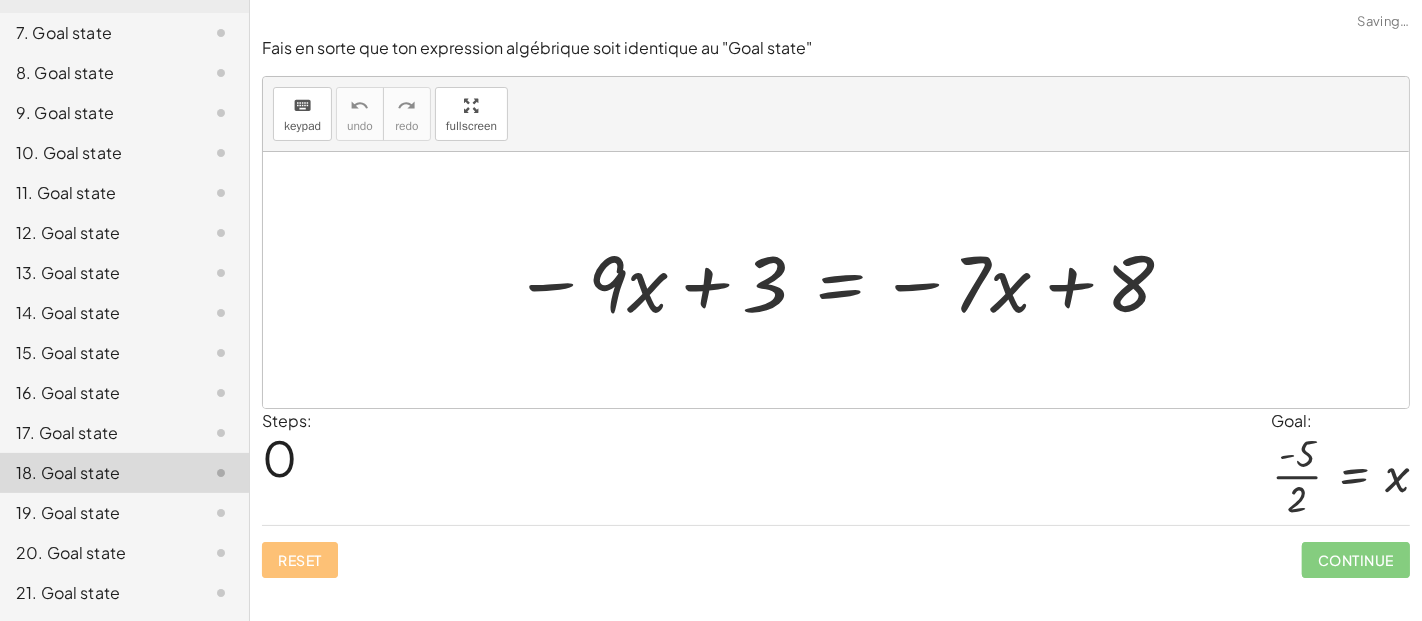 click on "17. Goal state" 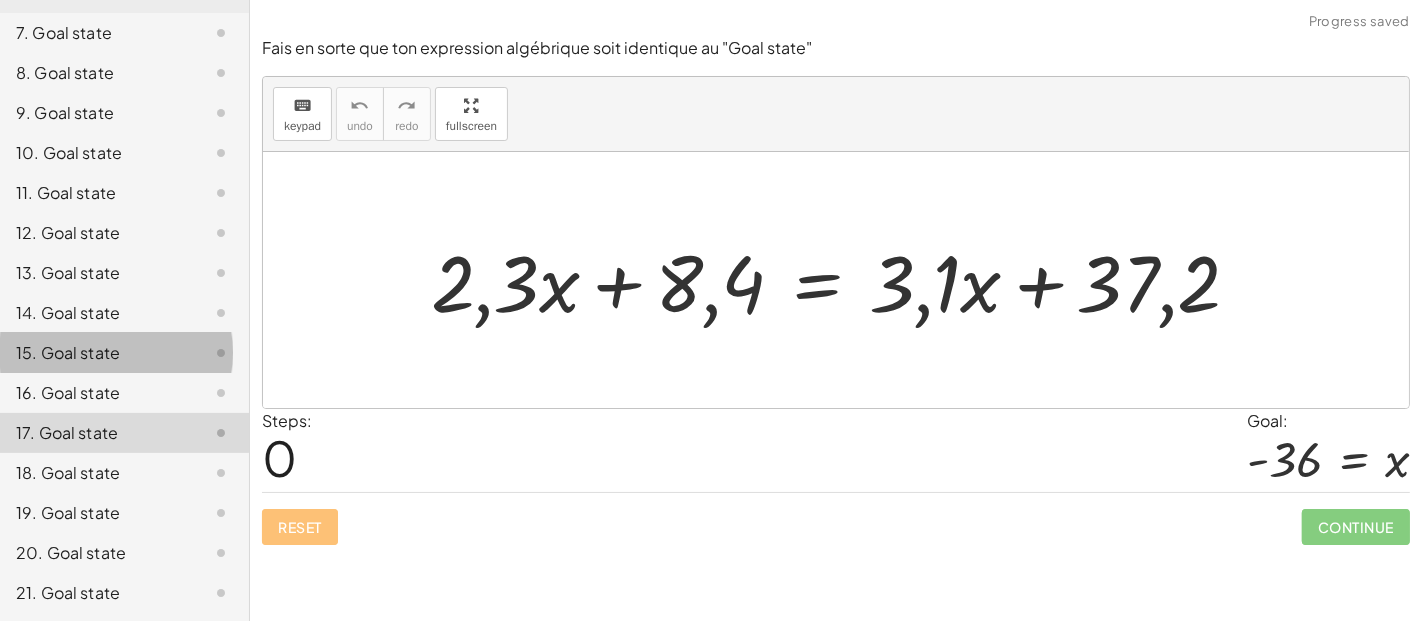 click on "15. Goal state" 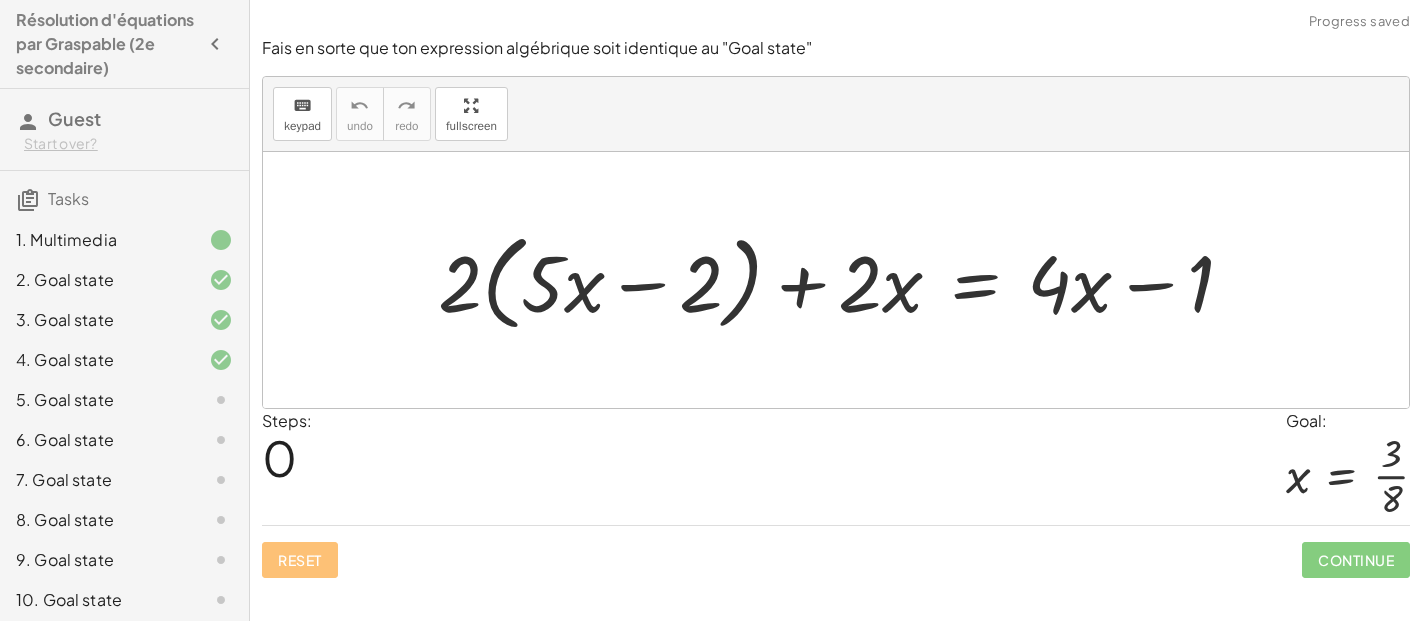 scroll, scrollTop: 0, scrollLeft: 0, axis: both 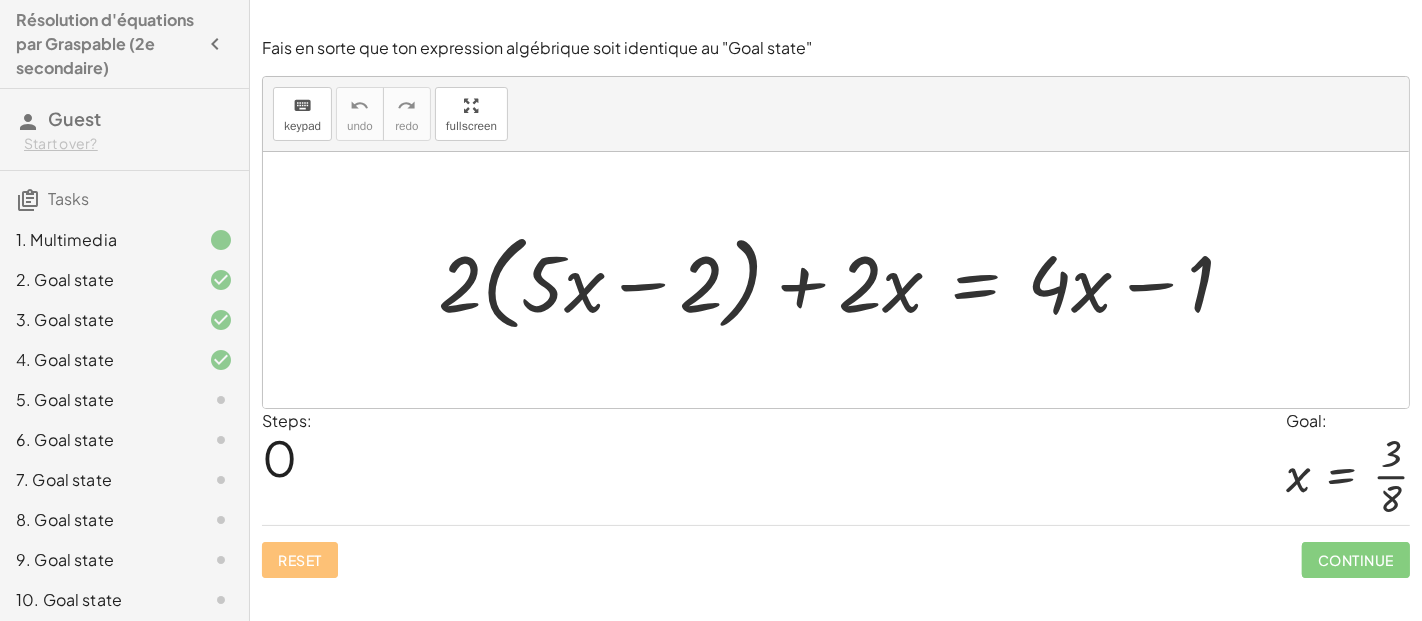 click on "5. Goal state" 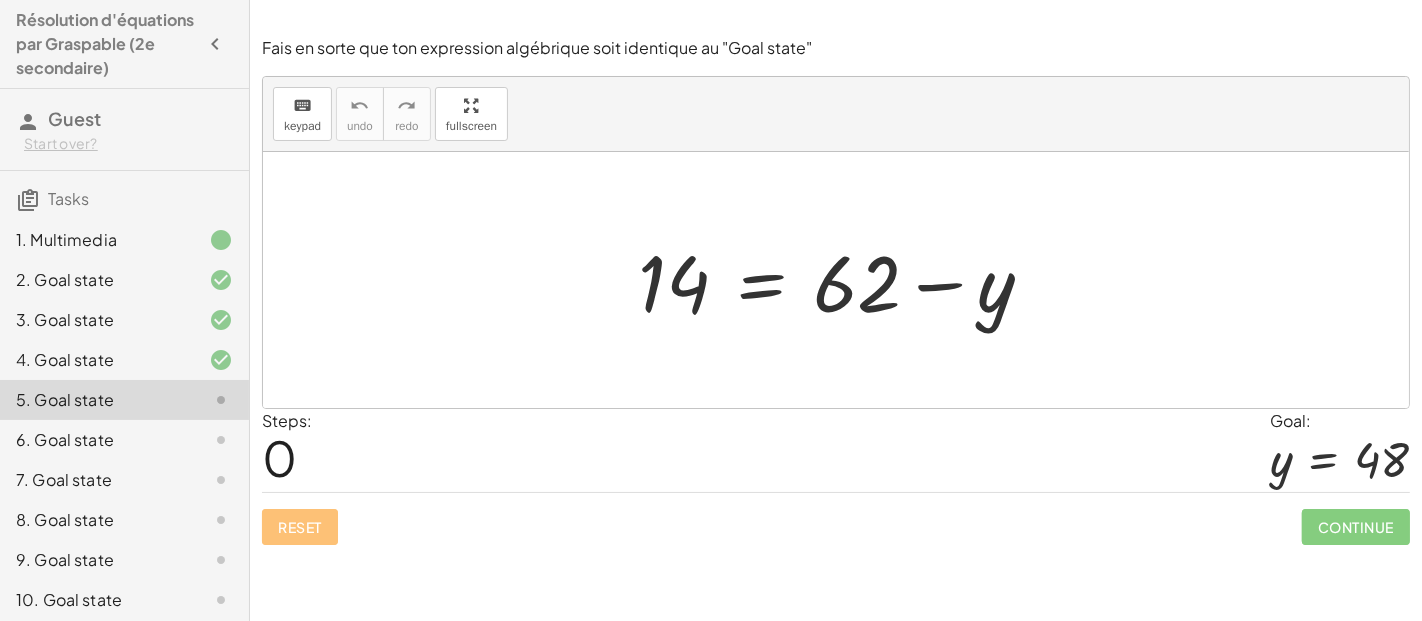 click at bounding box center (843, 280) 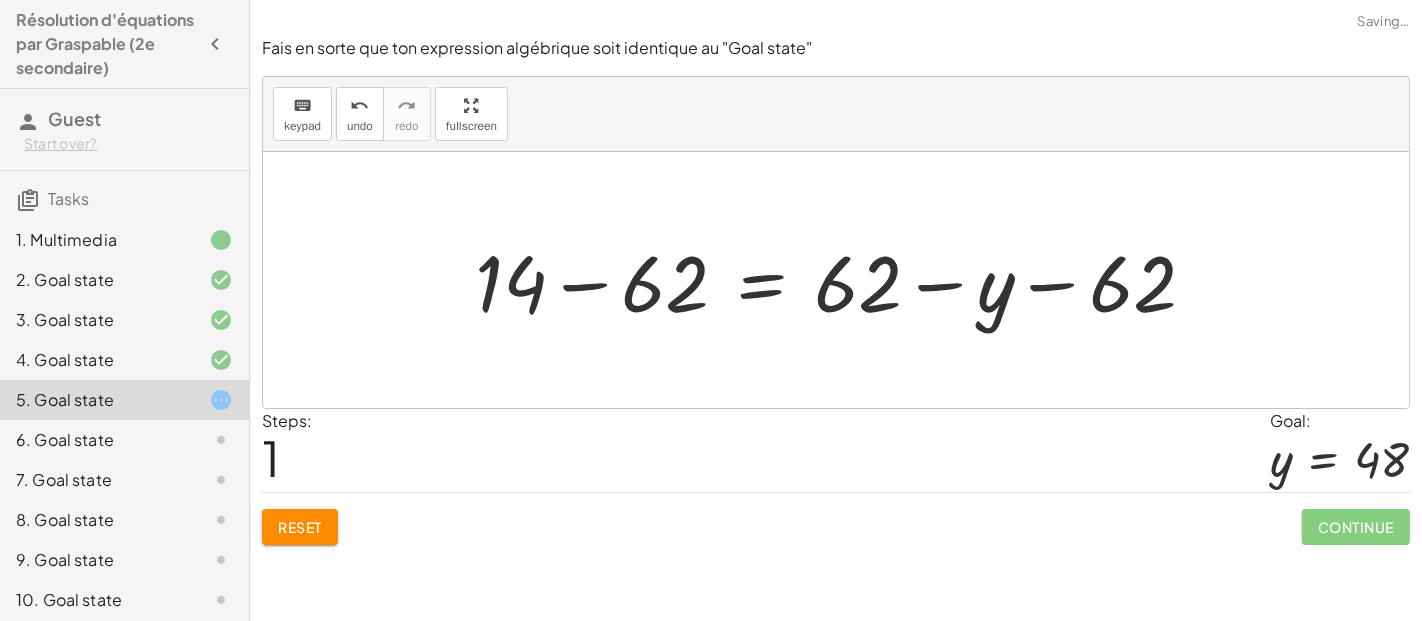 click at bounding box center (843, 280) 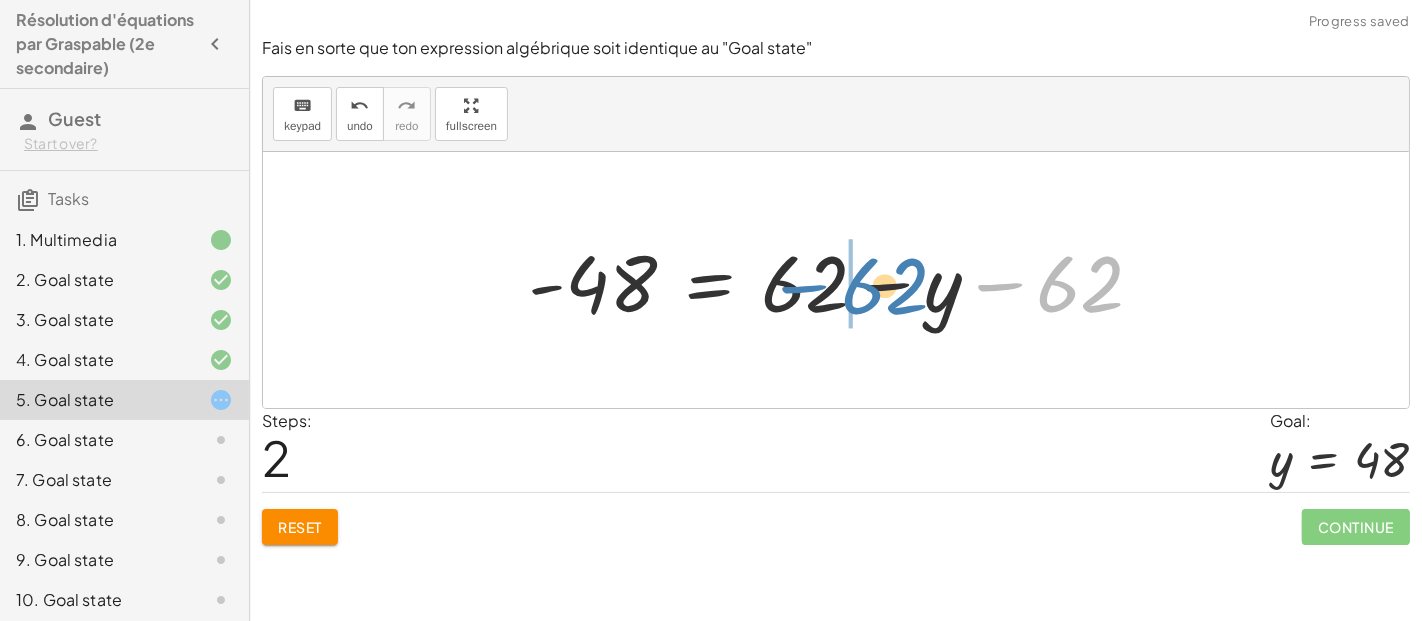 drag, startPoint x: 1011, startPoint y: 285, endPoint x: 815, endPoint y: 285, distance: 196 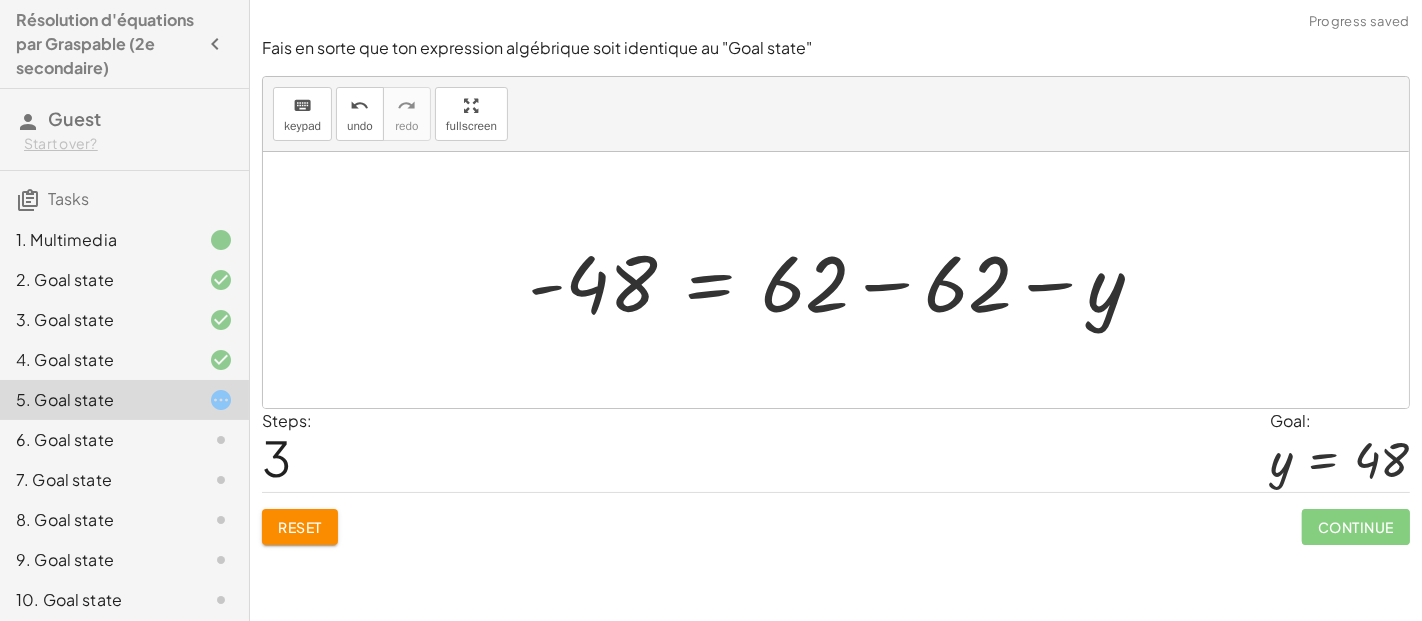 click at bounding box center [843, 280] 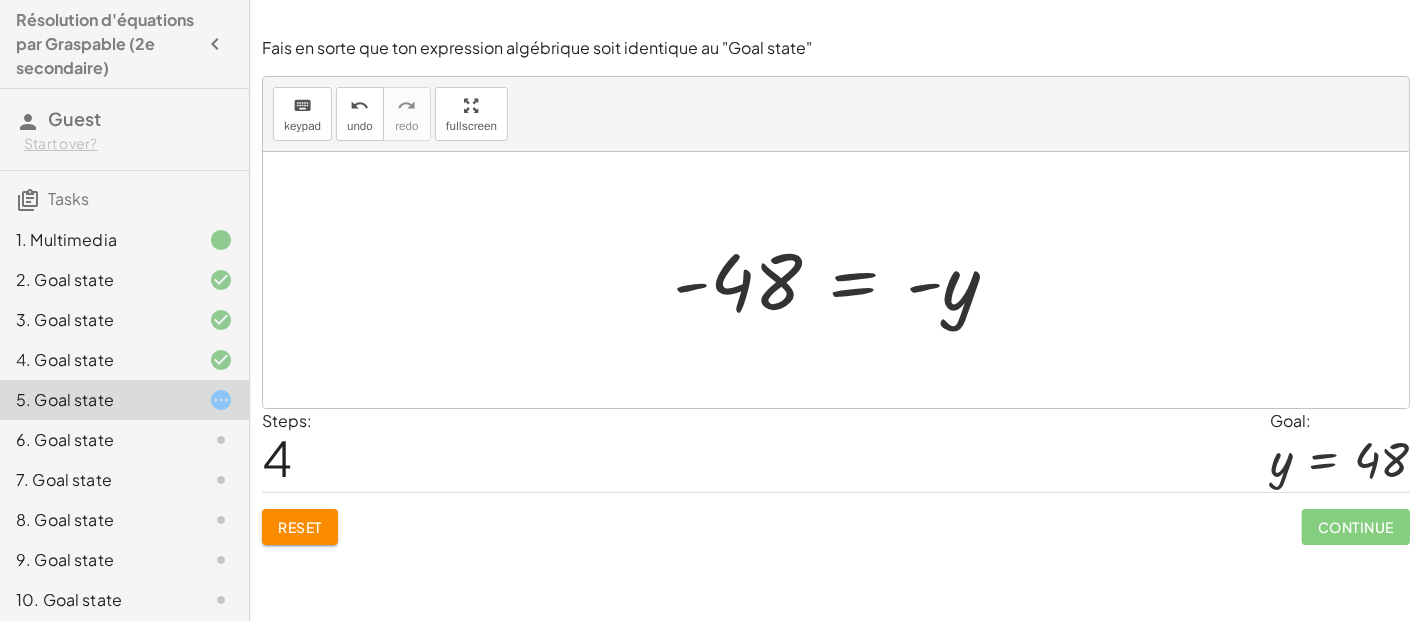 click at bounding box center (844, 280) 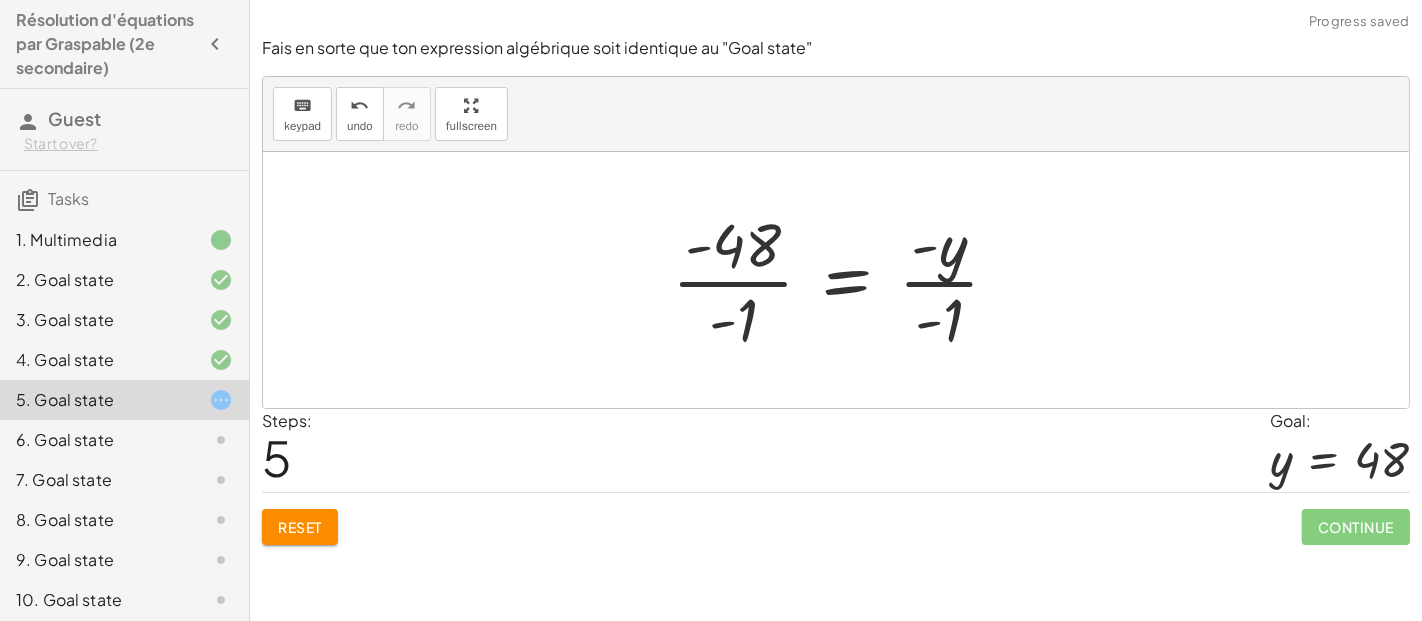 click at bounding box center [843, 280] 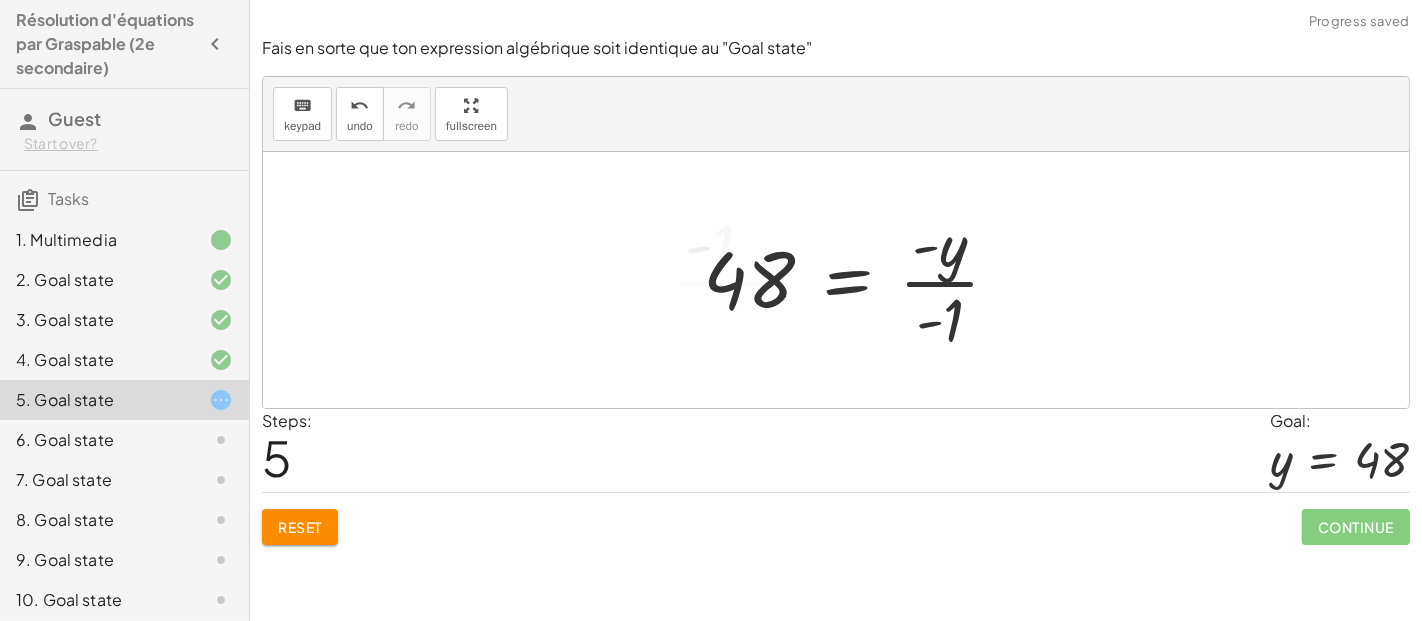 click at bounding box center [859, 280] 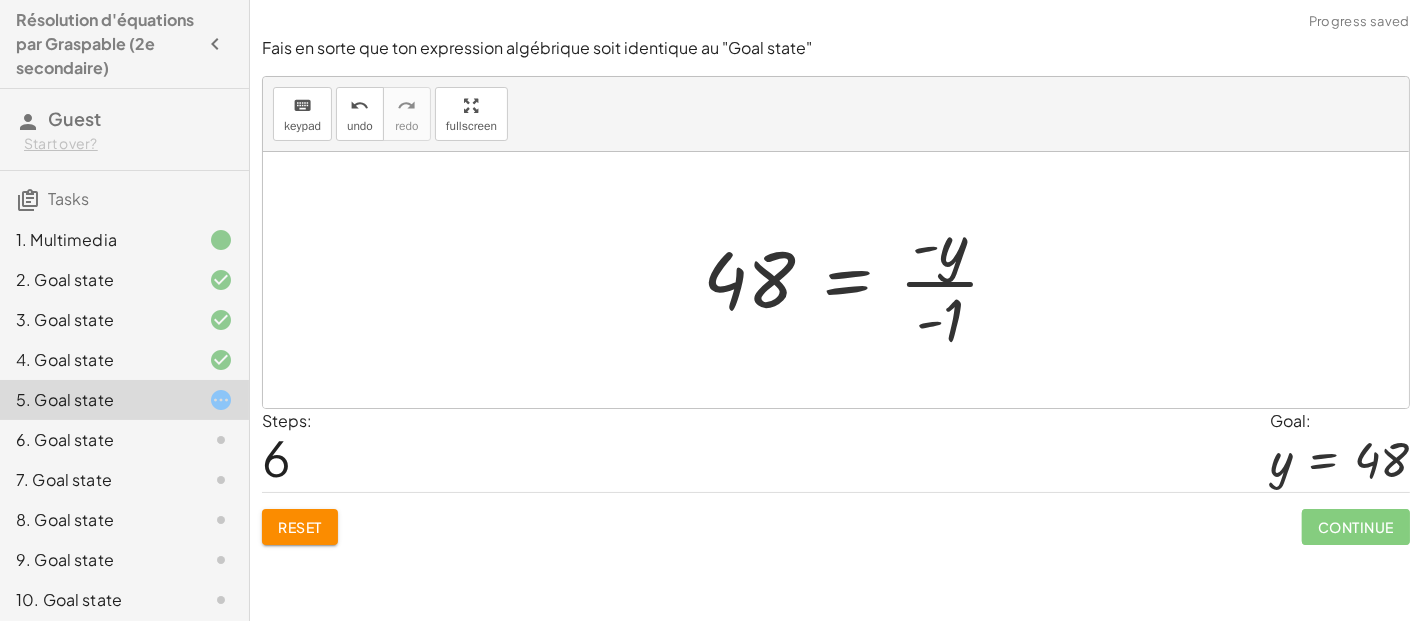 click at bounding box center [859, 280] 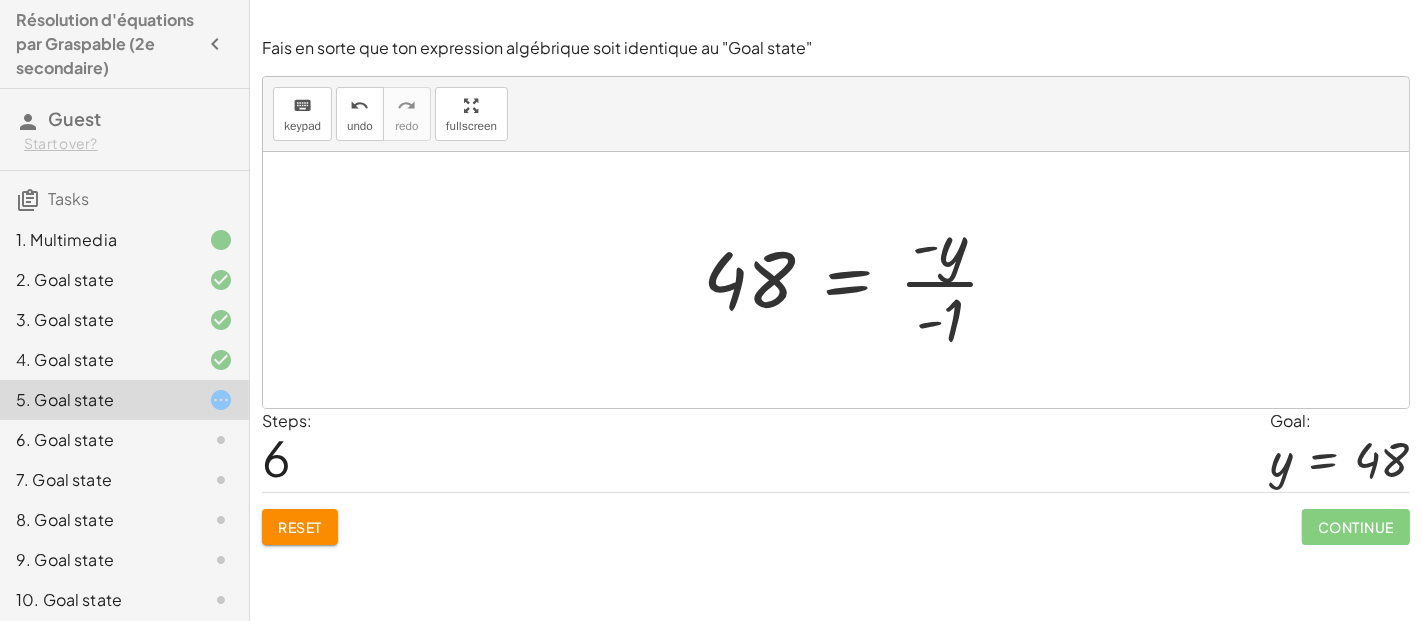 click at bounding box center (859, 280) 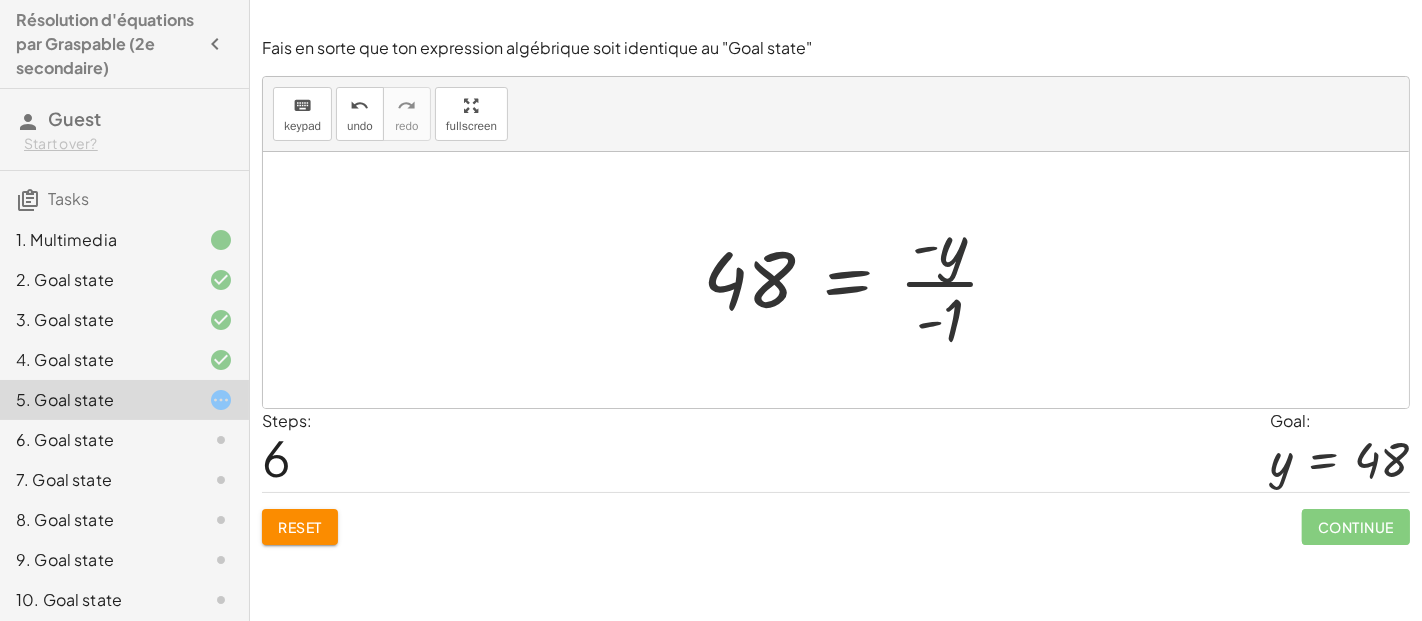 click at bounding box center (859, 280) 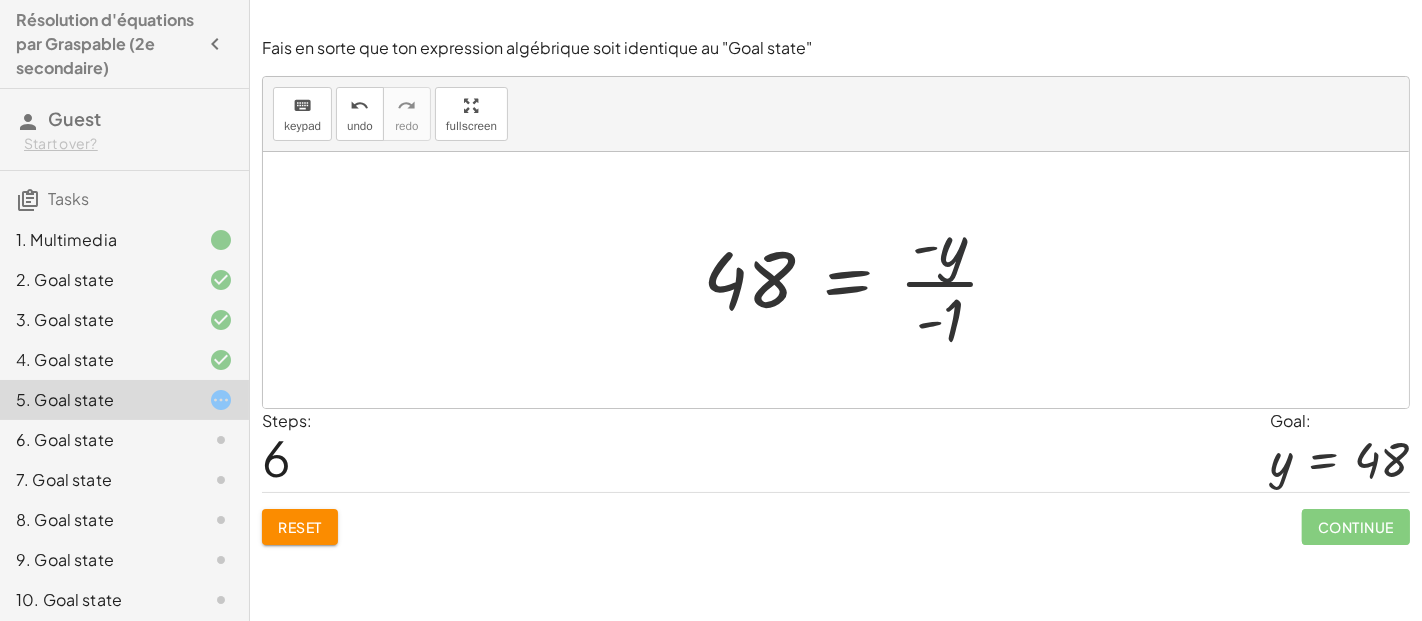 click at bounding box center (859, 280) 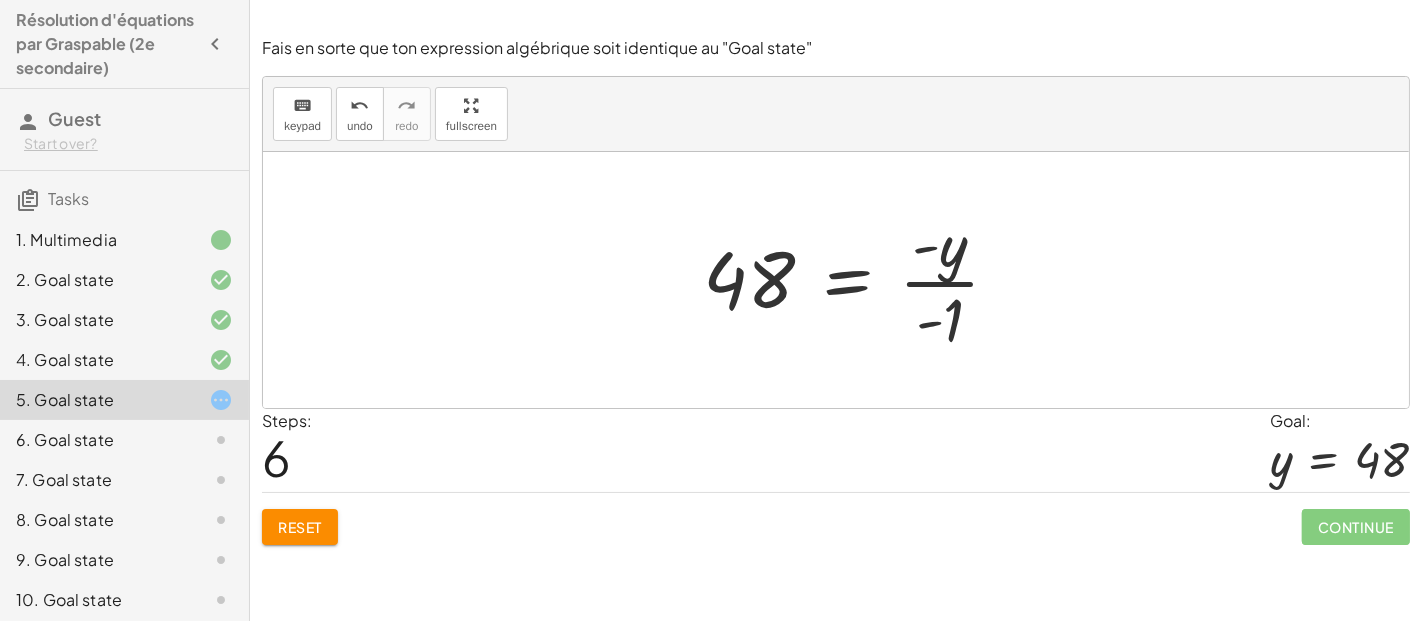 click at bounding box center (859, 280) 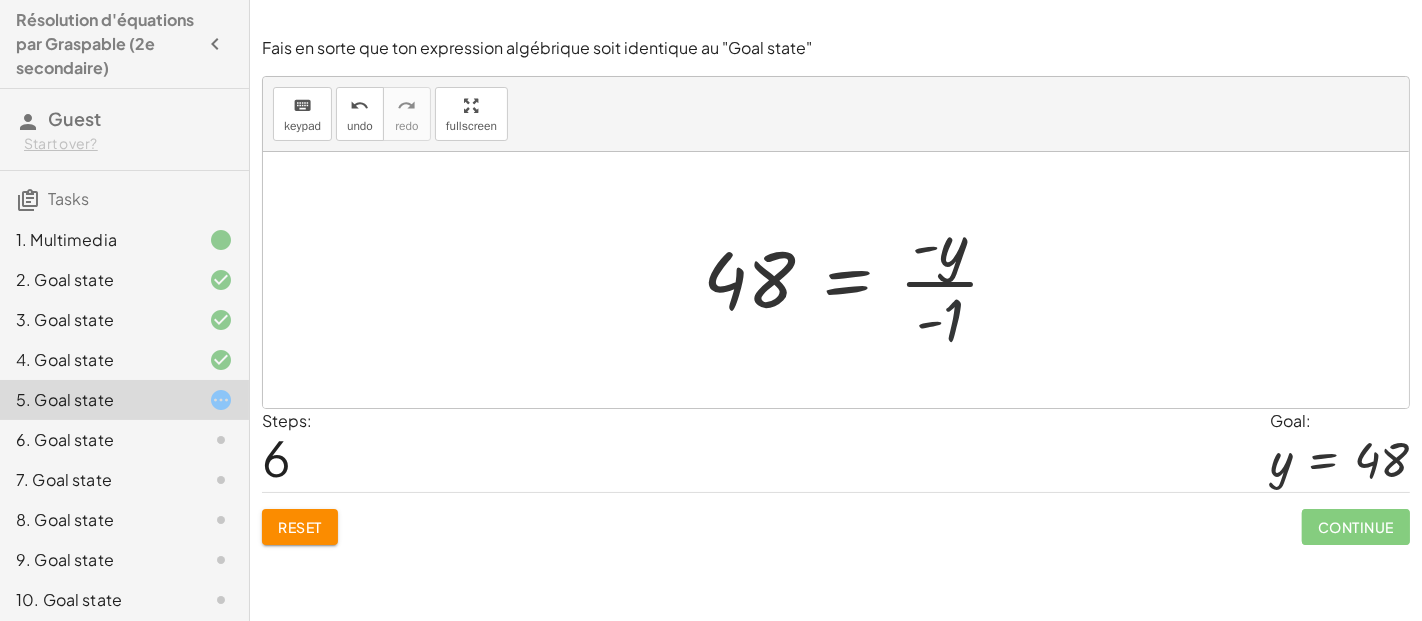 click at bounding box center [859, 280] 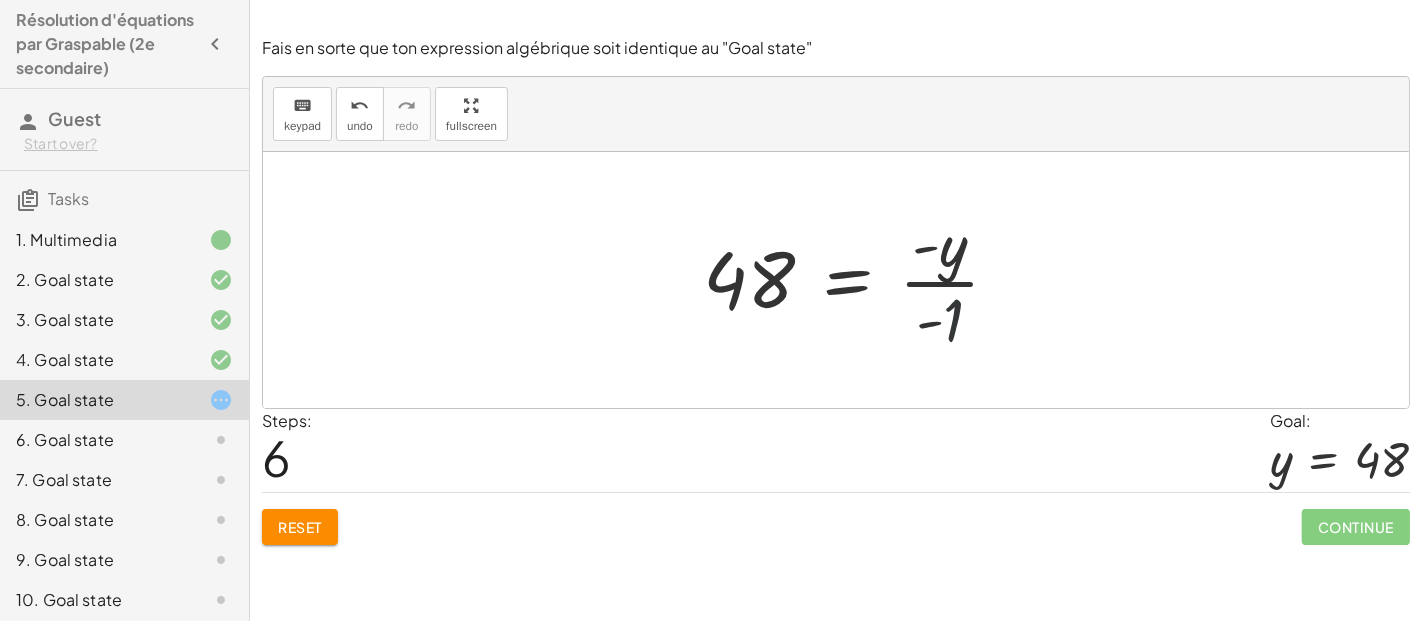 click at bounding box center (859, 280) 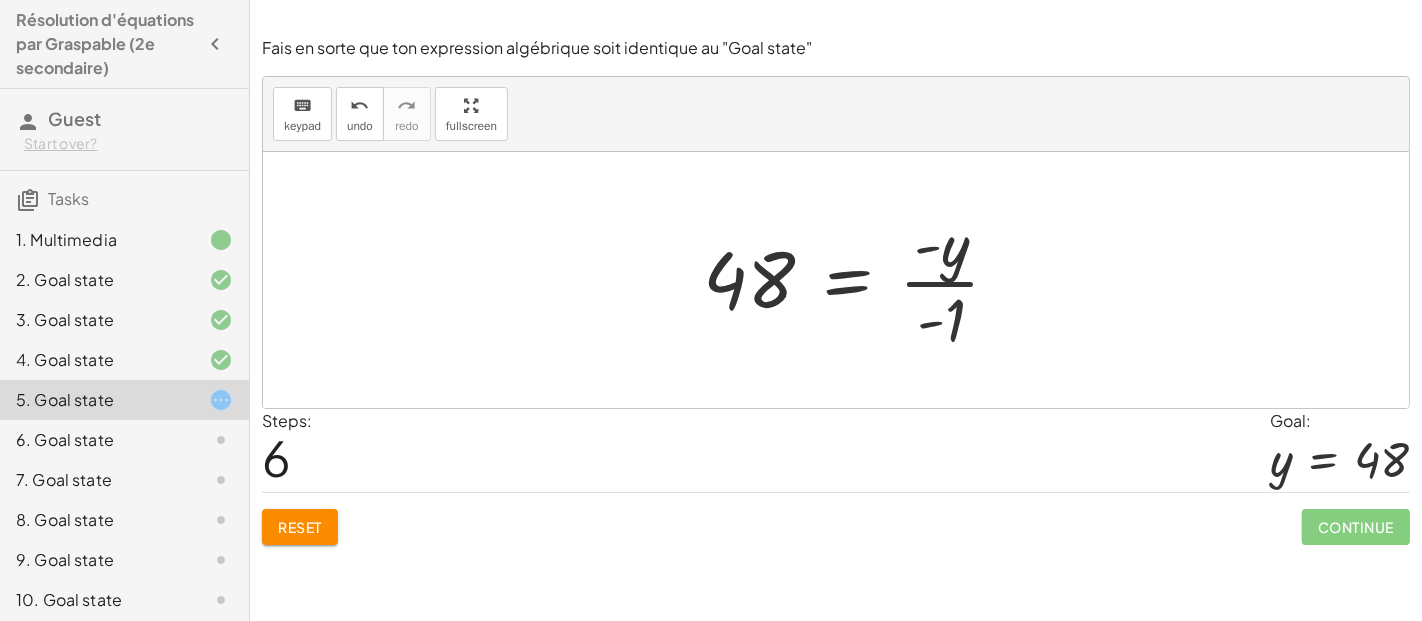 click at bounding box center (859, 280) 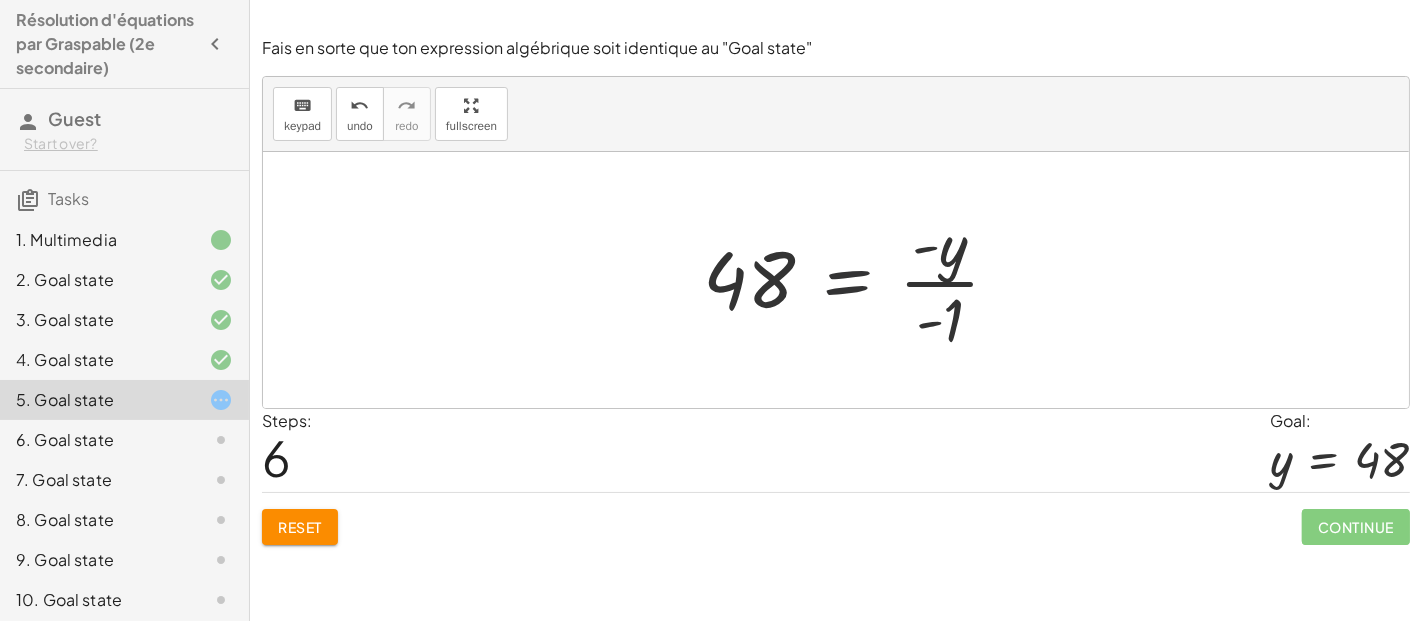 click at bounding box center [859, 280] 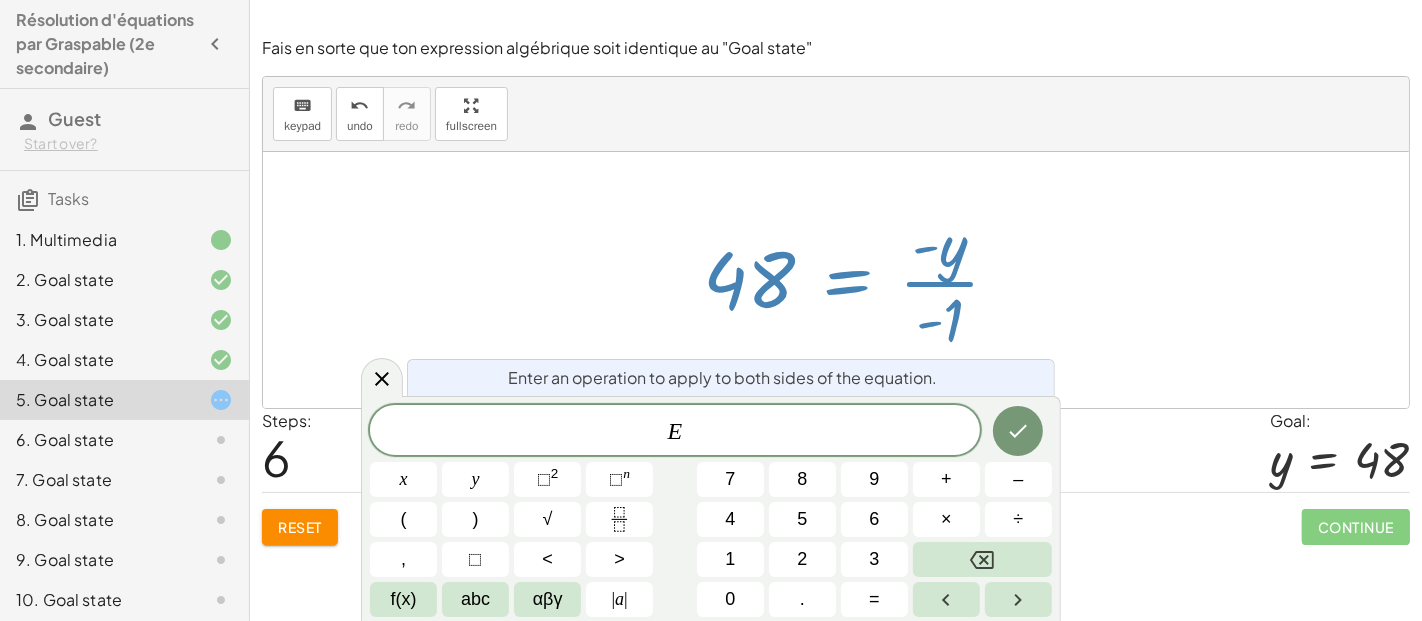 click at bounding box center [859, 280] 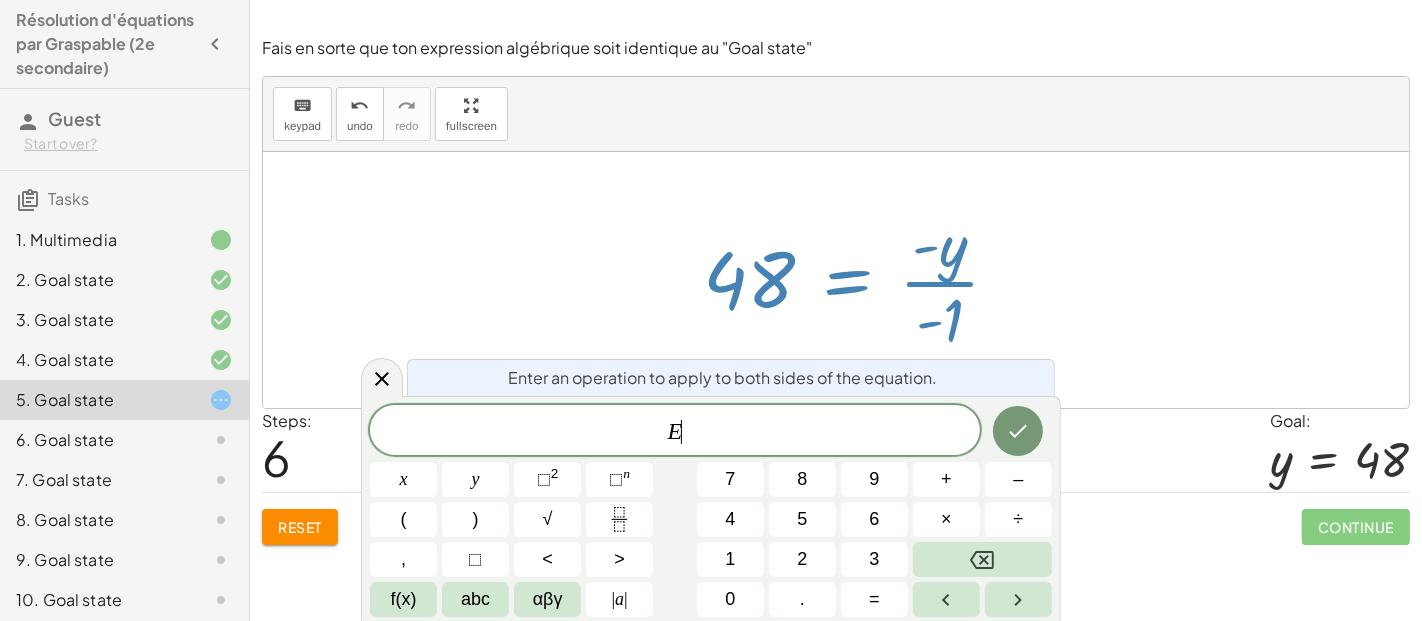click at bounding box center (859, 280) 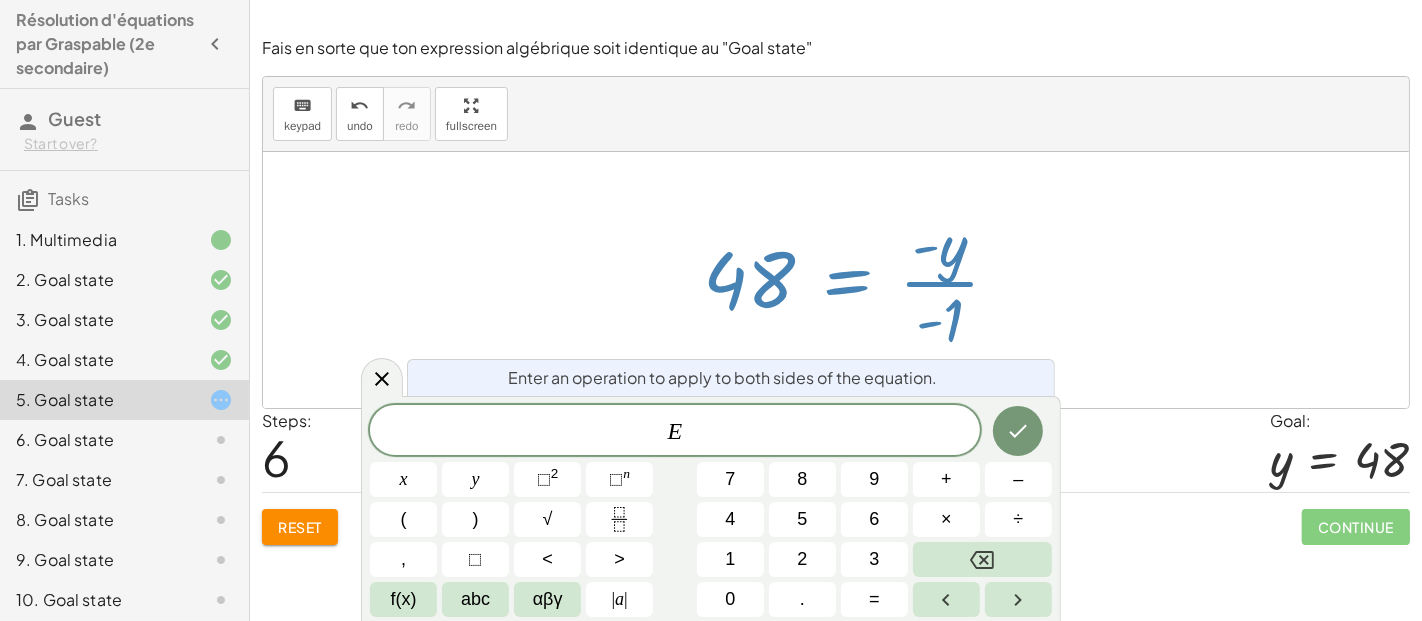 click at bounding box center [836, 280] 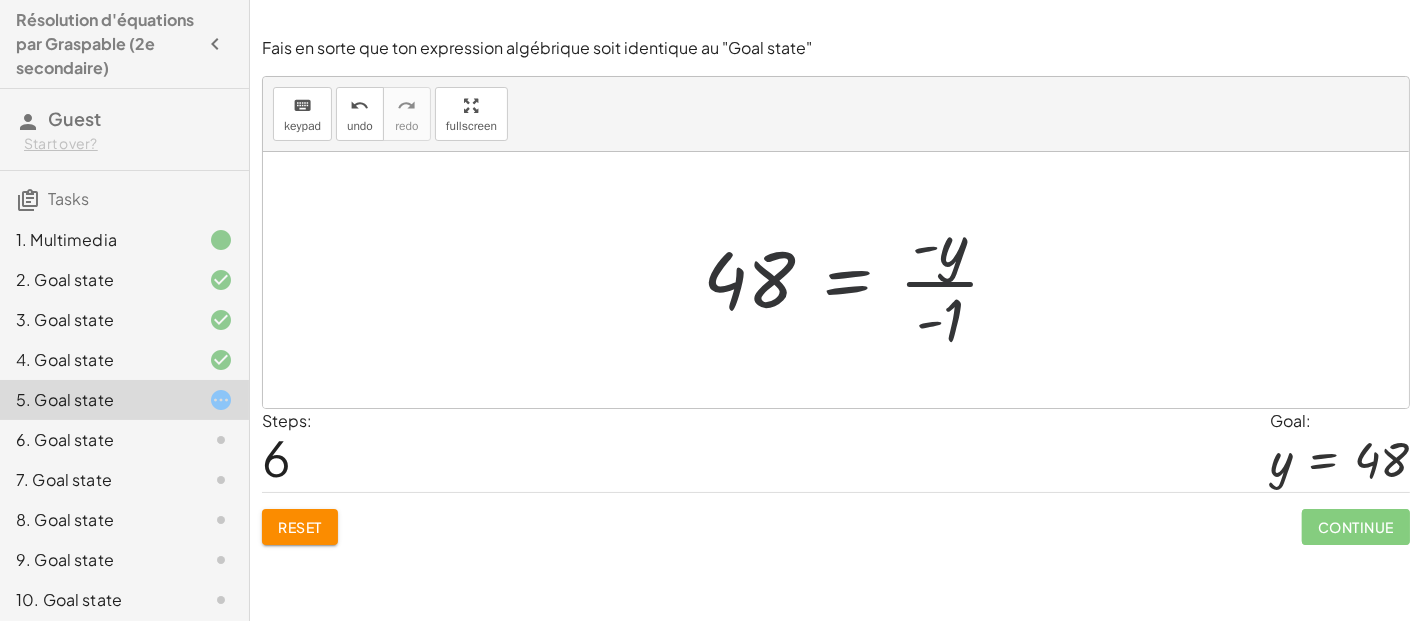 click at bounding box center [859, 280] 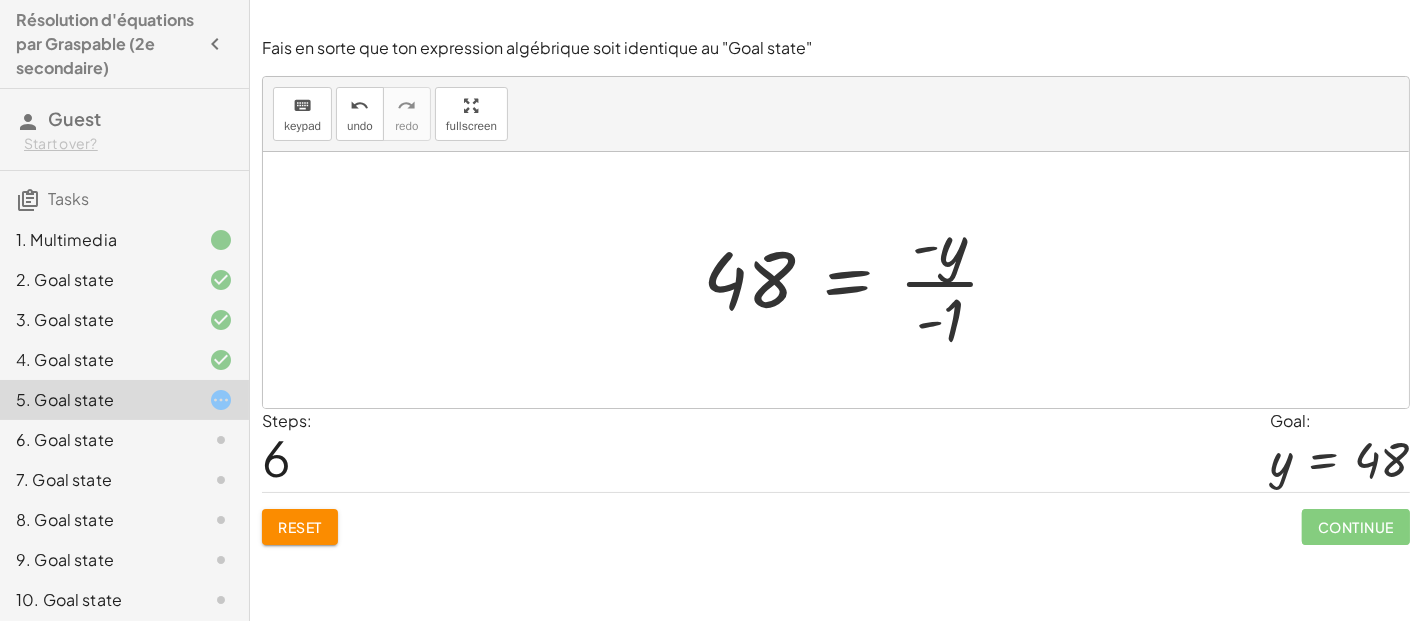 click at bounding box center [859, 280] 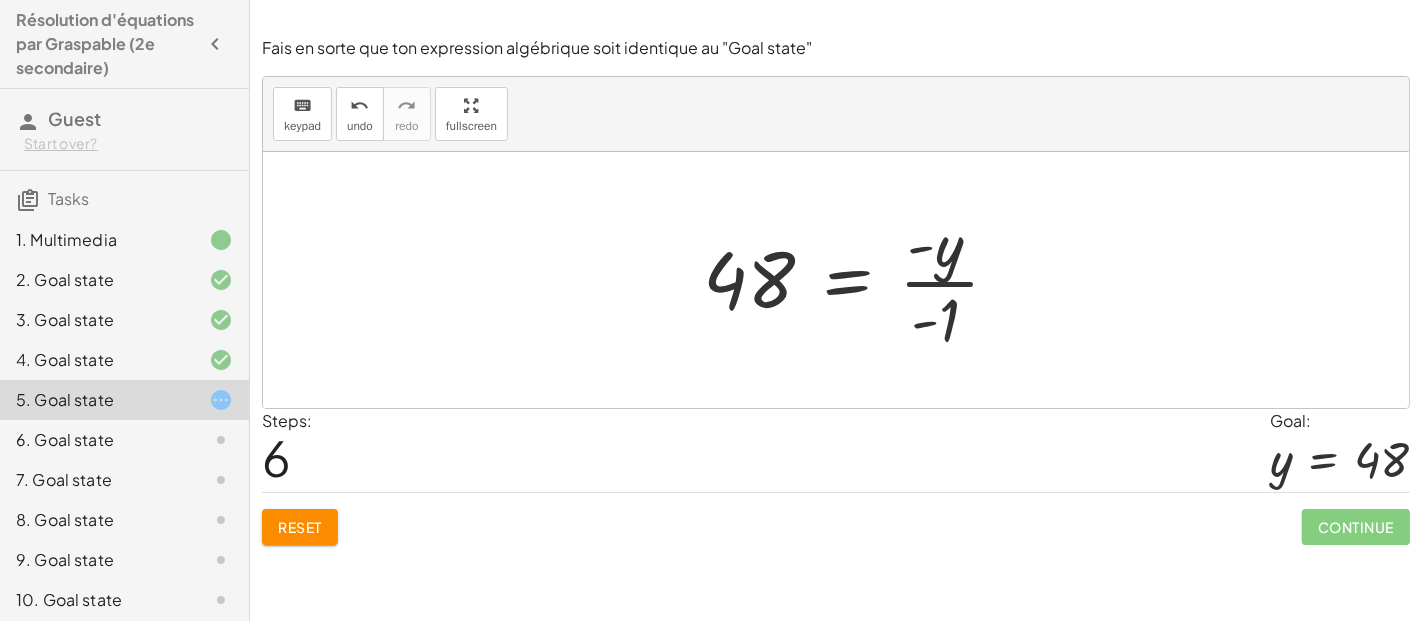 click at bounding box center [859, 280] 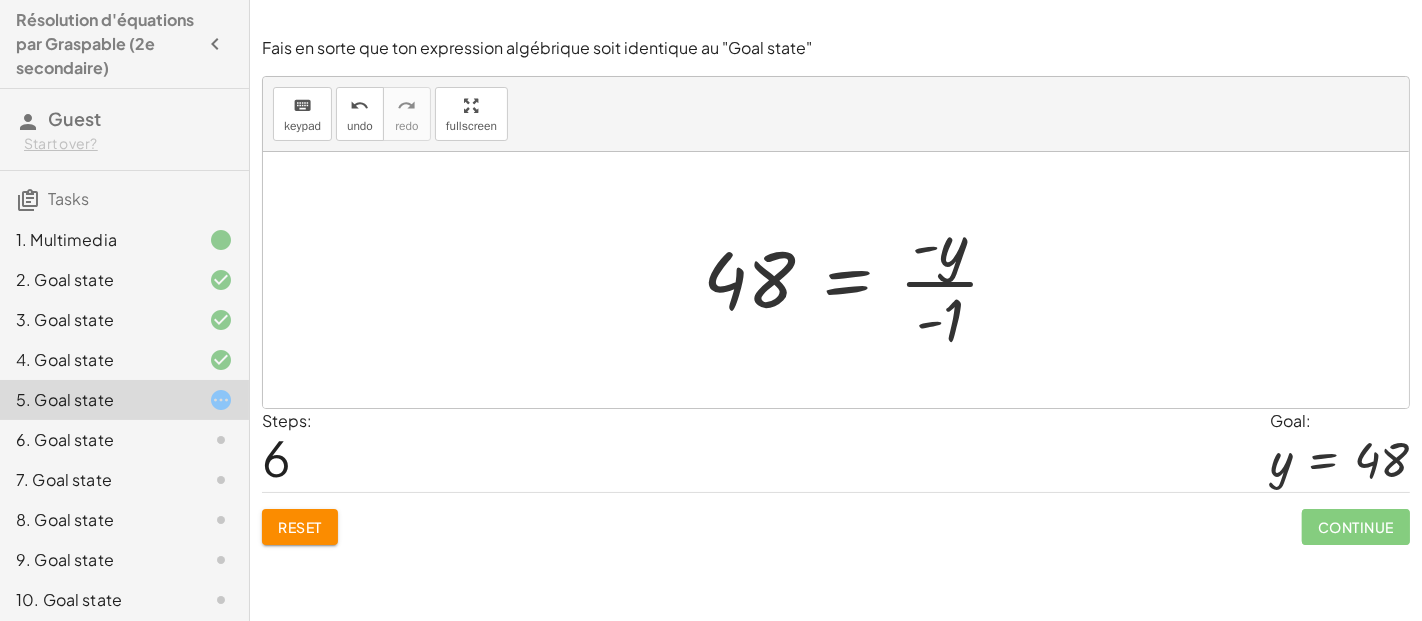 click on "Reset" 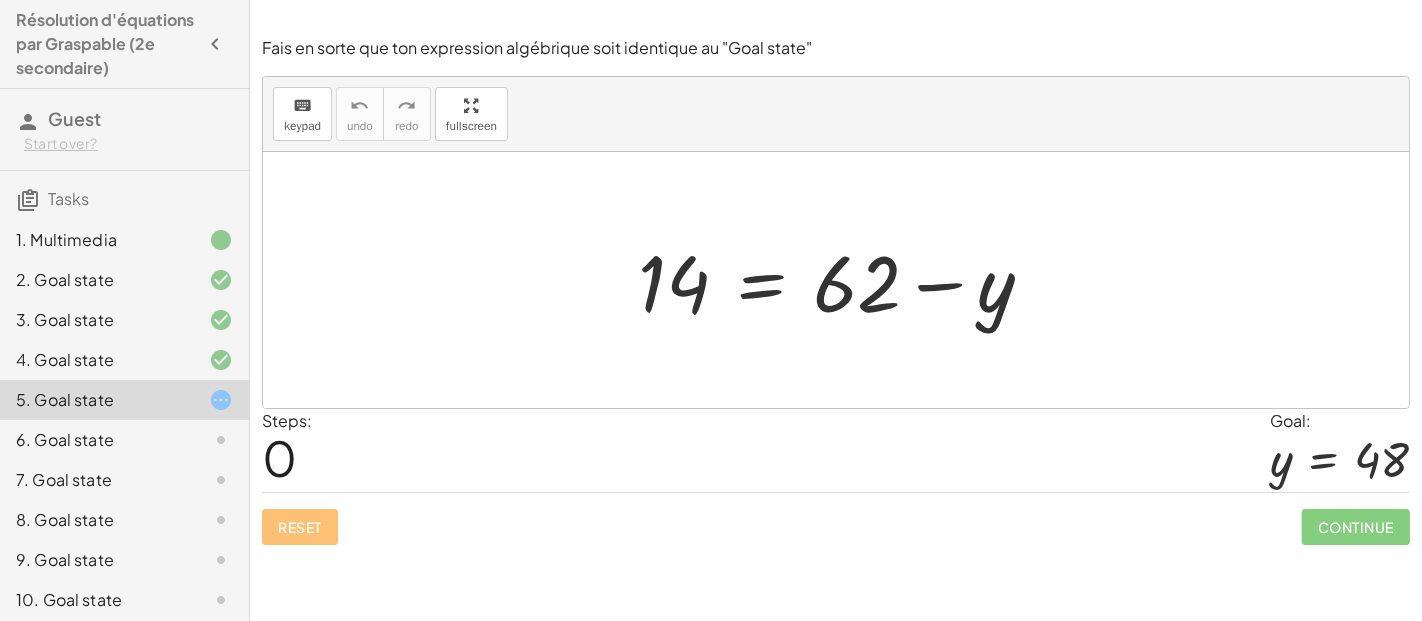 scroll, scrollTop: 296, scrollLeft: 0, axis: vertical 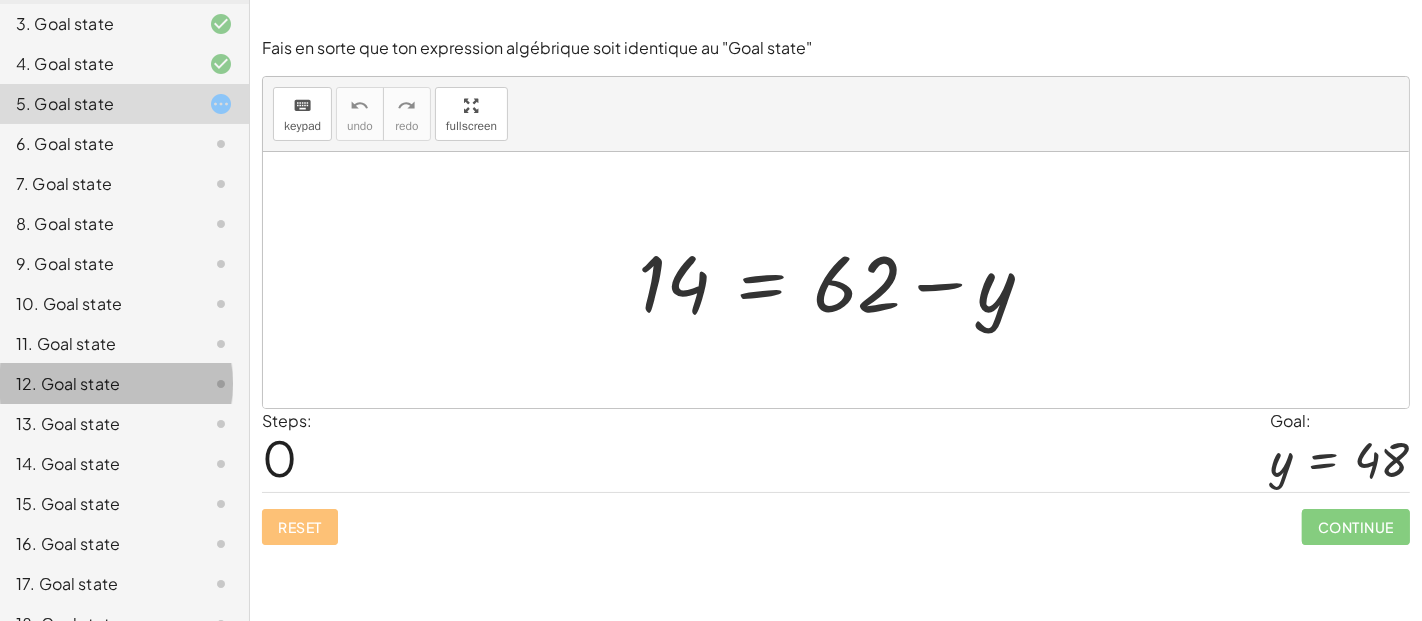 click on "12. Goal state" 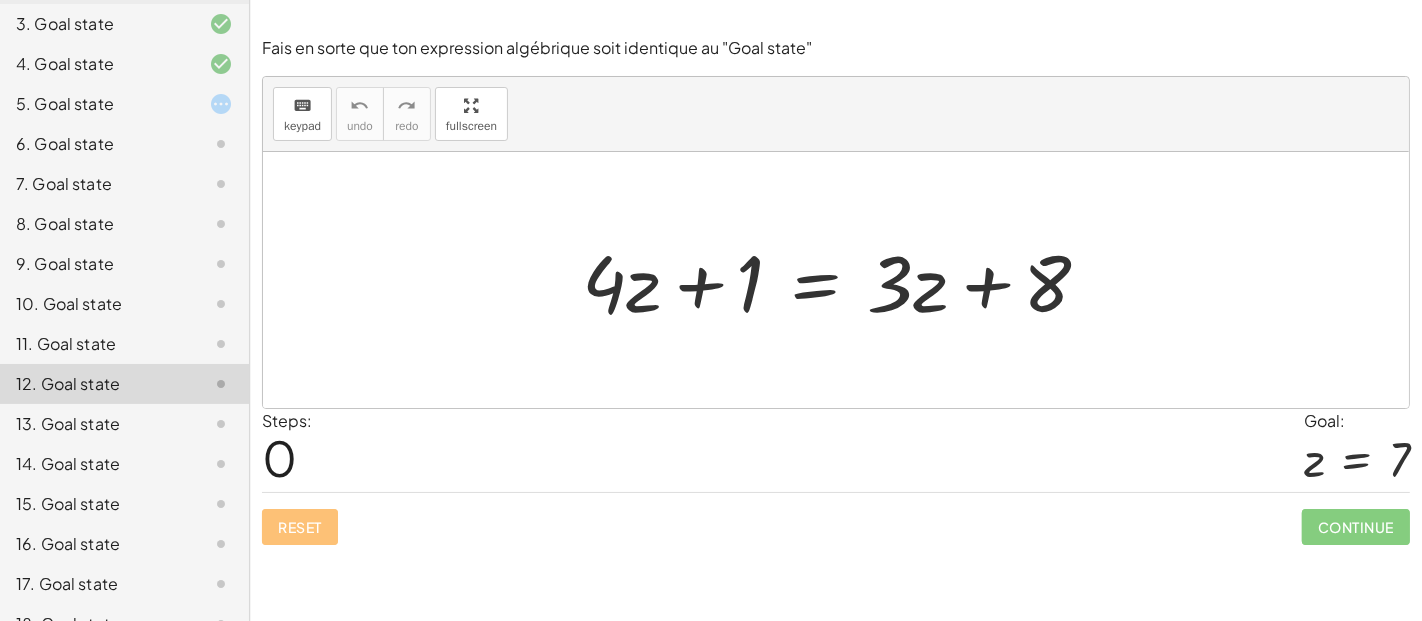 click at bounding box center [844, 280] 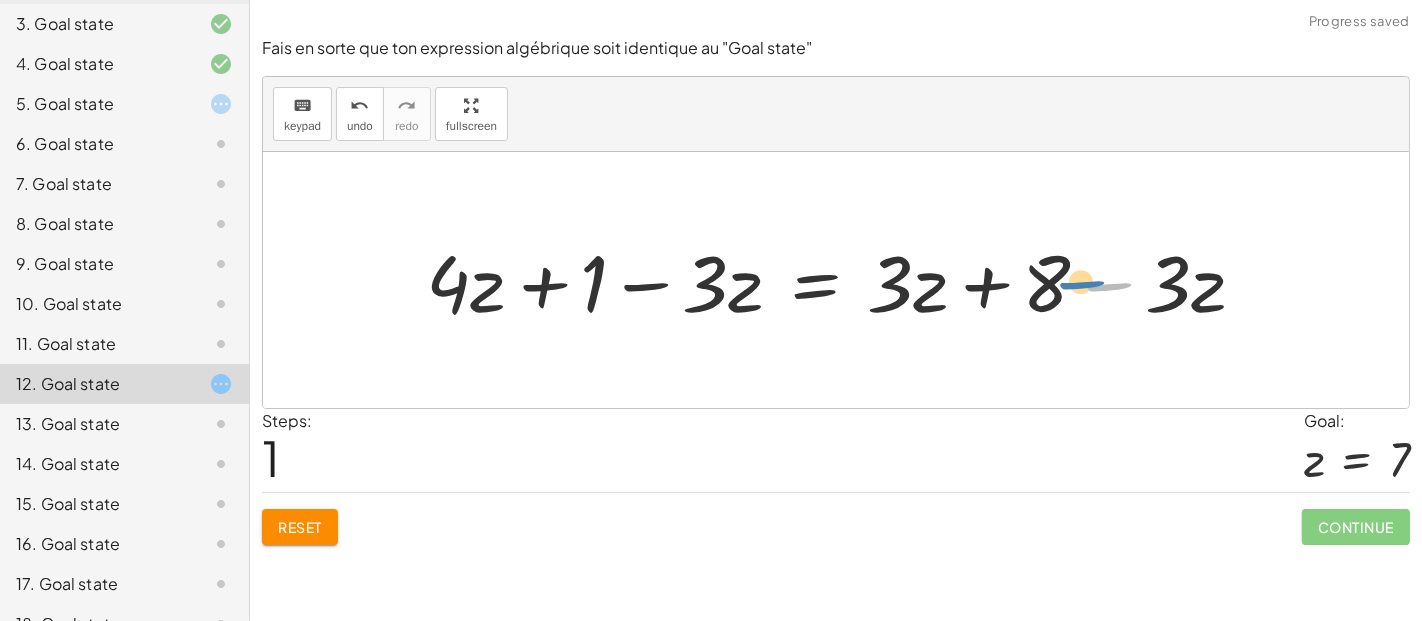 drag, startPoint x: 1101, startPoint y: 289, endPoint x: 1085, endPoint y: 284, distance: 16.763054 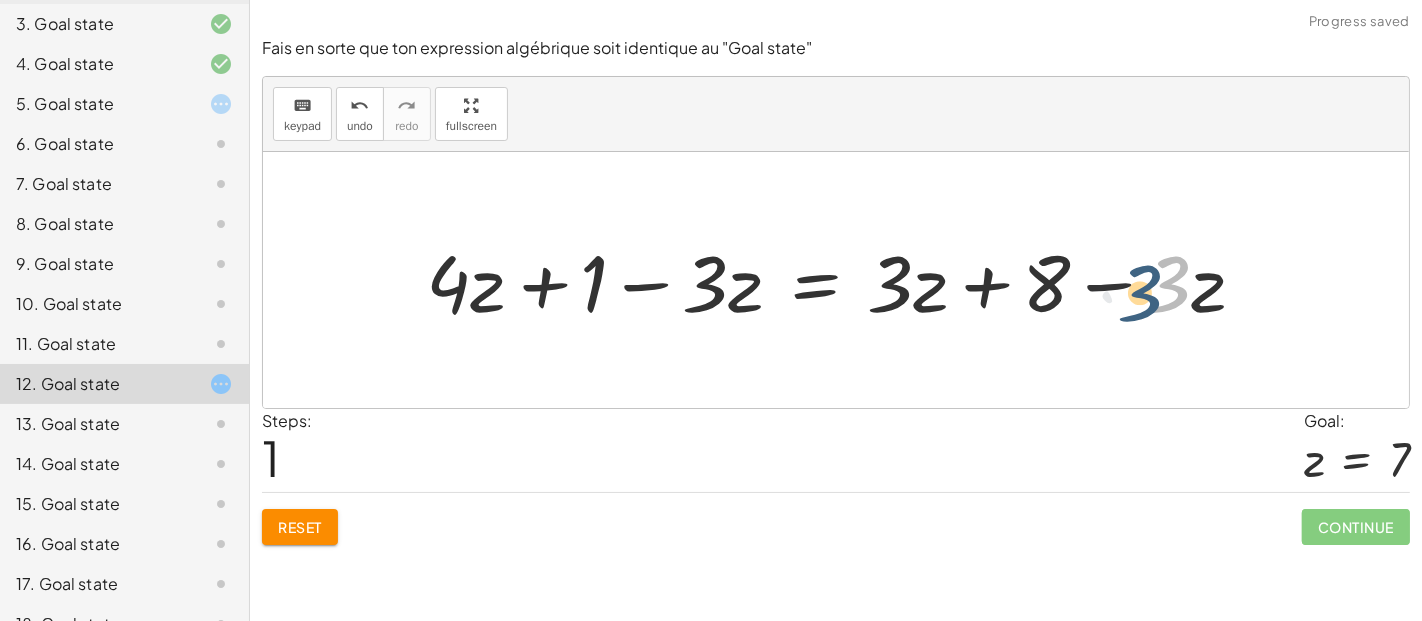 drag, startPoint x: 1177, startPoint y: 295, endPoint x: 1157, endPoint y: 300, distance: 20.615528 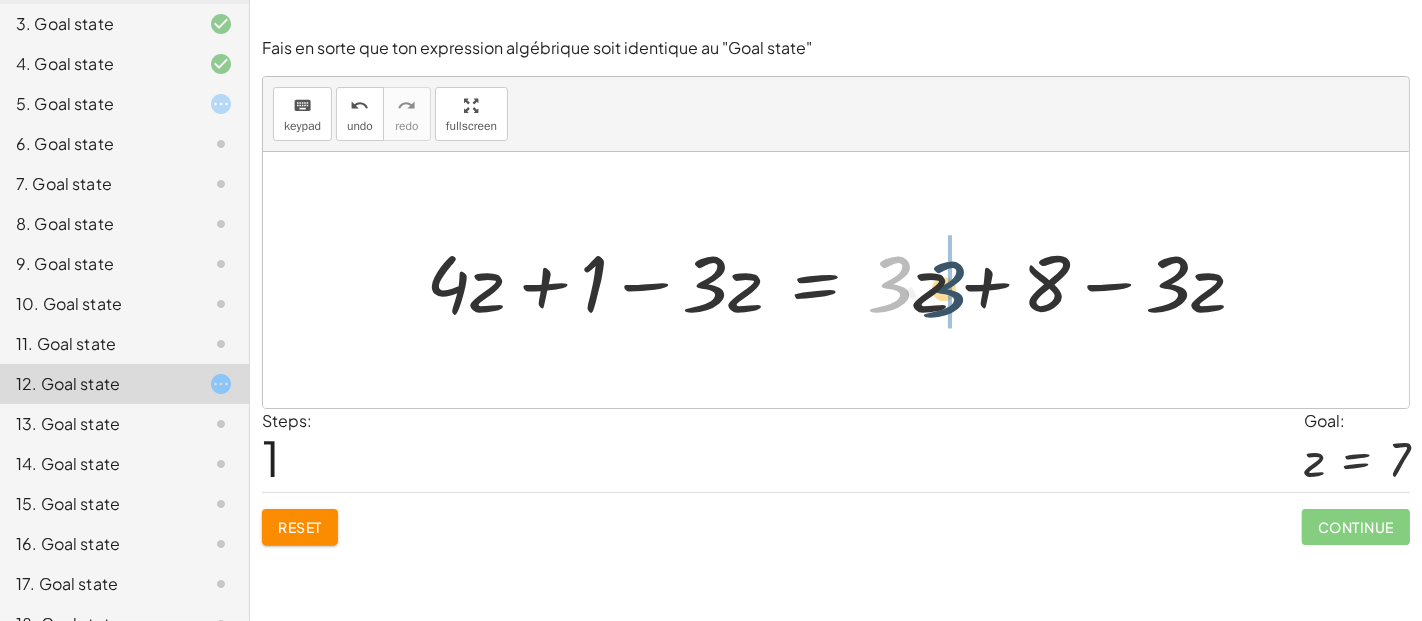 drag, startPoint x: 903, startPoint y: 289, endPoint x: 962, endPoint y: 294, distance: 59.211487 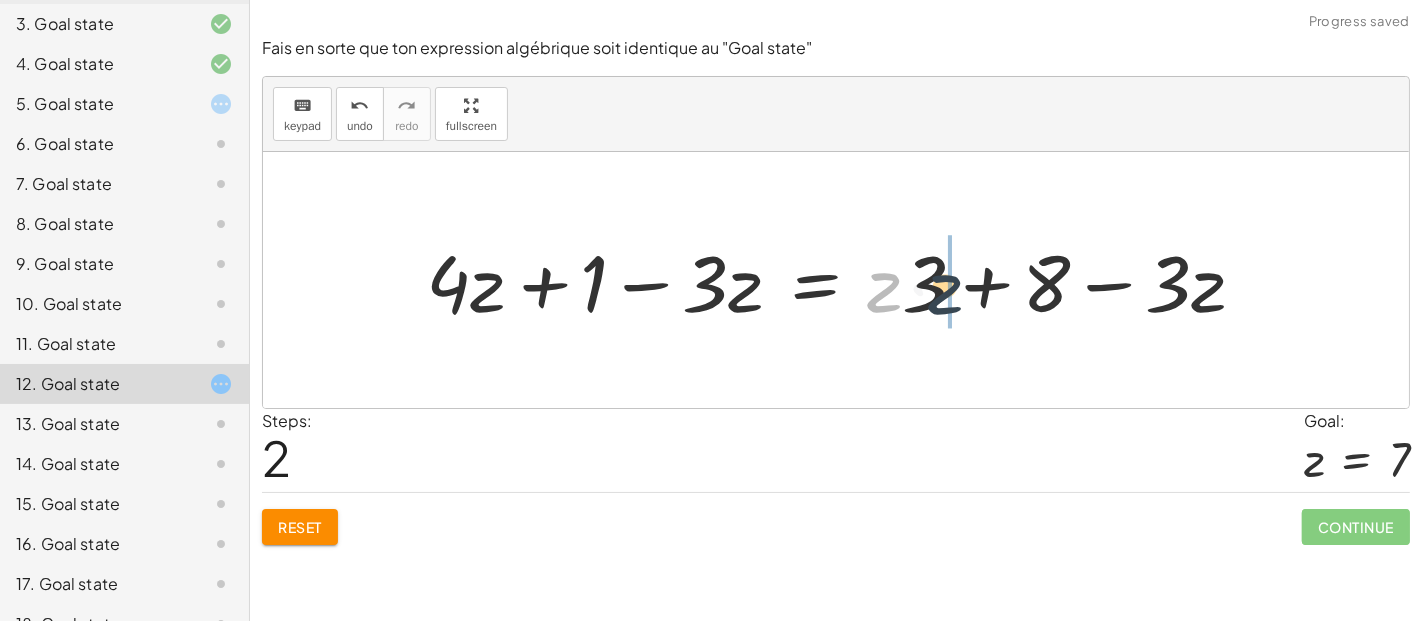 drag, startPoint x: 888, startPoint y: 291, endPoint x: 951, endPoint y: 293, distance: 63.03174 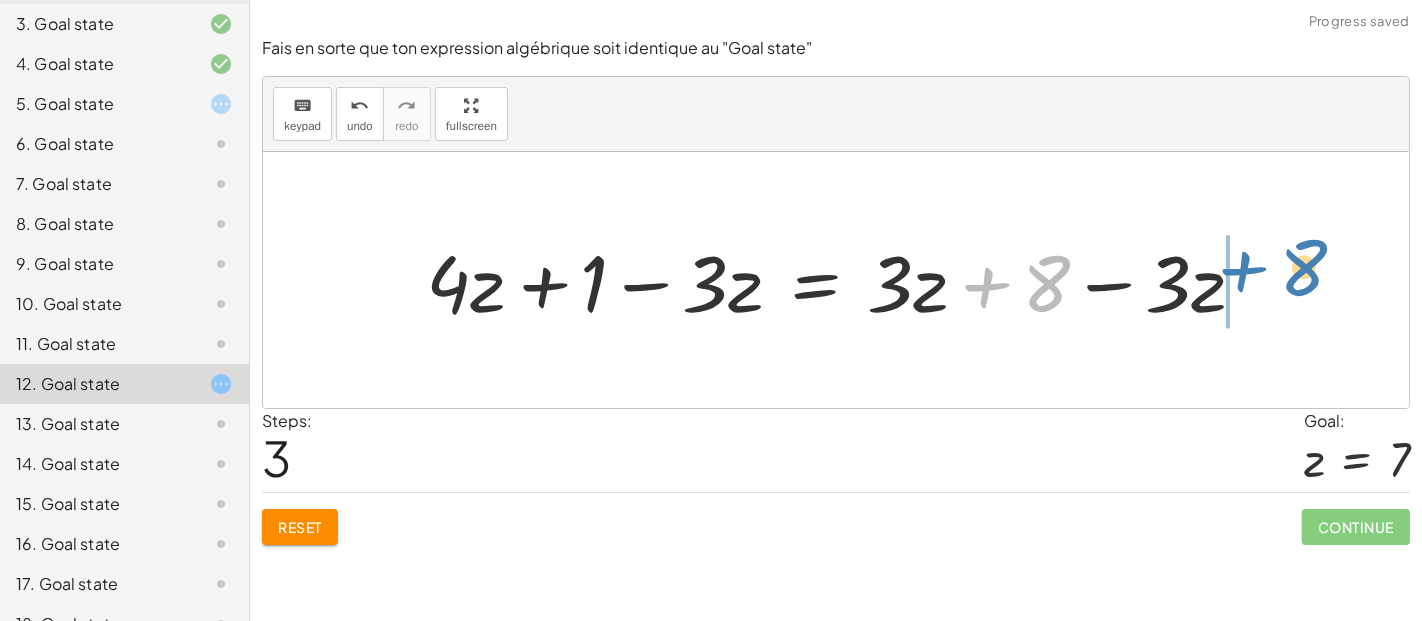 drag, startPoint x: 995, startPoint y: 287, endPoint x: 1258, endPoint y: 272, distance: 263.4274 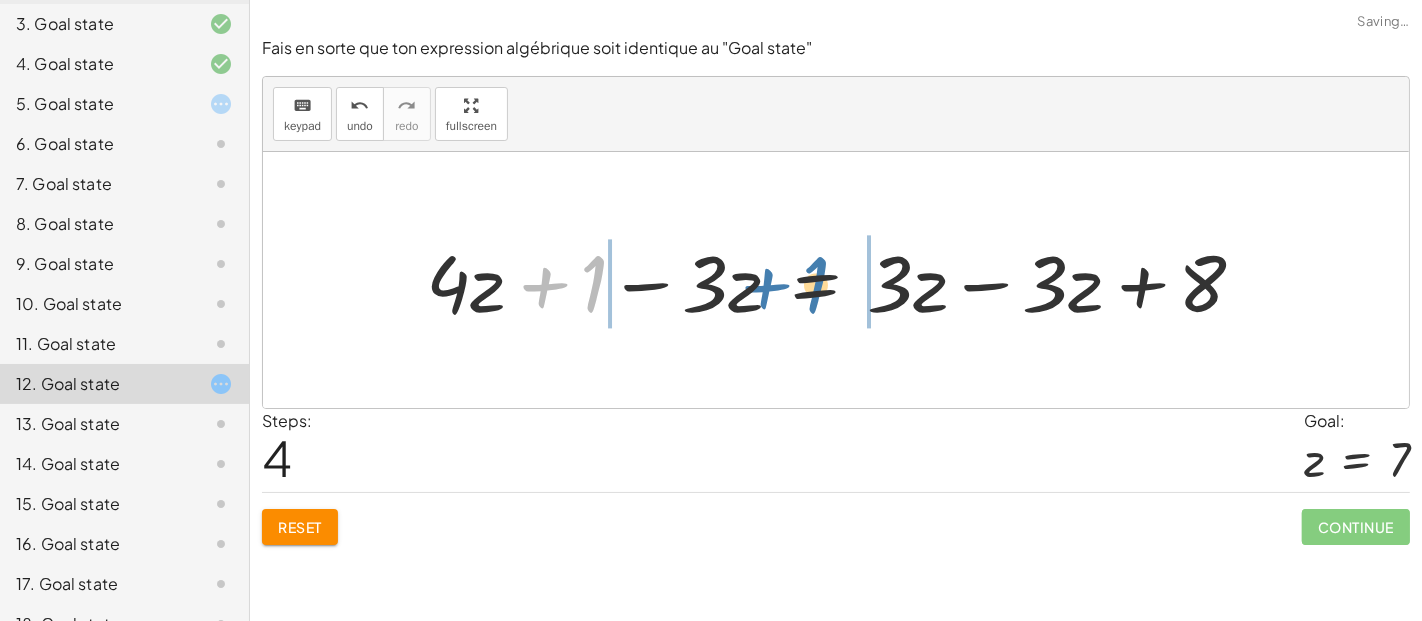 drag, startPoint x: 546, startPoint y: 288, endPoint x: 775, endPoint y: 288, distance: 229 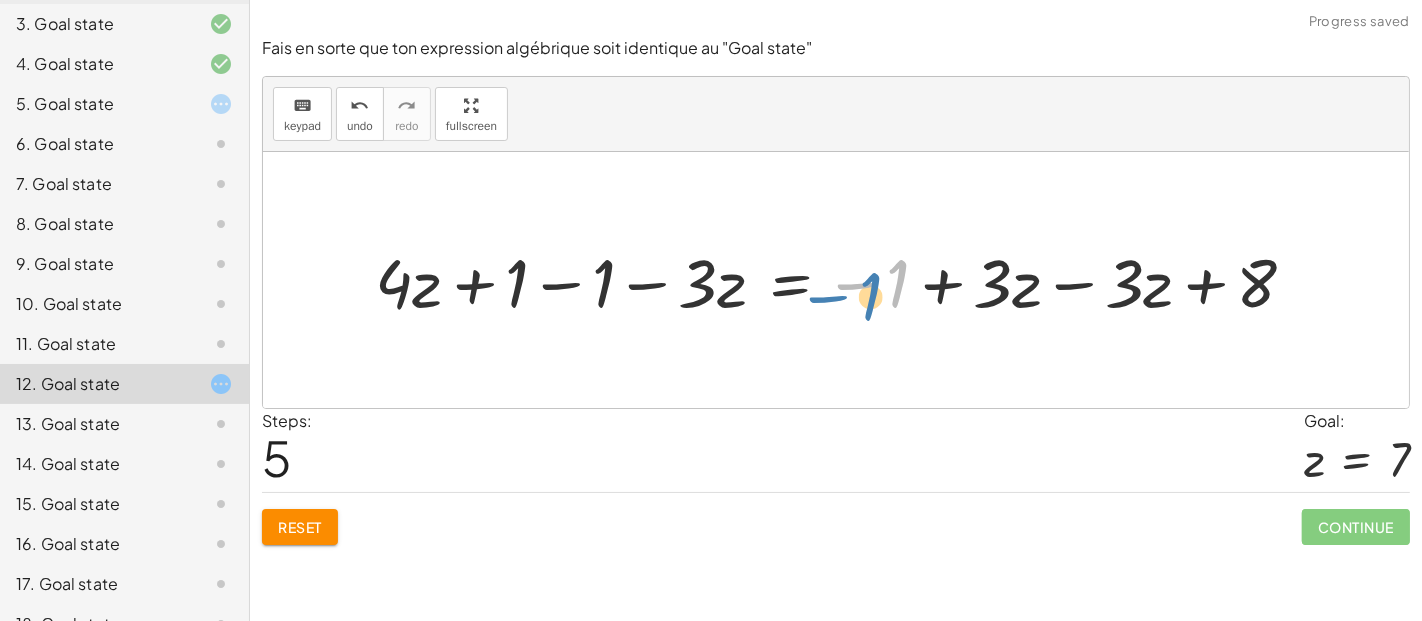 drag, startPoint x: 868, startPoint y: 286, endPoint x: 736, endPoint y: 324, distance: 137.36084 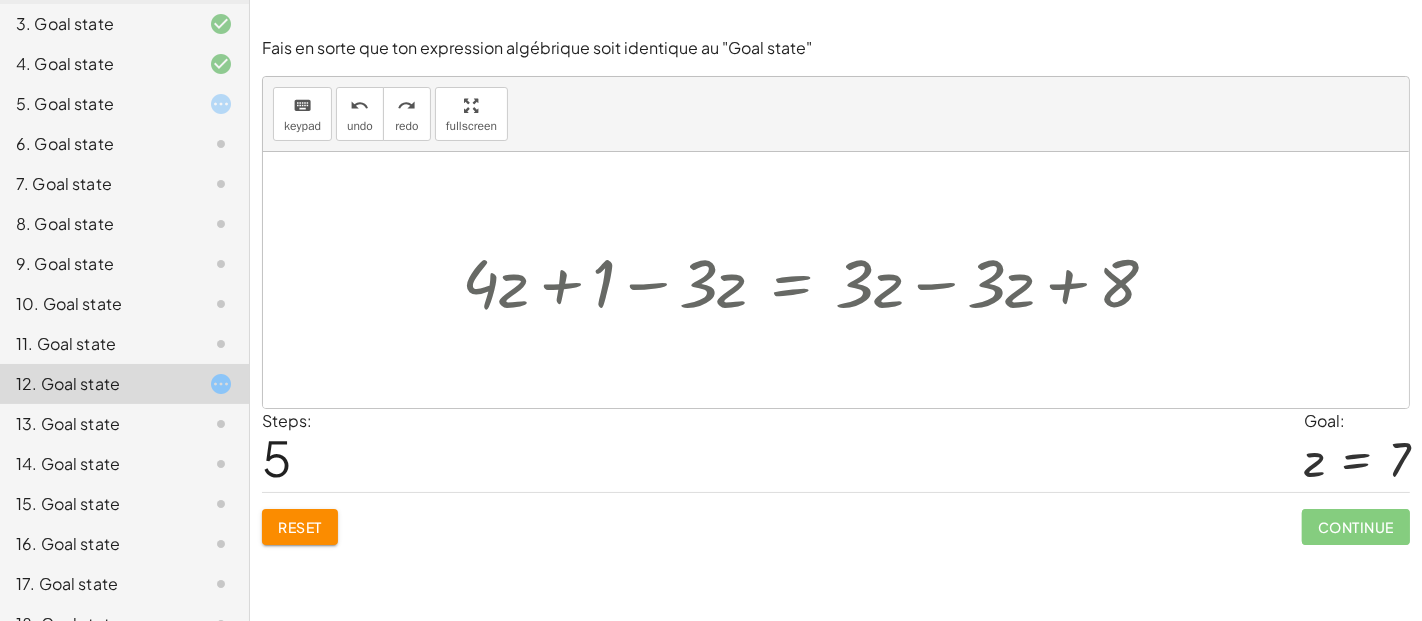 click on "undo" at bounding box center [360, 126] 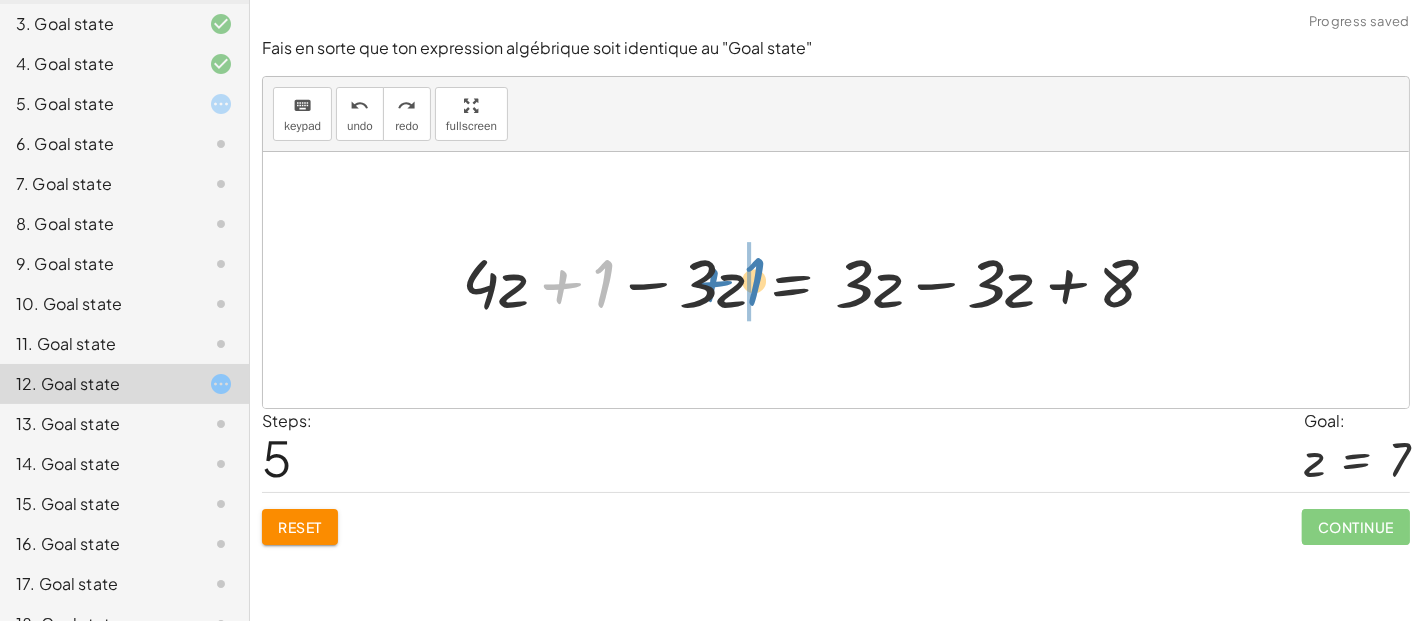 drag, startPoint x: 559, startPoint y: 288, endPoint x: 710, endPoint y: 286, distance: 151.01324 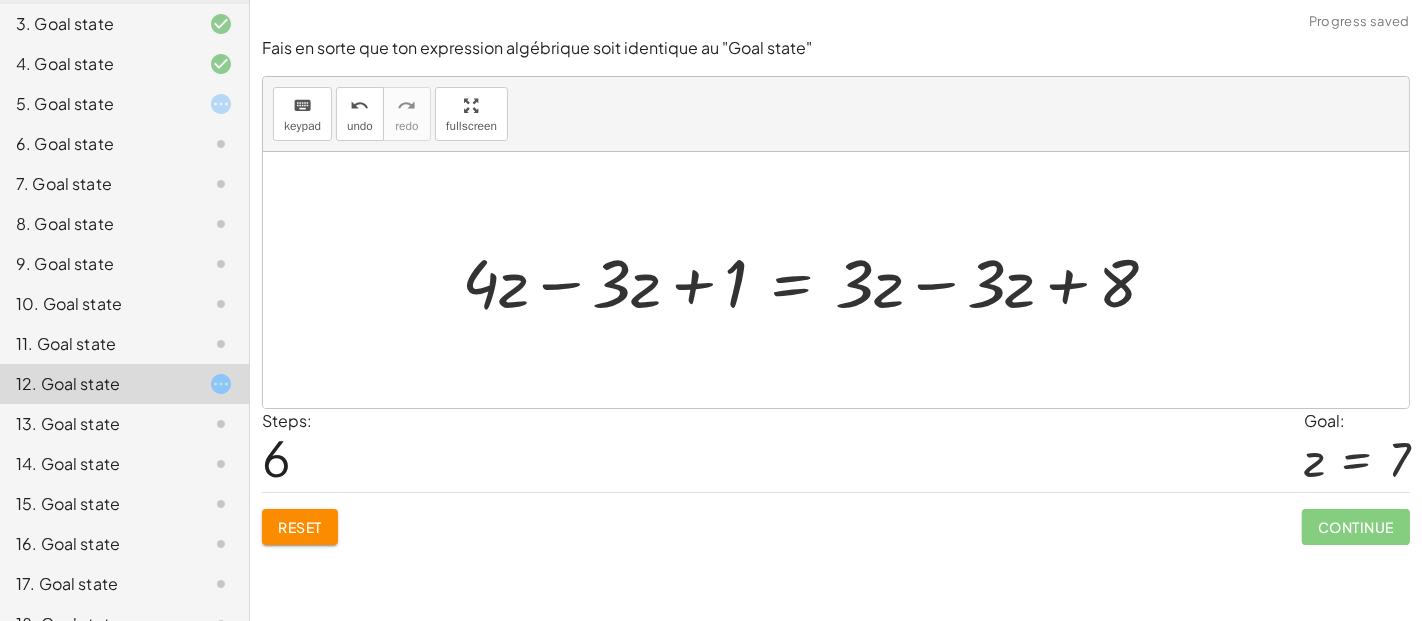 click at bounding box center (818, 280) 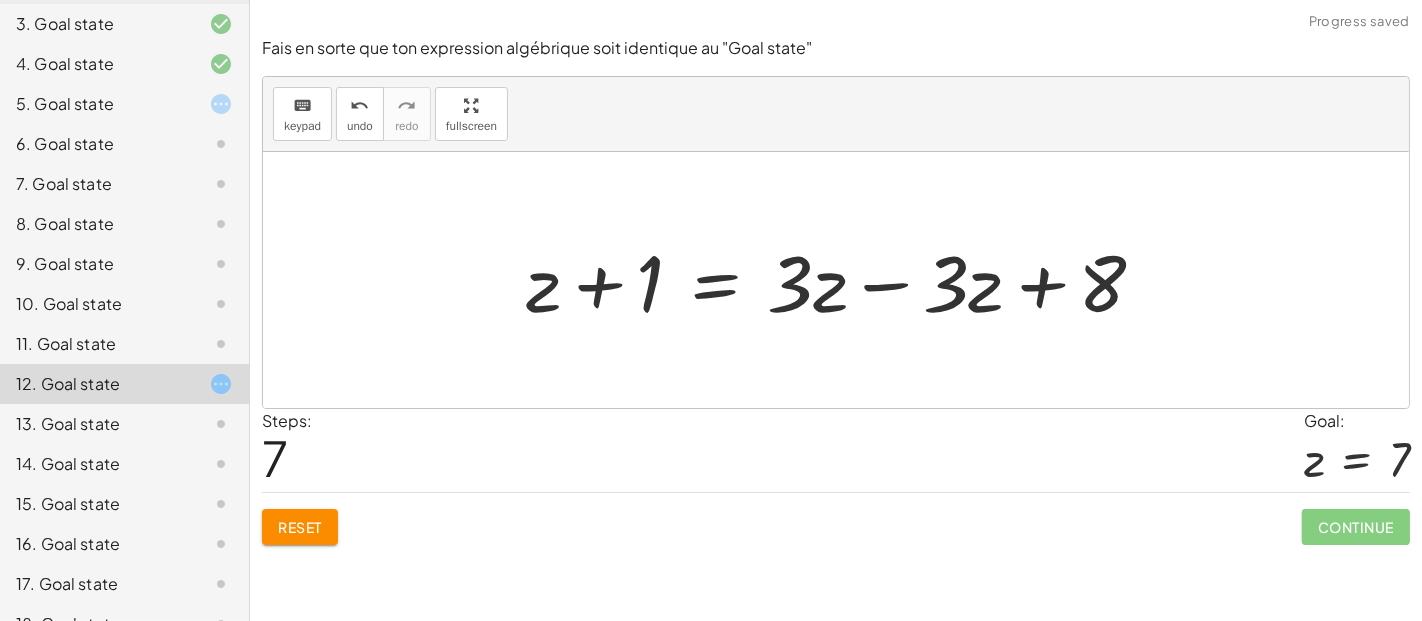 click at bounding box center [844, 280] 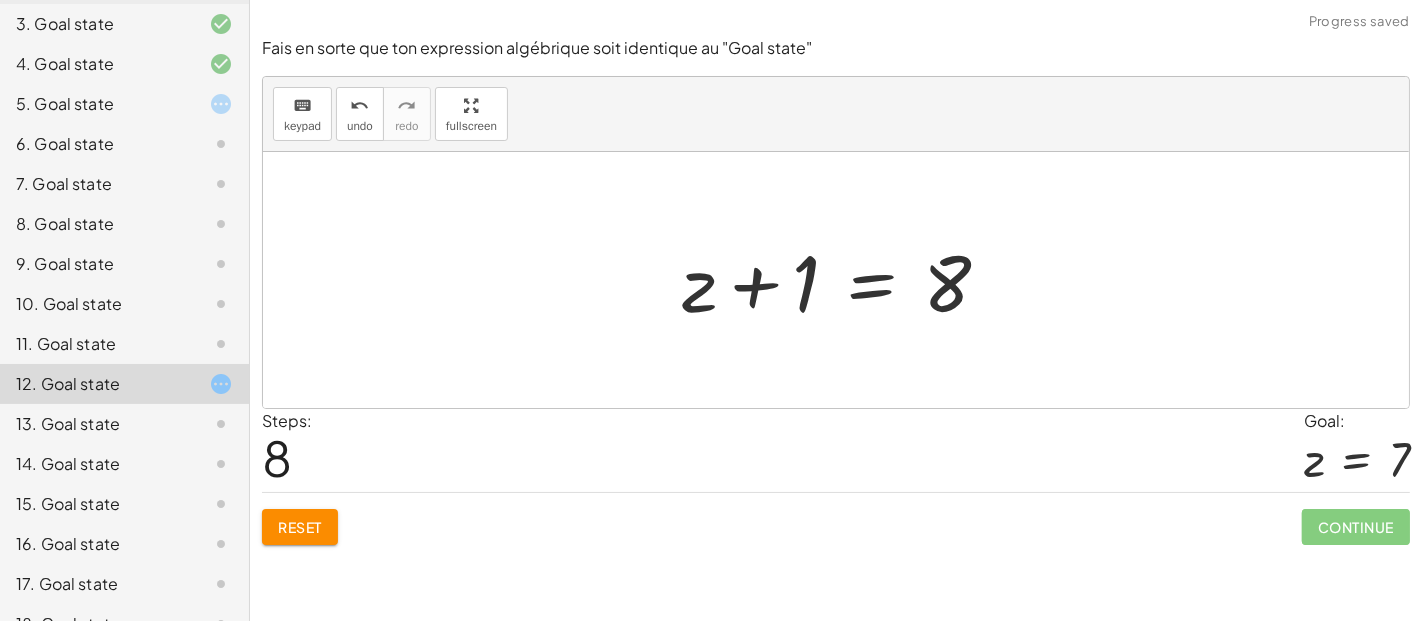 click at bounding box center (844, 280) 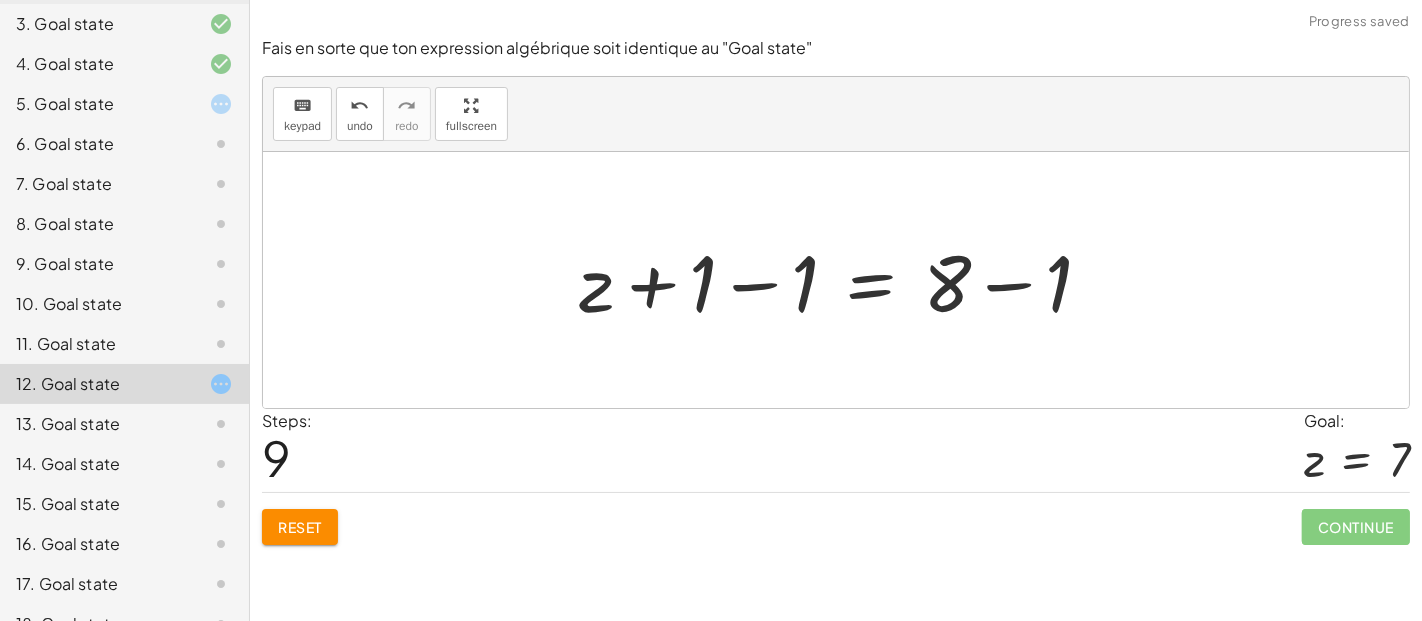 click at bounding box center (843, 280) 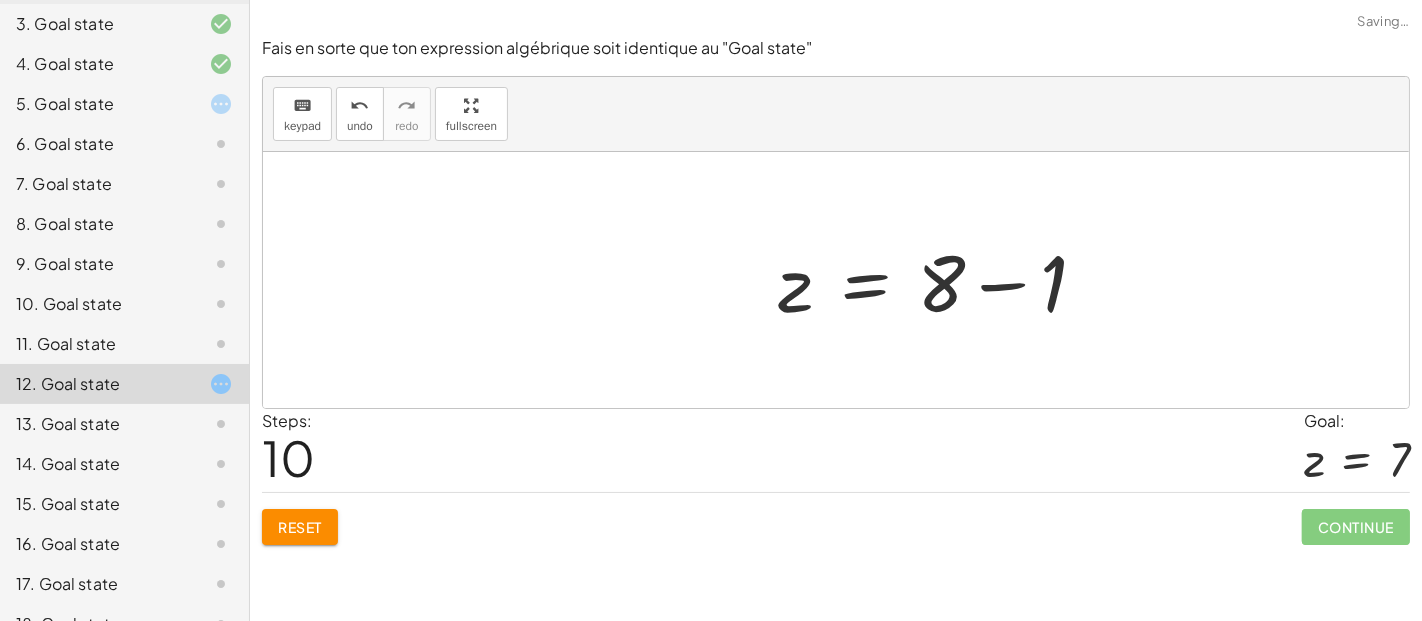click on "+ · 4 · z + 1 = + · 3 · z + 8 + · 4 · z + 1 − · 3 · z = + · 3 · z + 8 − · 3 · z + · 4 · z + 1 − · 3 · z = + · z · 3 + 8 − · 3 · z + · 4 · z + 1 − · 3 · z = + · 3 · z + 8 − · 3 · z + · 4 · z + 1 − · 3 · z = + · 3 · z − · 3 · z + 8 + · 4 · z − · 3 · z + 1 = + · 3 · z − · 3 · z + 8 + · 1 · z + 1 = + · 3 · z − · 3 · z + 8 + z + 1 = + · 3 · z − · 3 · z + 8 + z + 1 = + 0 + 8 + z + 1 = 8 + z + 1 − 1 = + 8 − 1 + z + 0 = + 8 − 1 = 8 z + − 1" at bounding box center (836, 280) 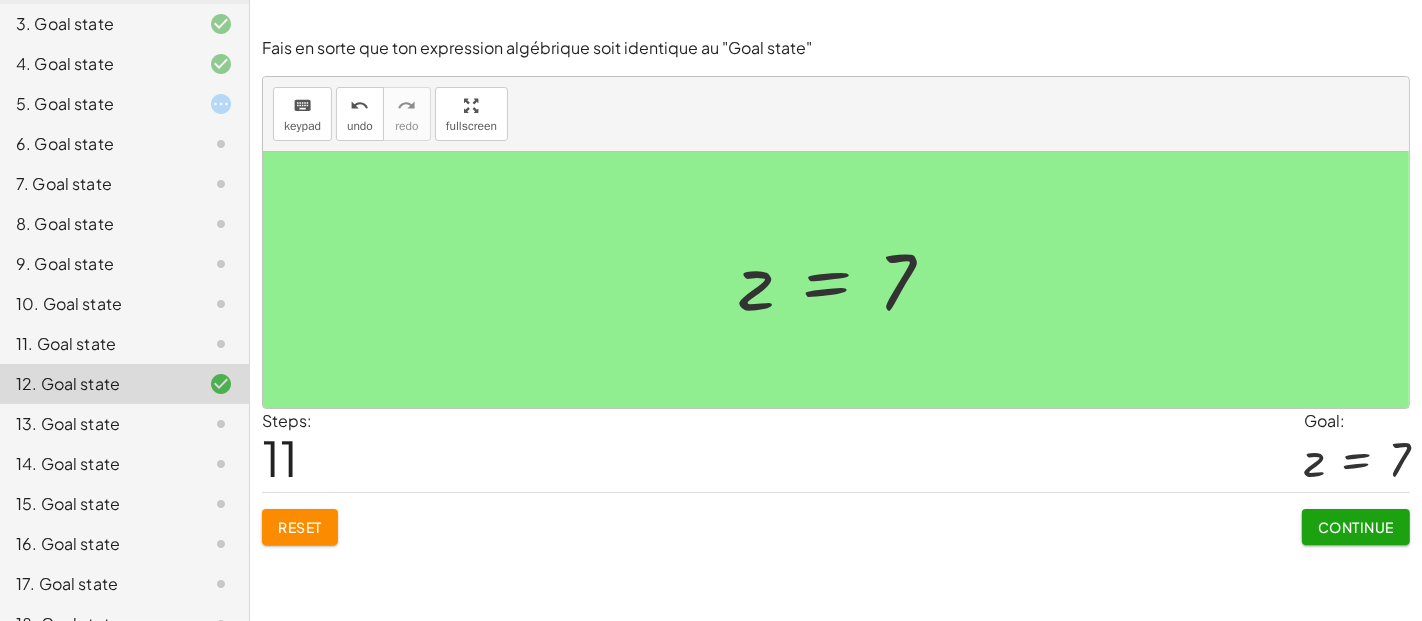 click on "11. Goal state" 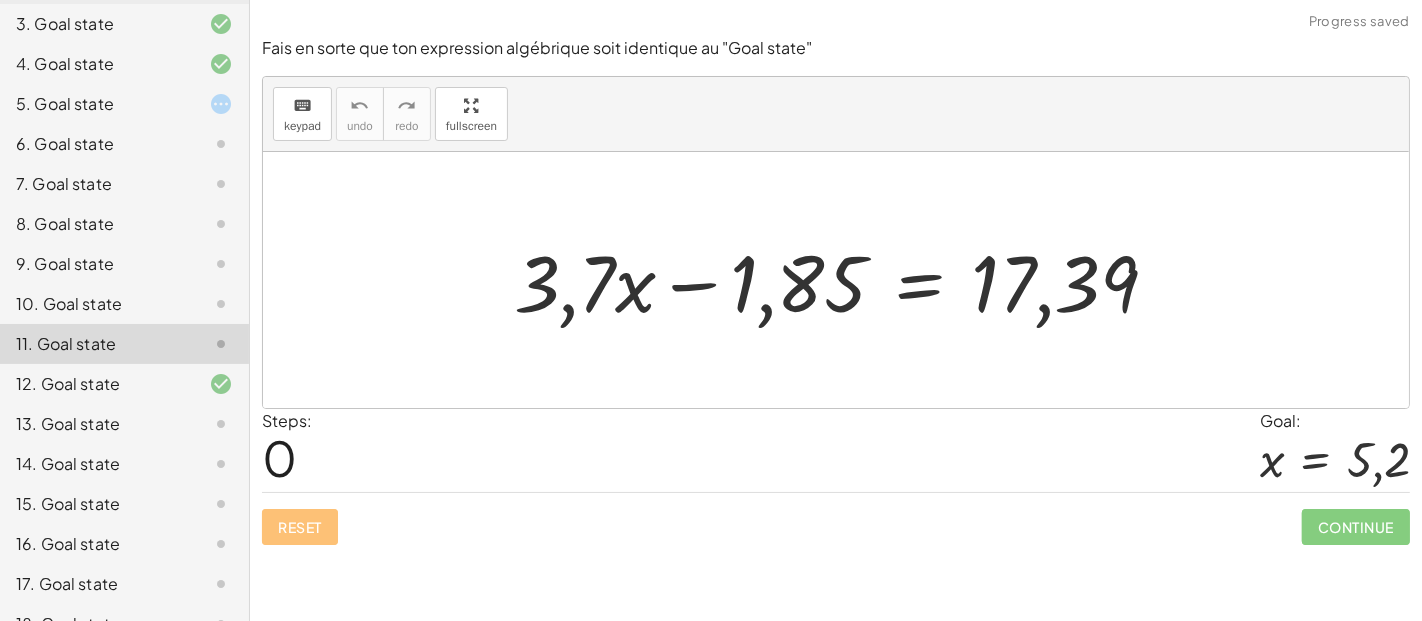 click on "10. Goal state" 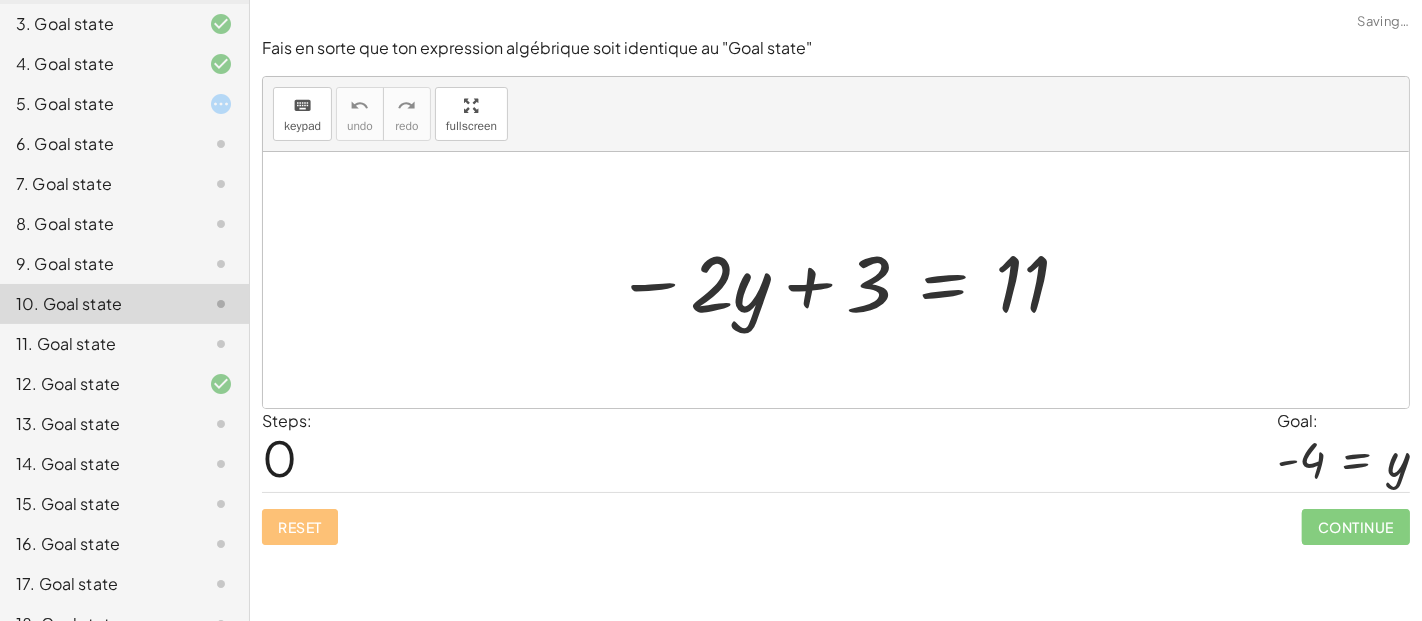 click on "13. Goal state" 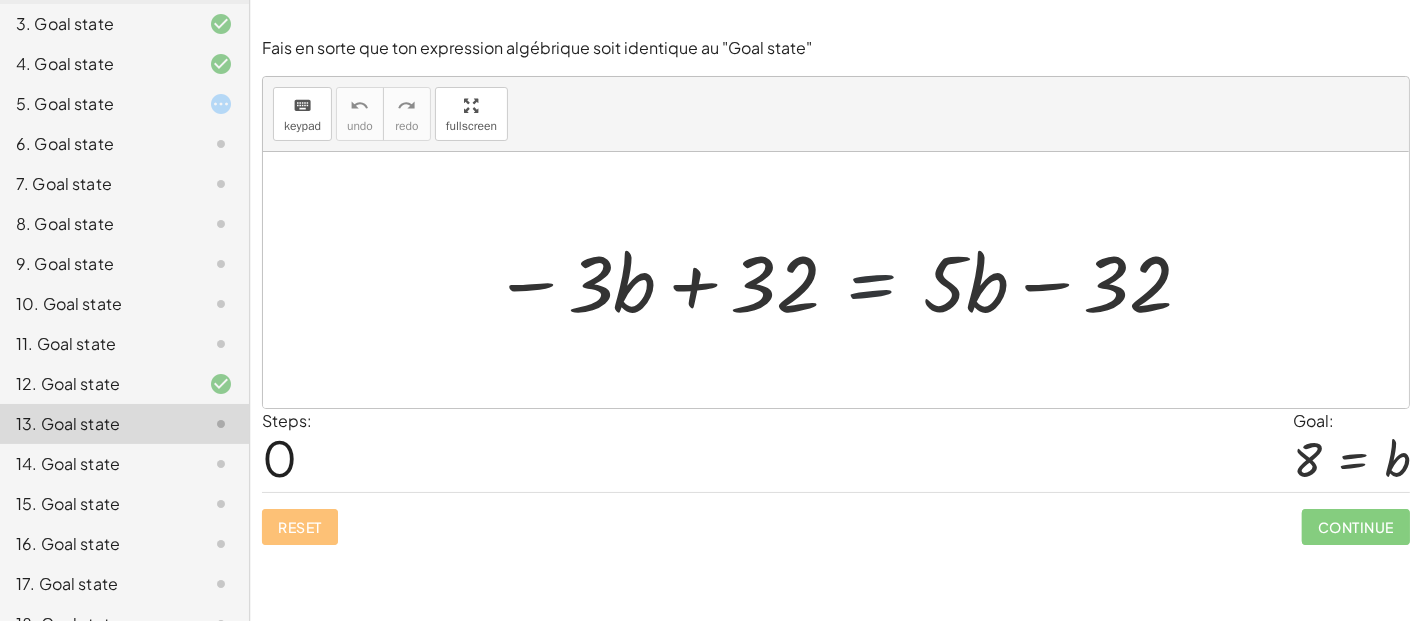 click at bounding box center (843, 280) 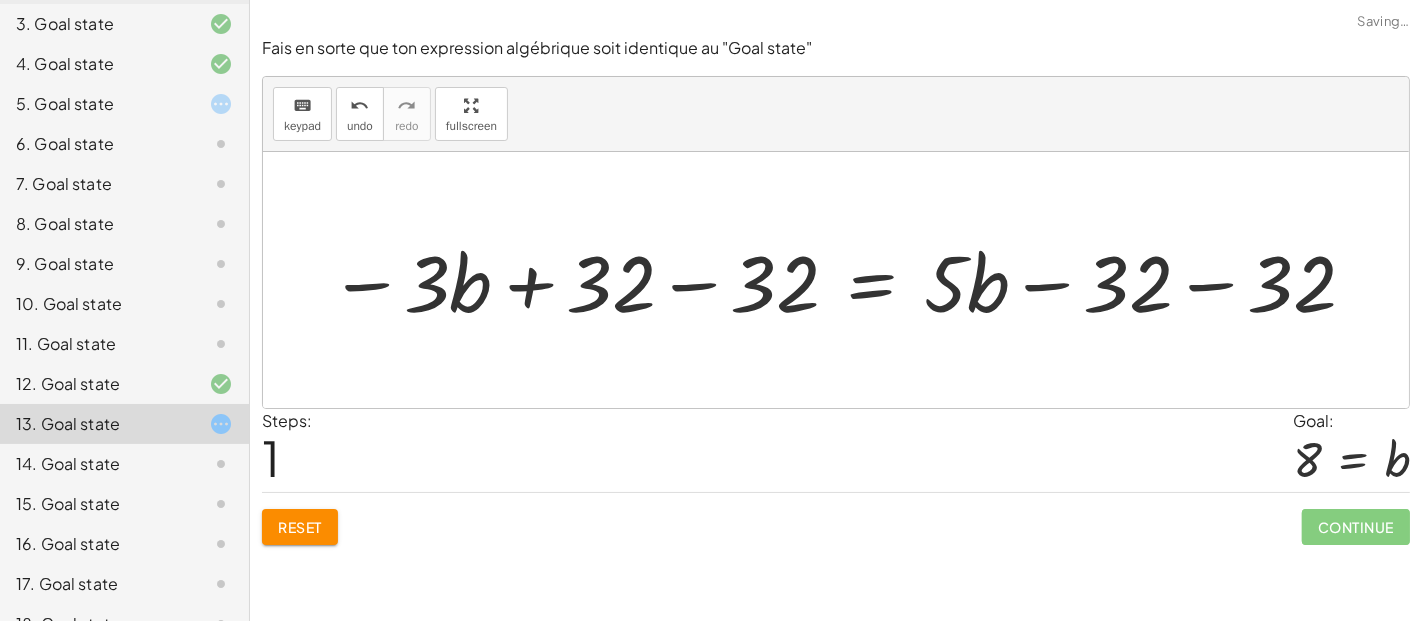 click at bounding box center [844, 280] 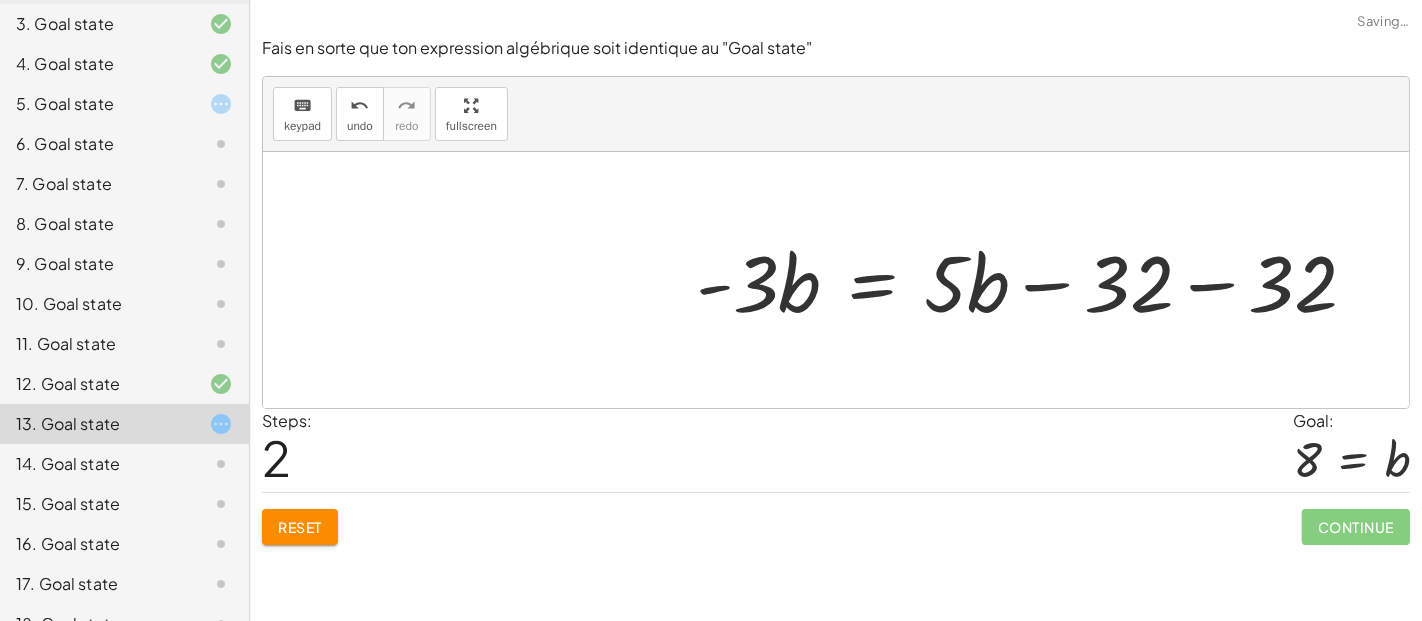 click at bounding box center [1034, 280] 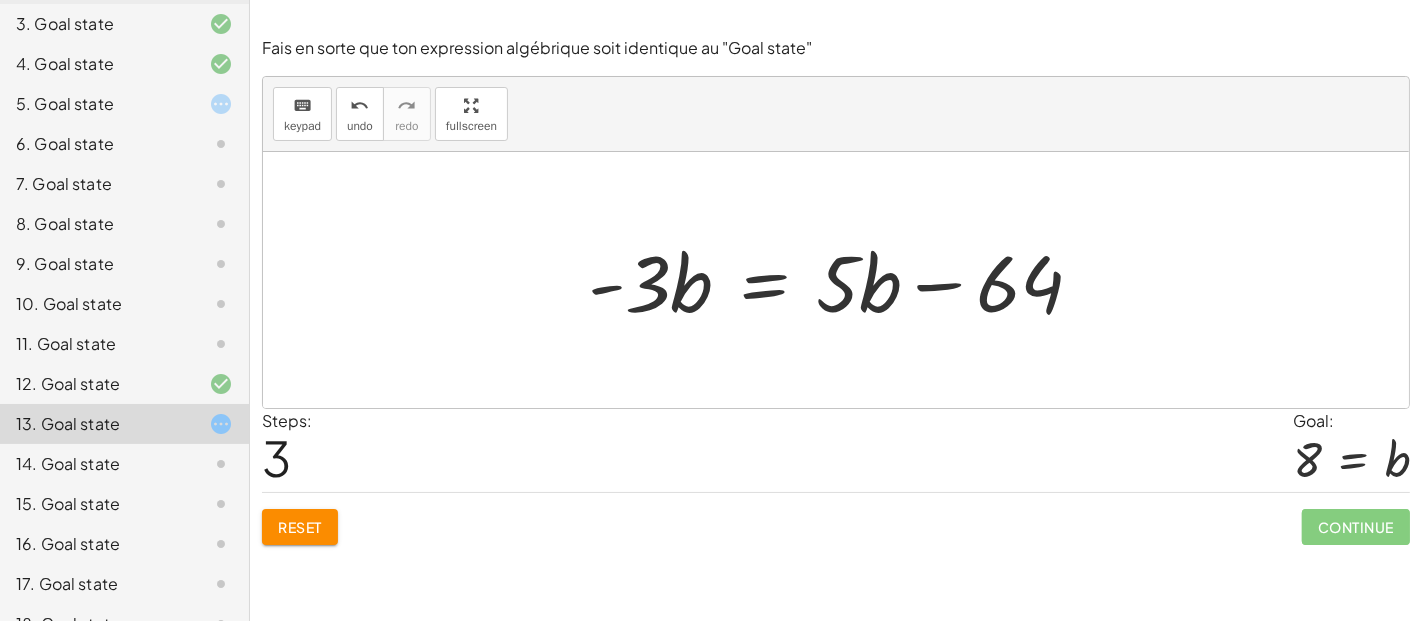 click at bounding box center [843, 280] 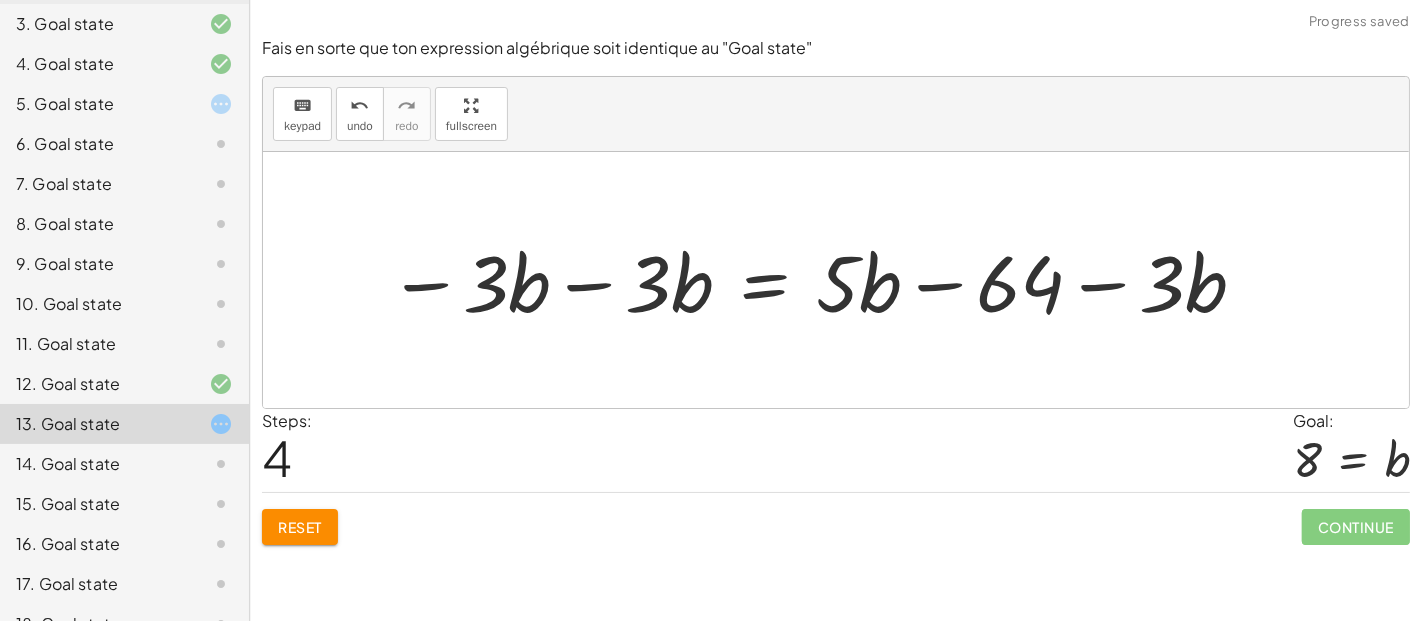 click at bounding box center [818, 280] 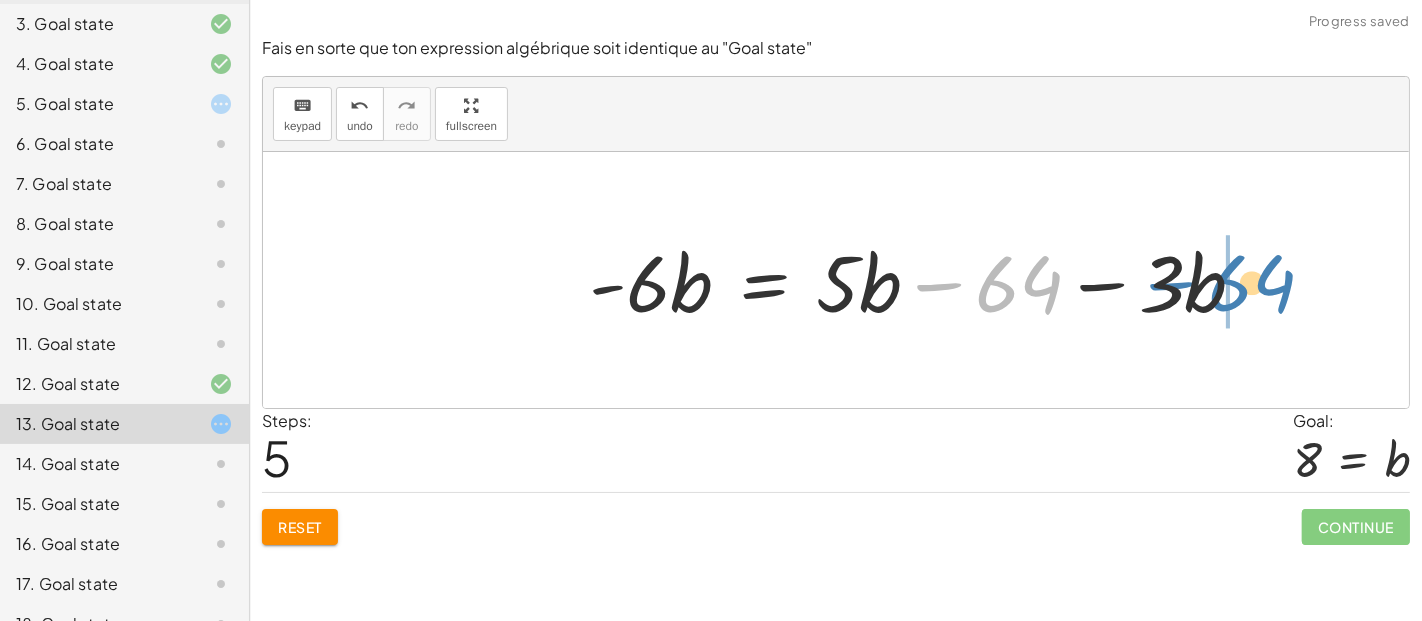 drag, startPoint x: 957, startPoint y: 289, endPoint x: 1191, endPoint y: 288, distance: 234.00214 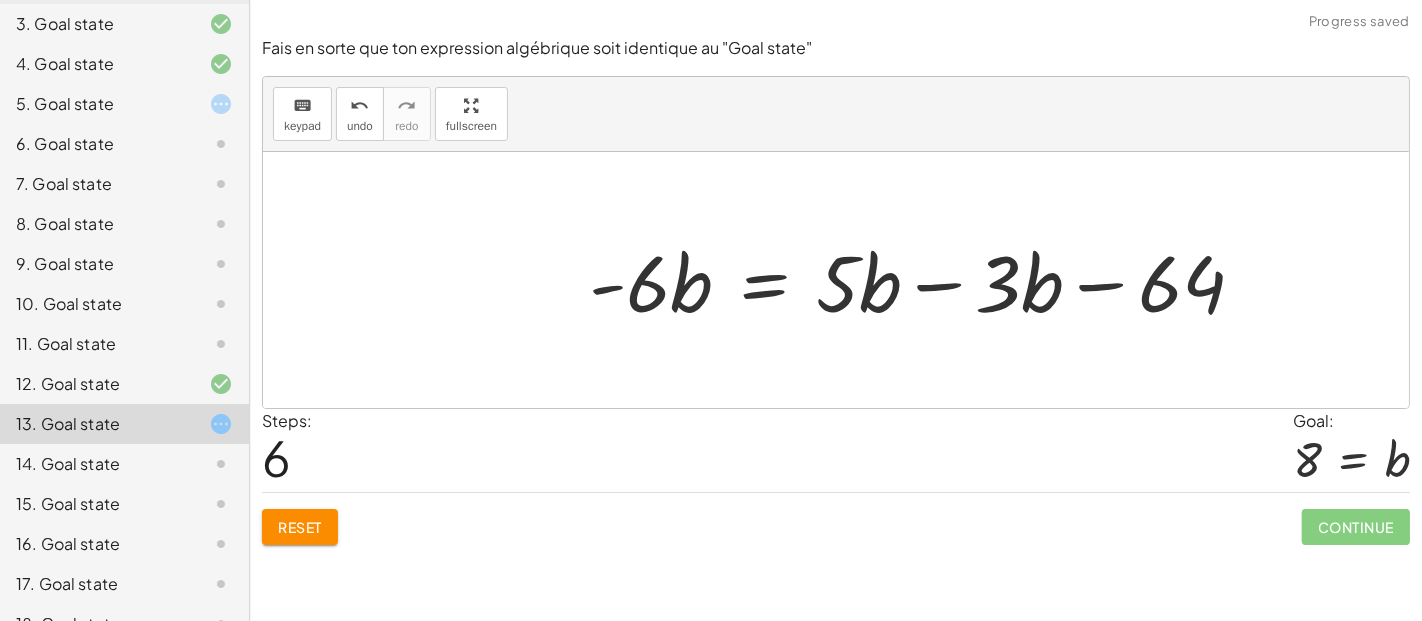 click at bounding box center [925, 280] 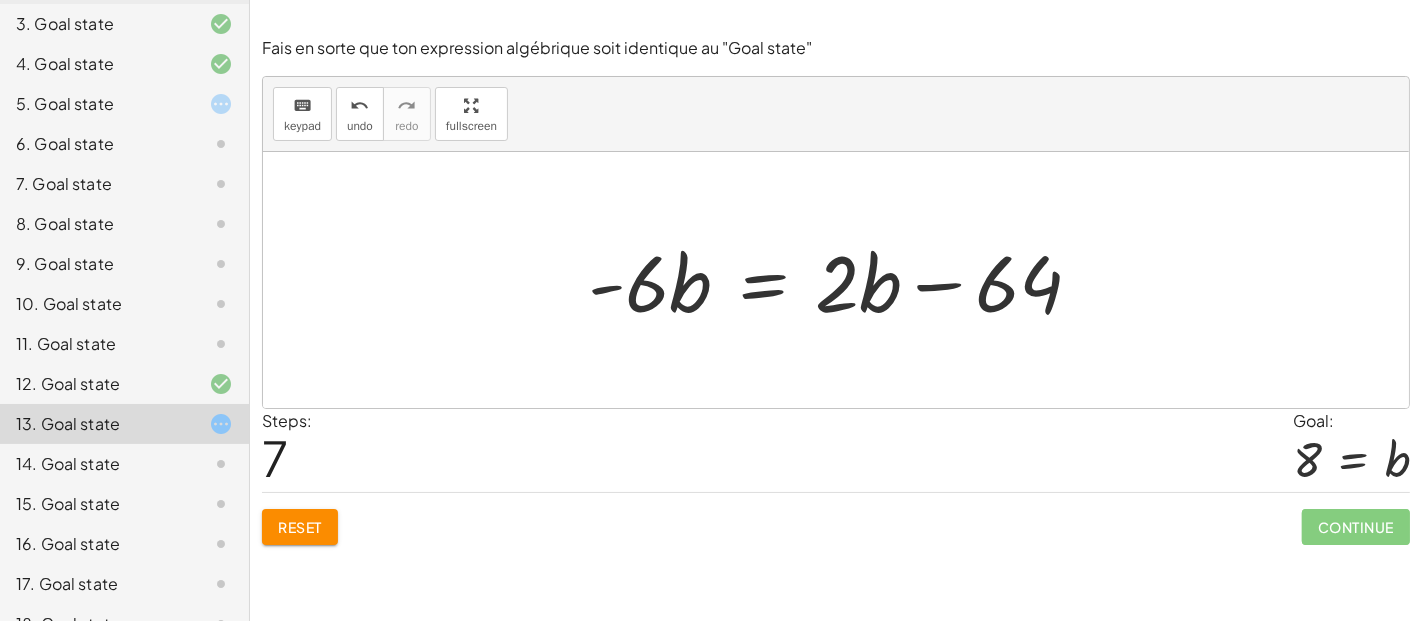 click on "undo" at bounding box center [360, 126] 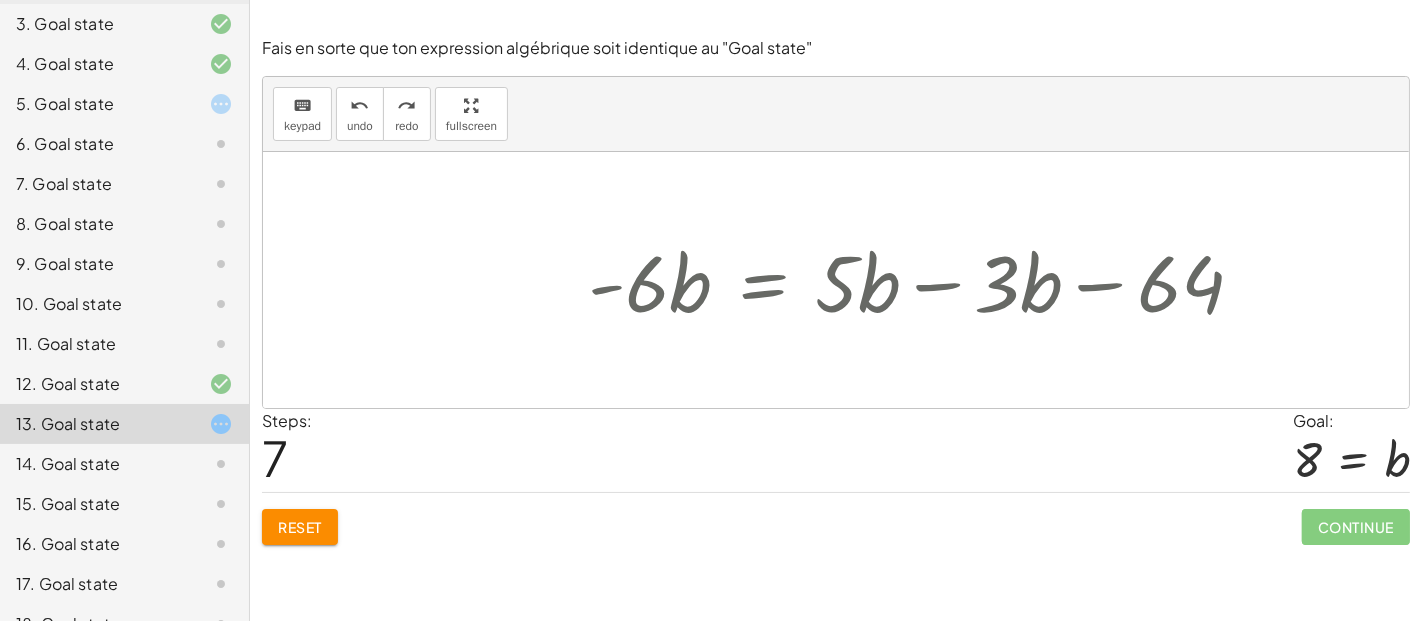 click on "undo" at bounding box center [360, 126] 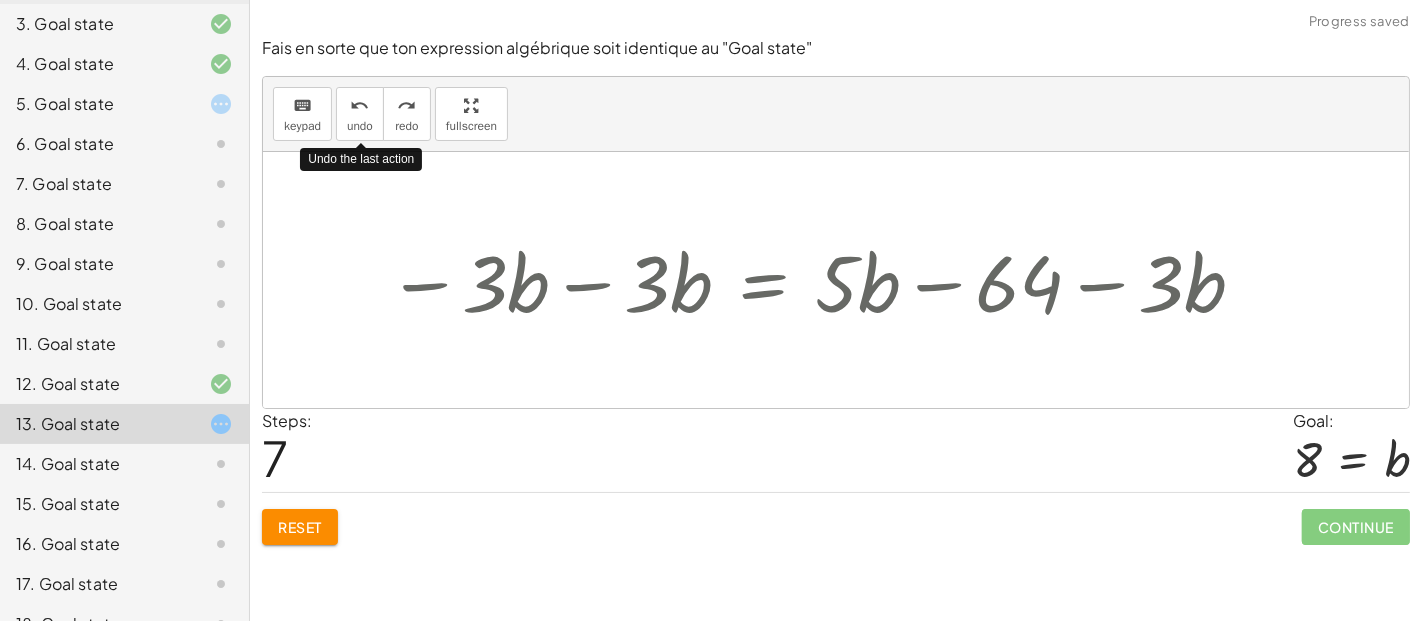 click on "undo" at bounding box center [360, 126] 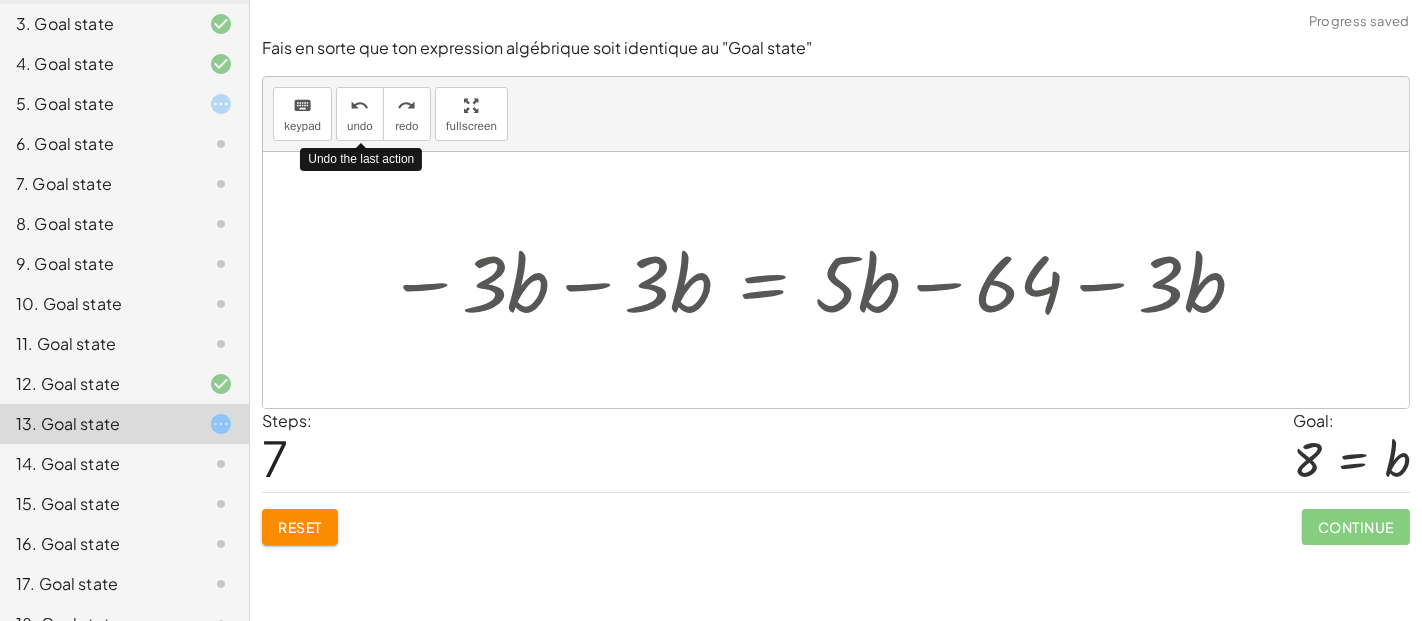 click on "undo" at bounding box center (360, 126) 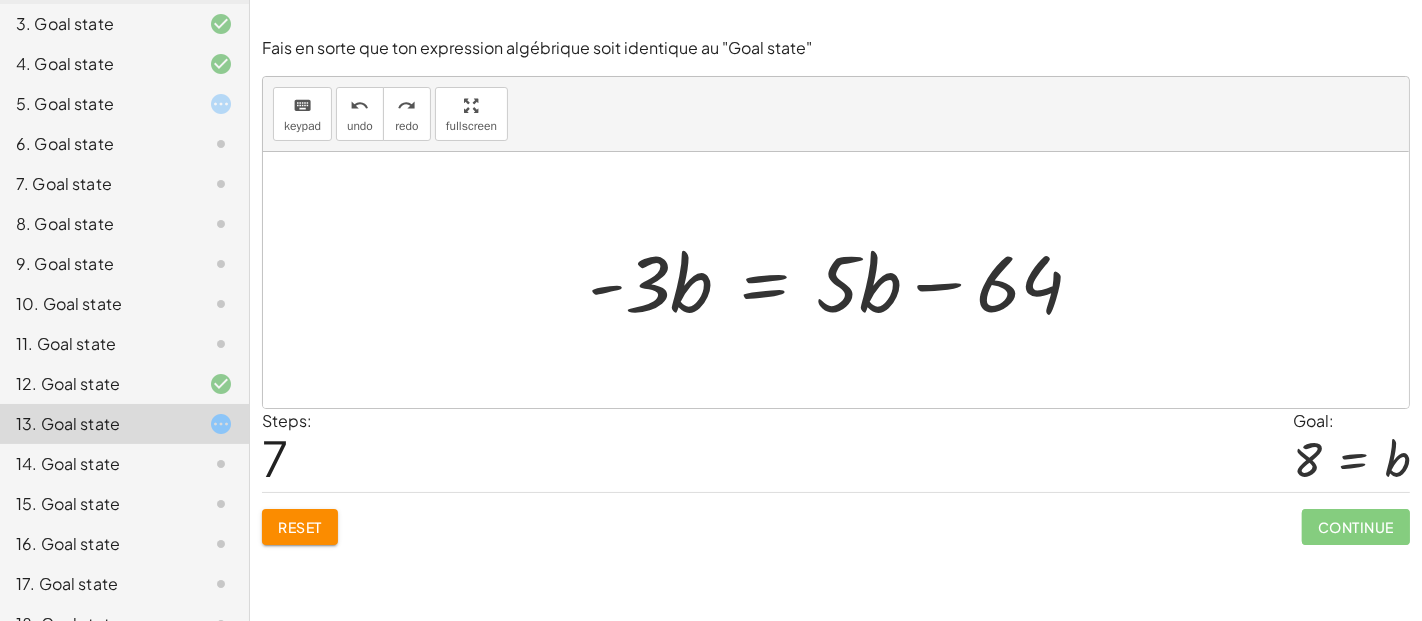 click at bounding box center (843, 280) 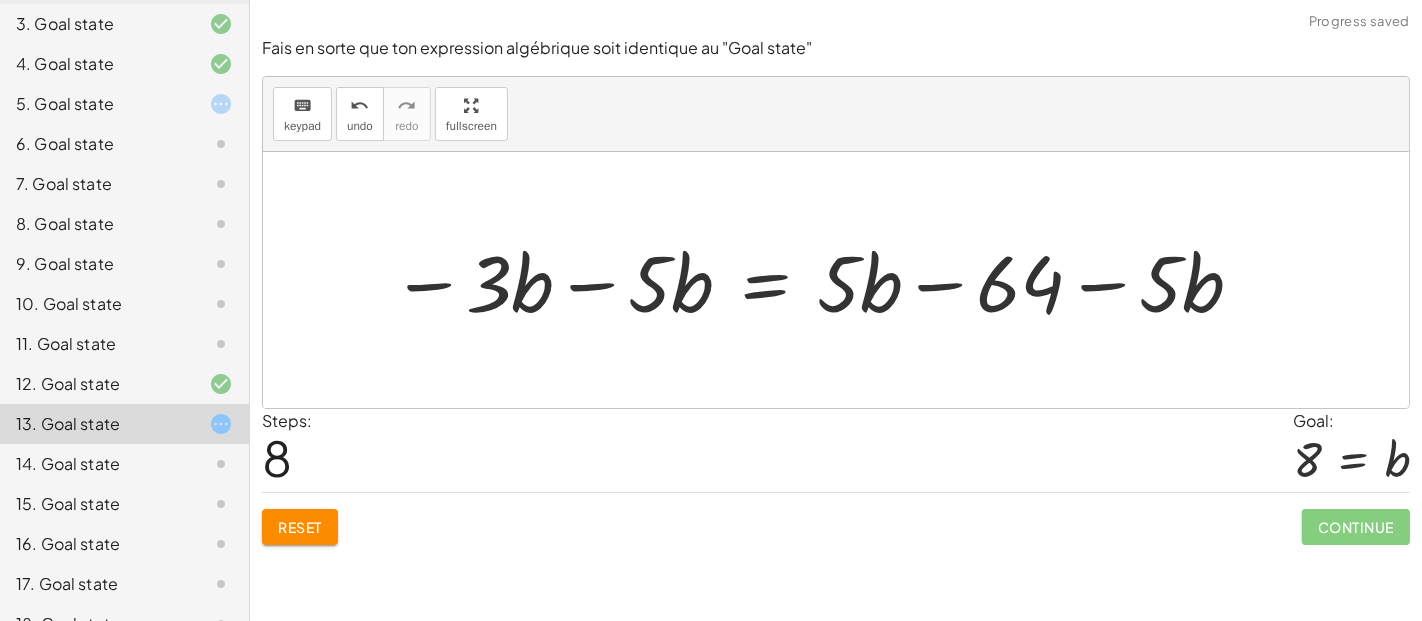 click at bounding box center (818, 280) 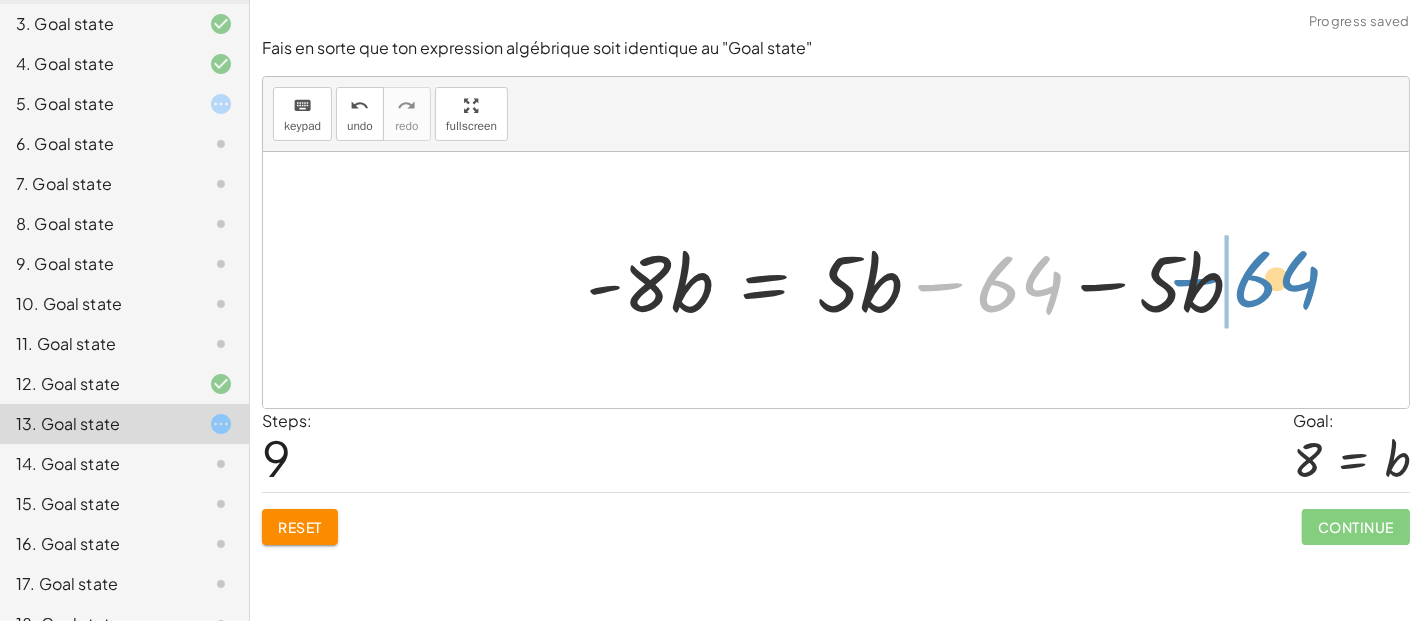drag, startPoint x: 951, startPoint y: 285, endPoint x: 1208, endPoint y: 280, distance: 257.04865 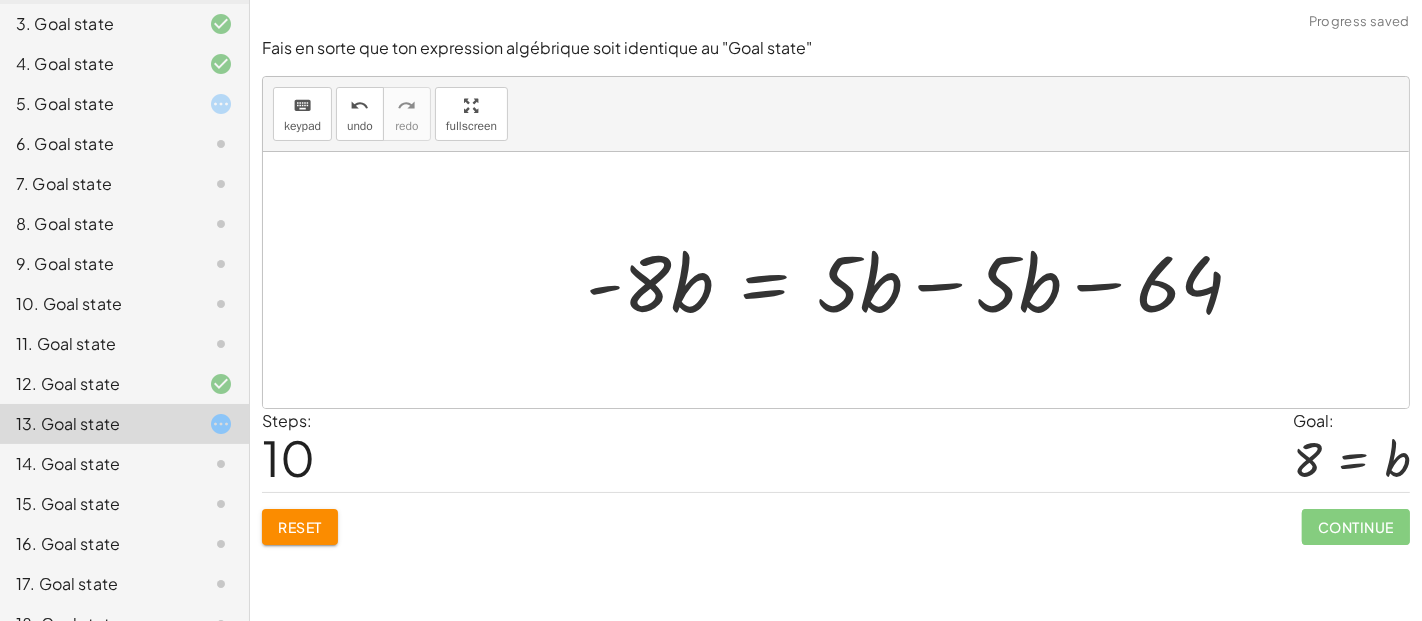 click at bounding box center [923, 280] 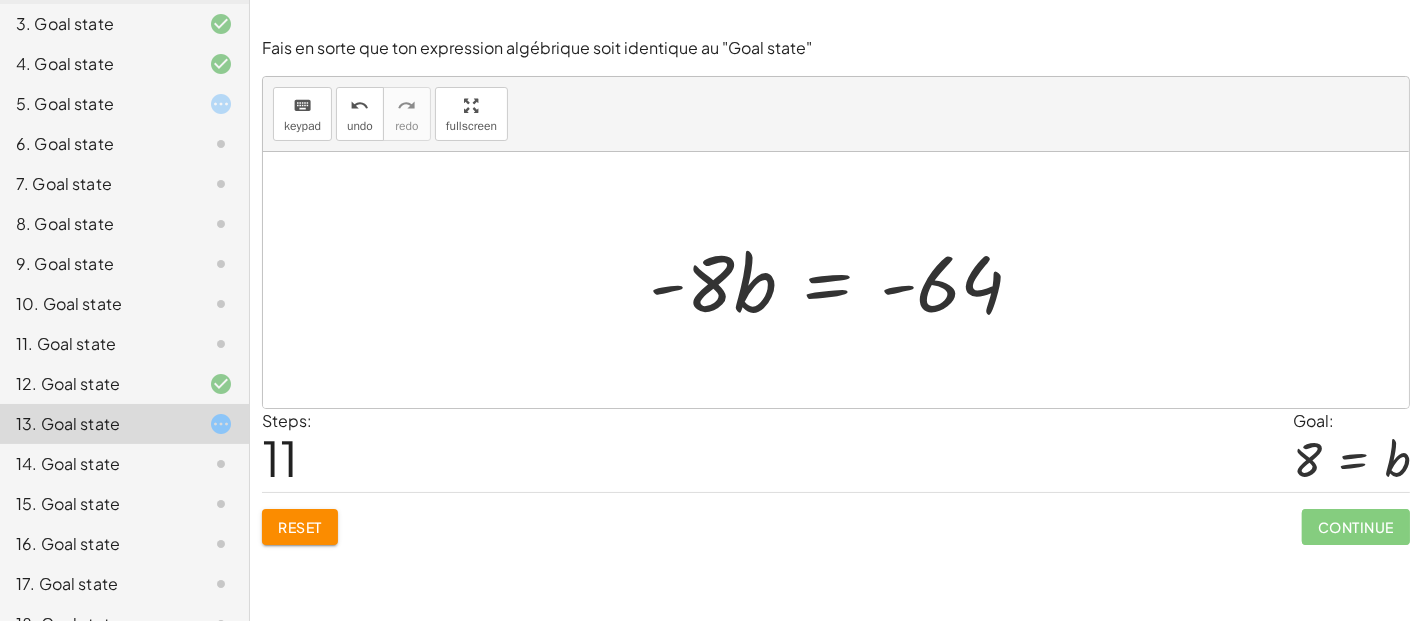 click on "16. Goal state" 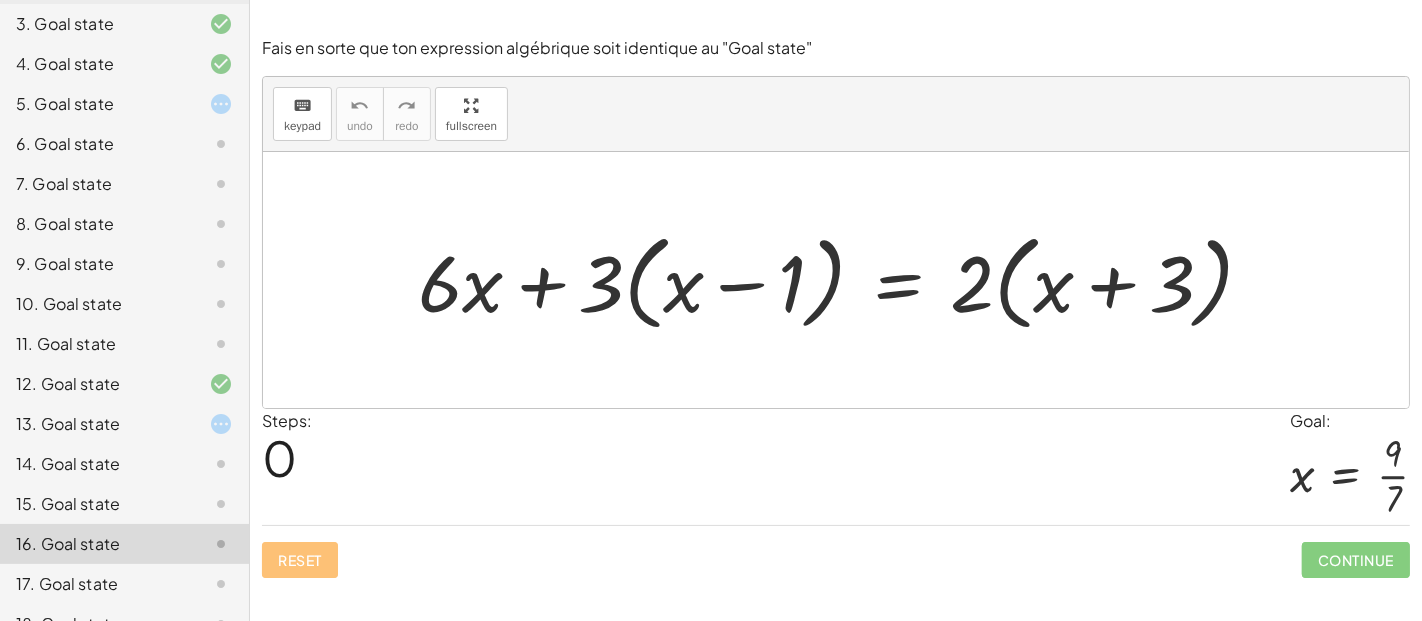 click on "12. Goal state" 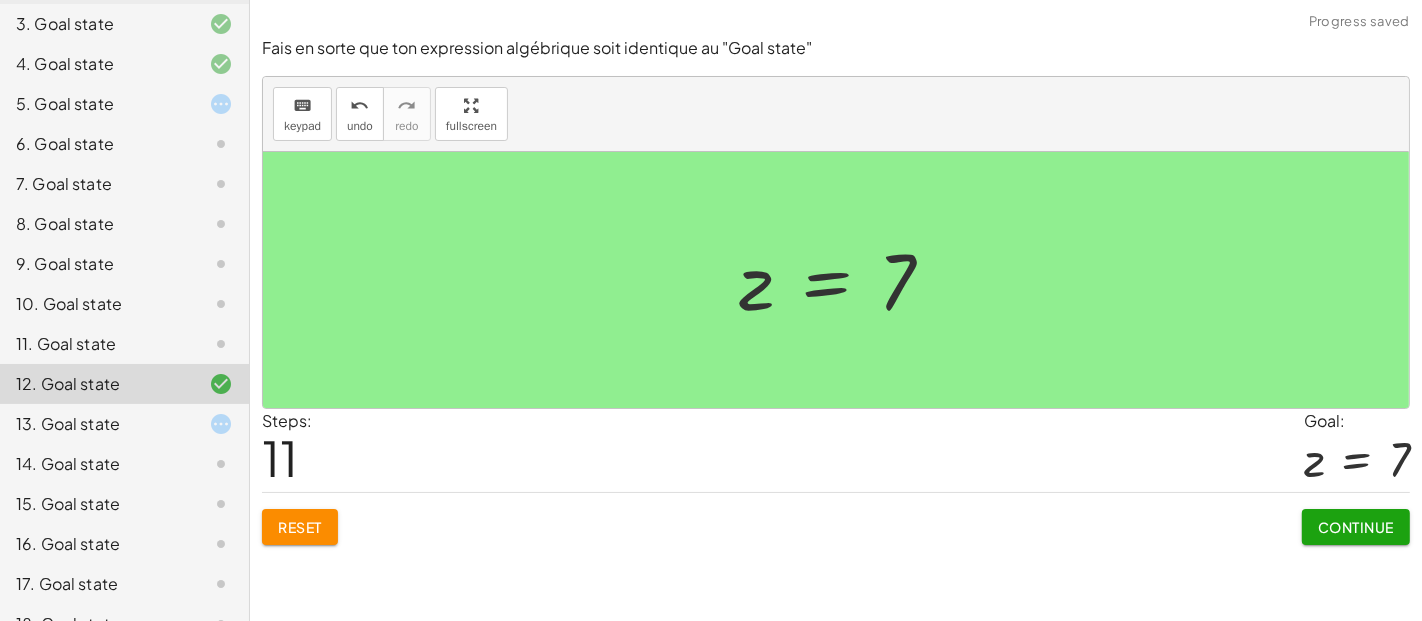 click 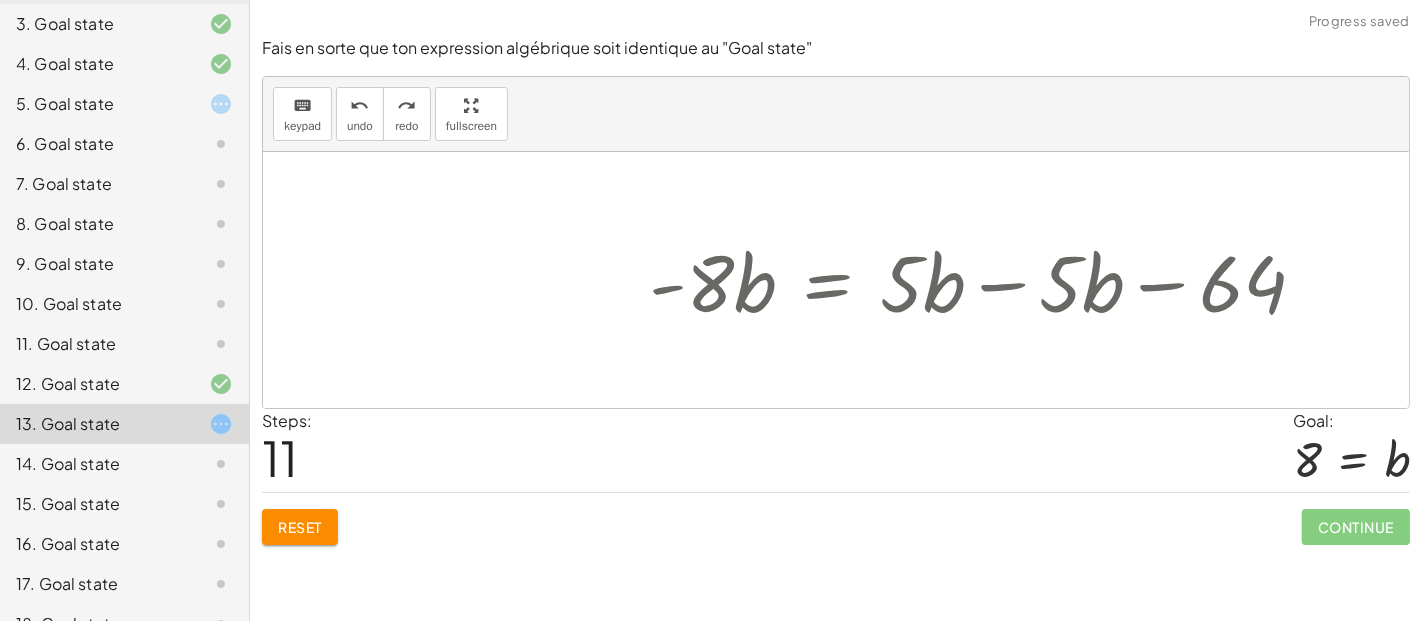 click on "undo undo" at bounding box center [360, 114] 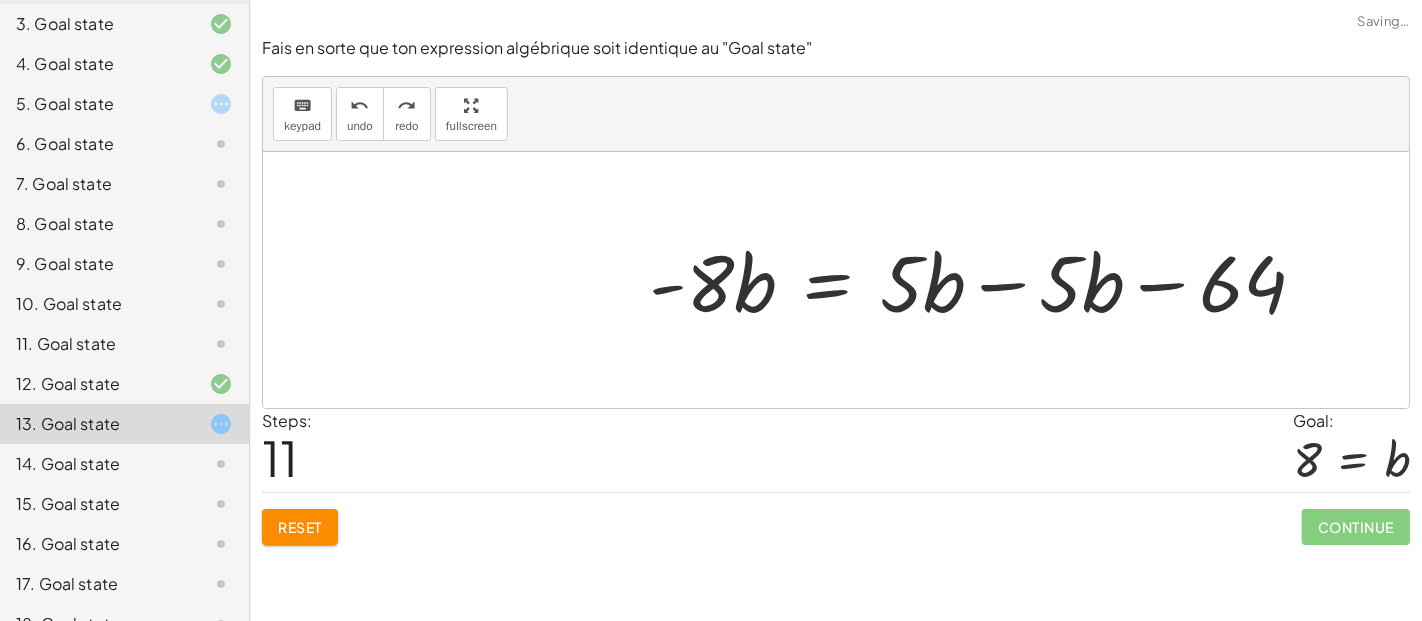 click on "undo" at bounding box center (360, 126) 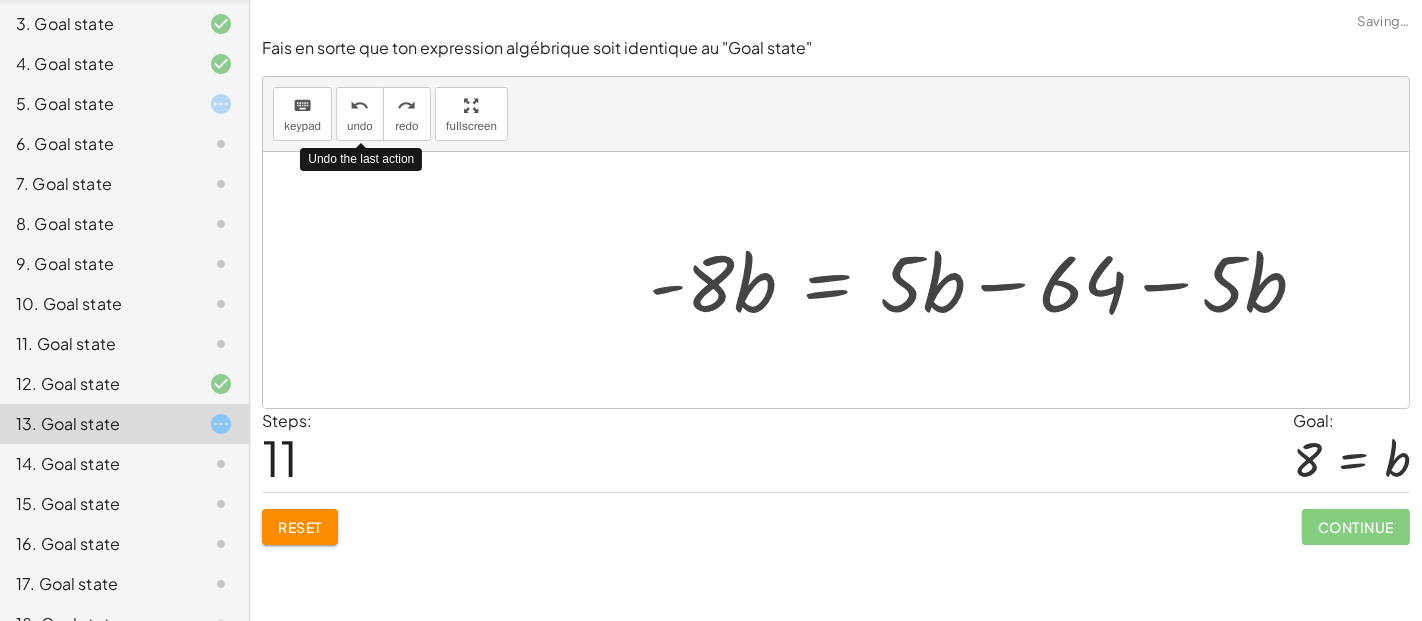 click on "undo" at bounding box center [360, 126] 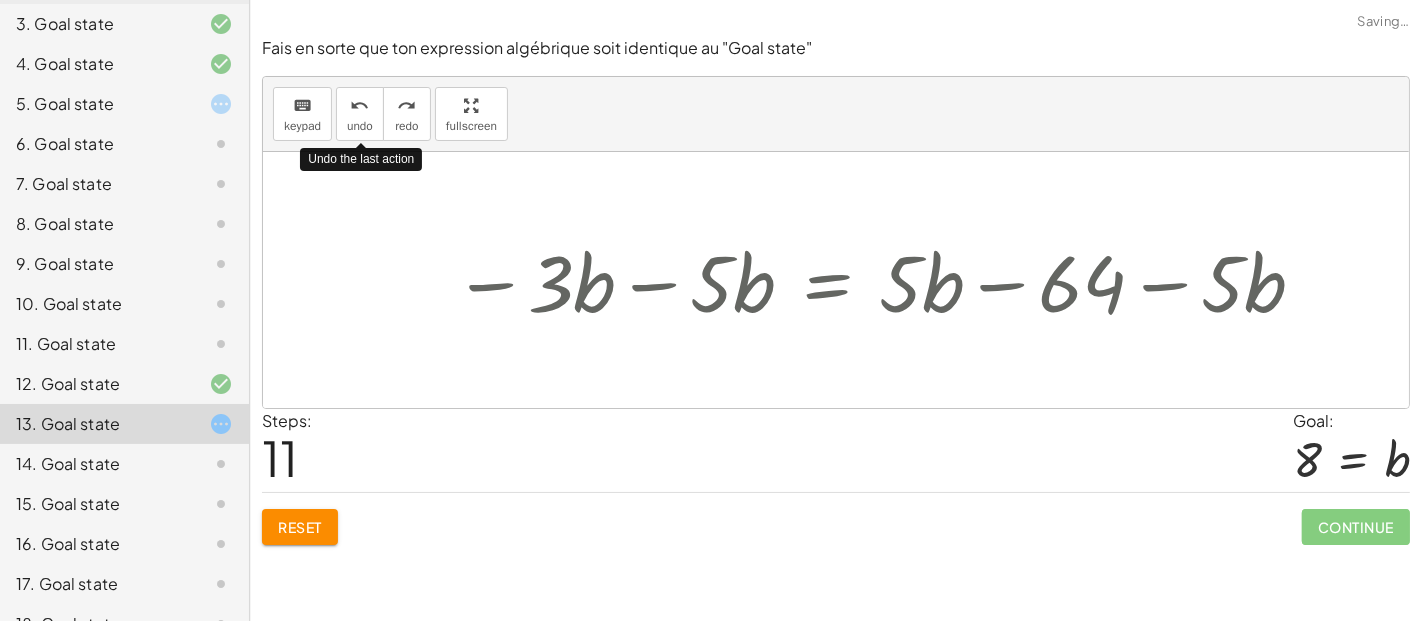 click on "undo" at bounding box center (360, 126) 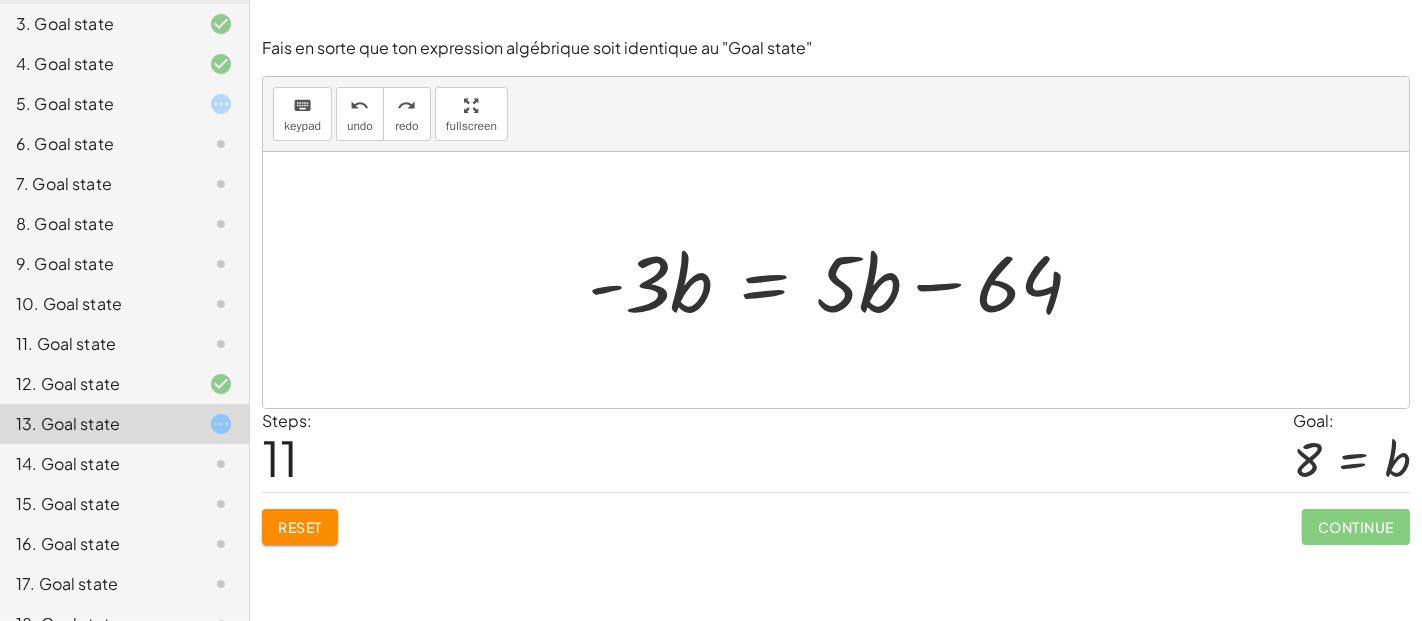 click on "13. Goal state" 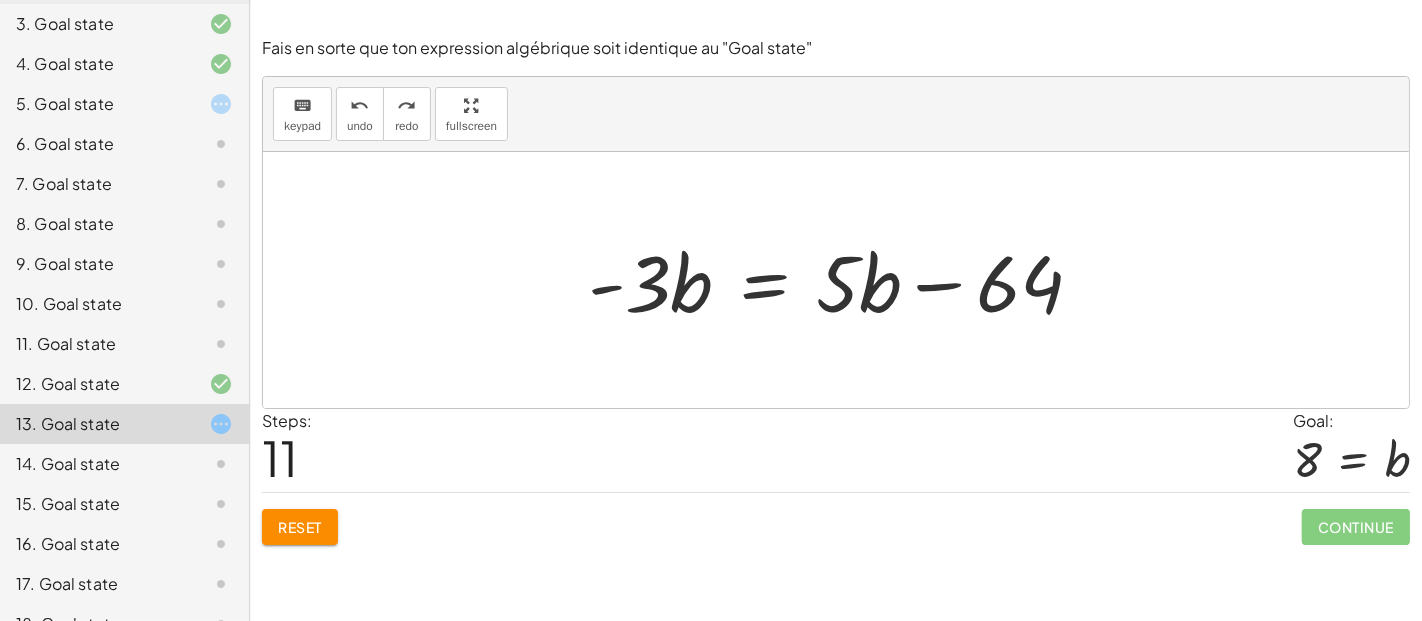 click on "Reset" 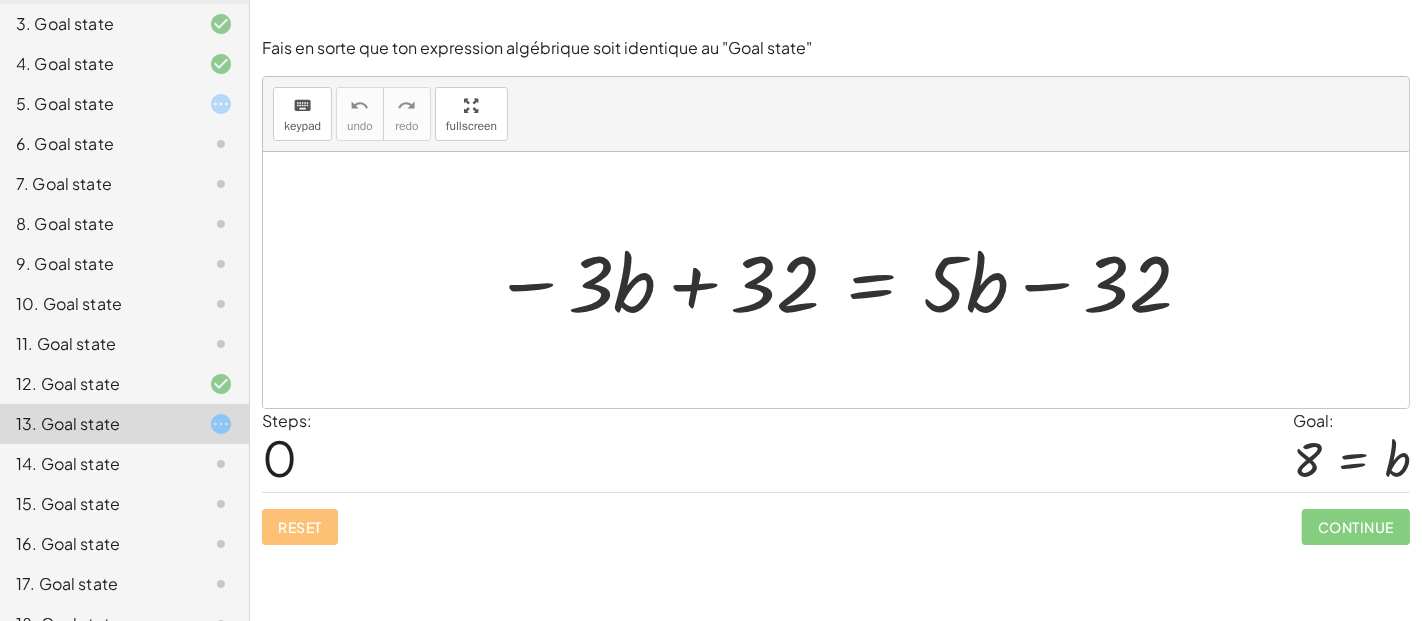 click at bounding box center [843, 280] 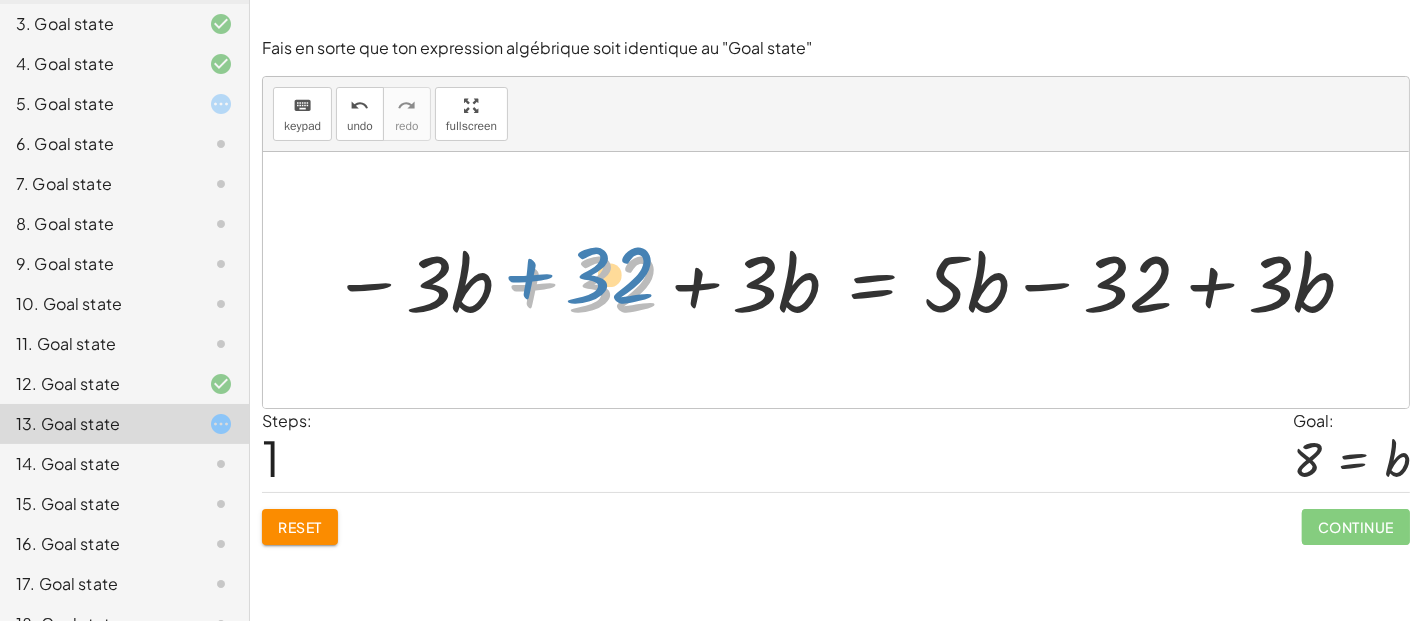 drag, startPoint x: 542, startPoint y: 285, endPoint x: 539, endPoint y: 274, distance: 11.401754 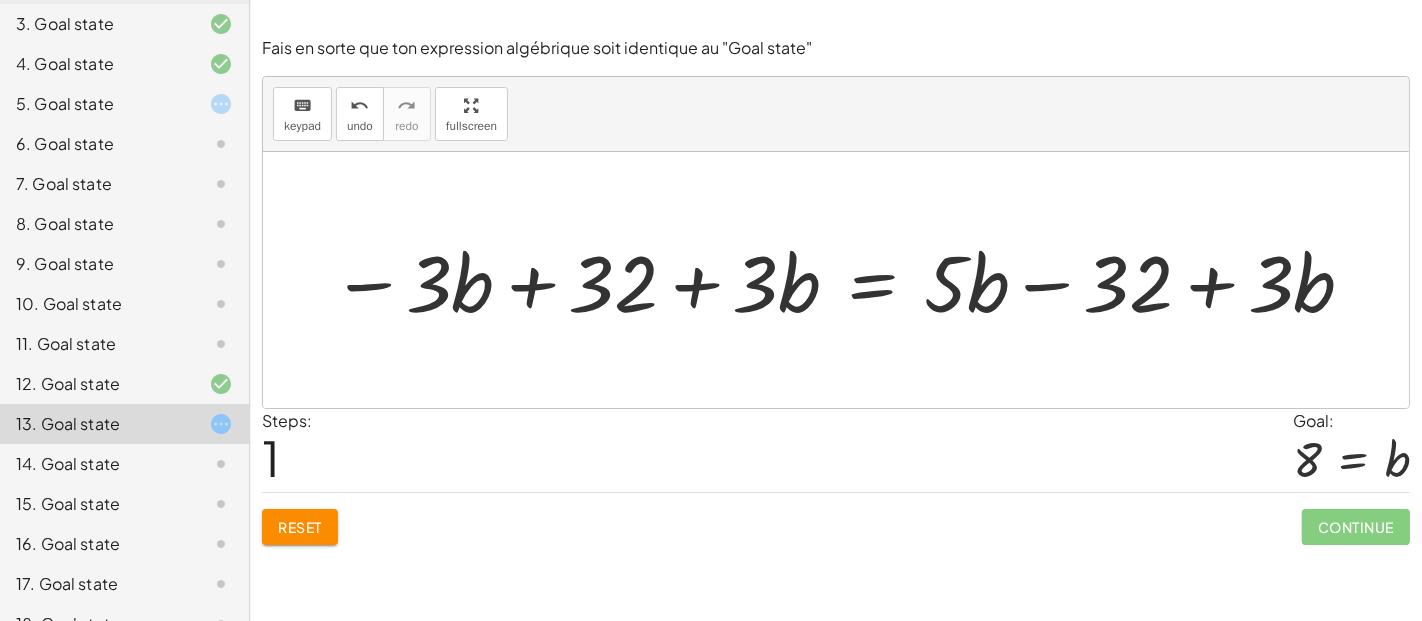 click at bounding box center [844, 280] 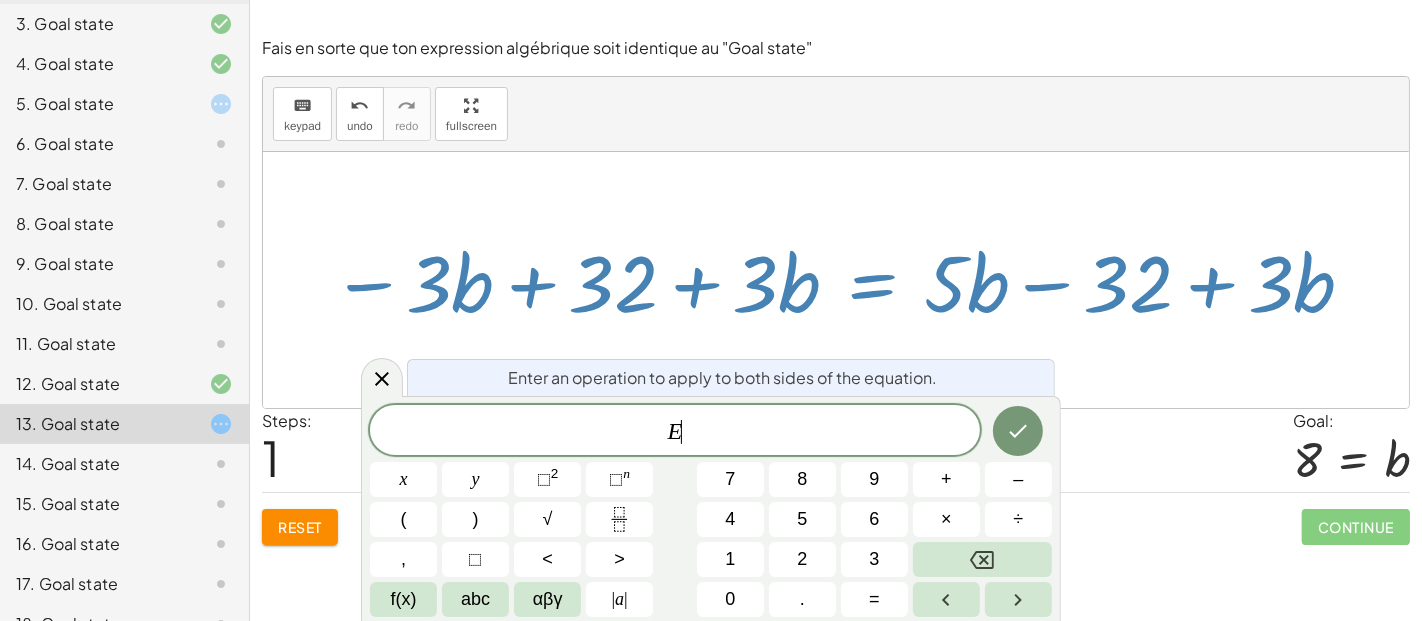 click on "keyboard keypad undo [PERSON_NAME] redo fullscreen" at bounding box center (836, 114) 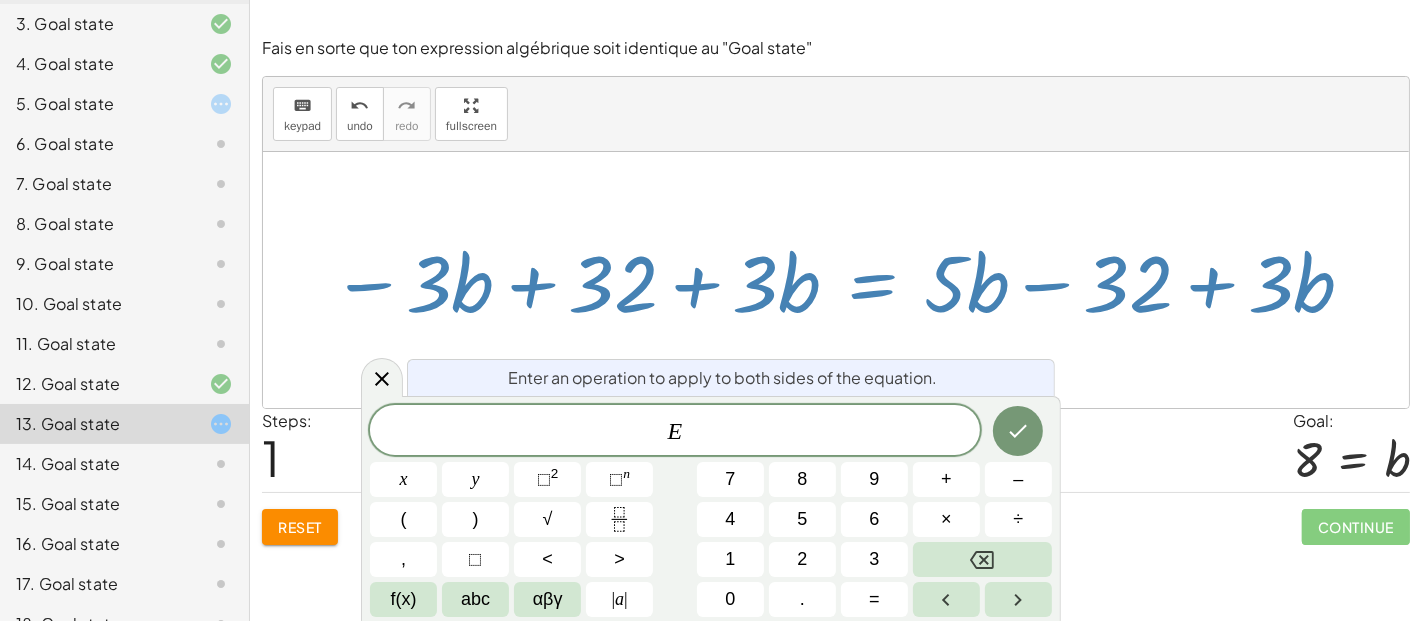 click at bounding box center (844, 280) 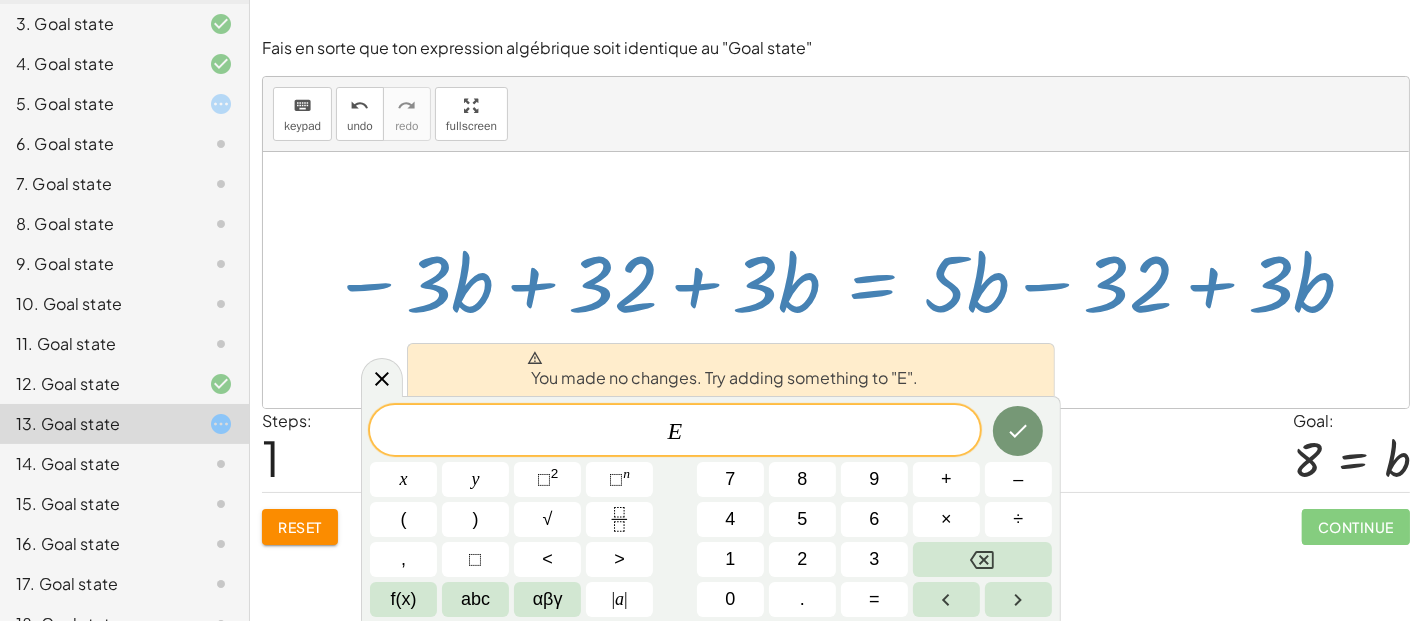 click 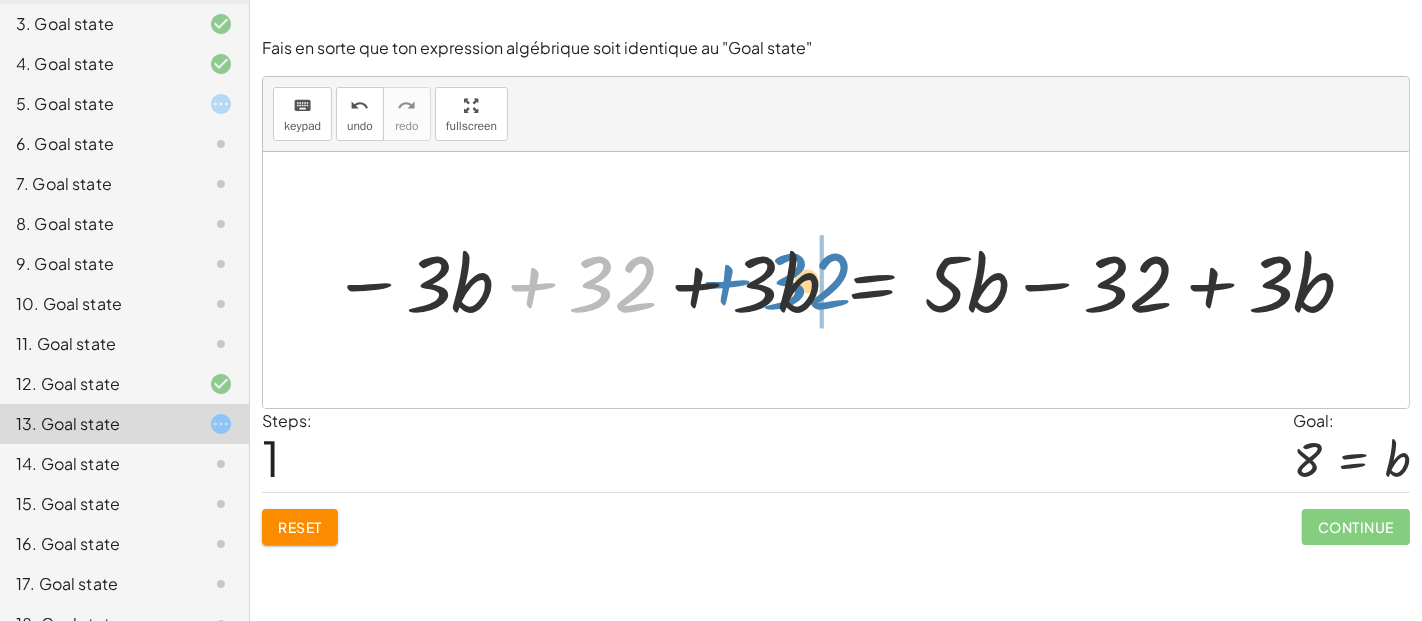 drag, startPoint x: 531, startPoint y: 291, endPoint x: 725, endPoint y: 288, distance: 194.0232 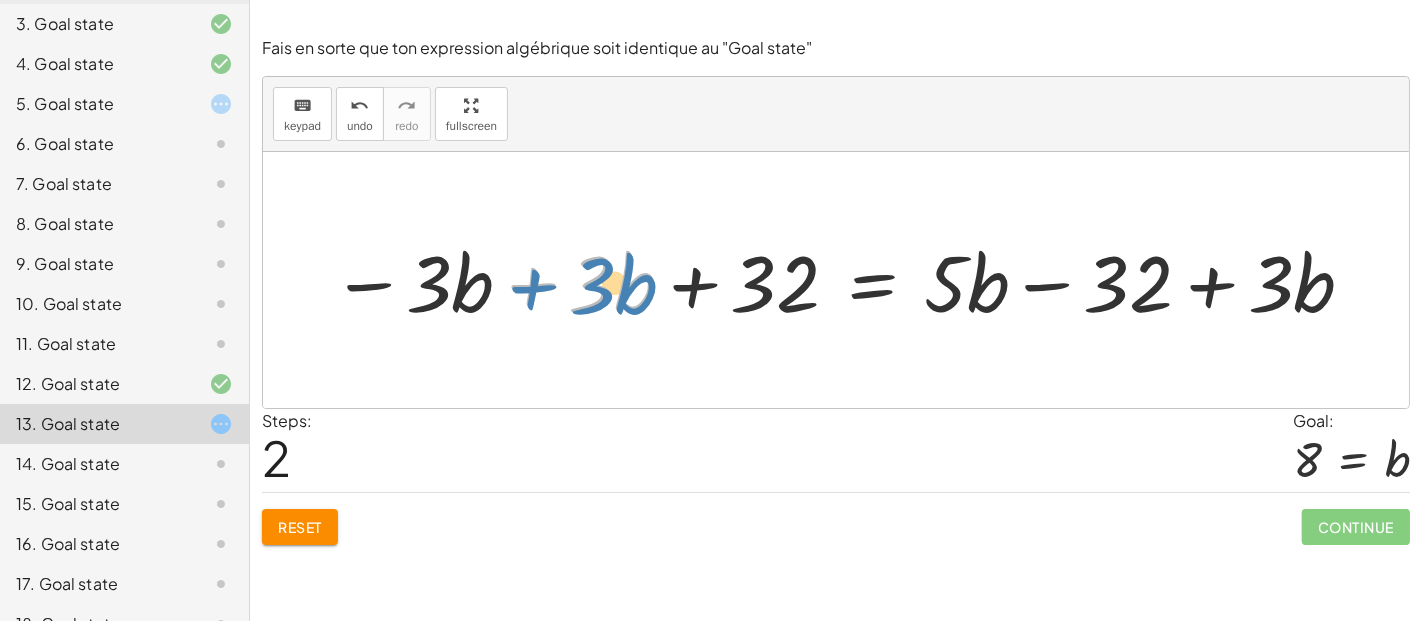 click at bounding box center [844, 280] 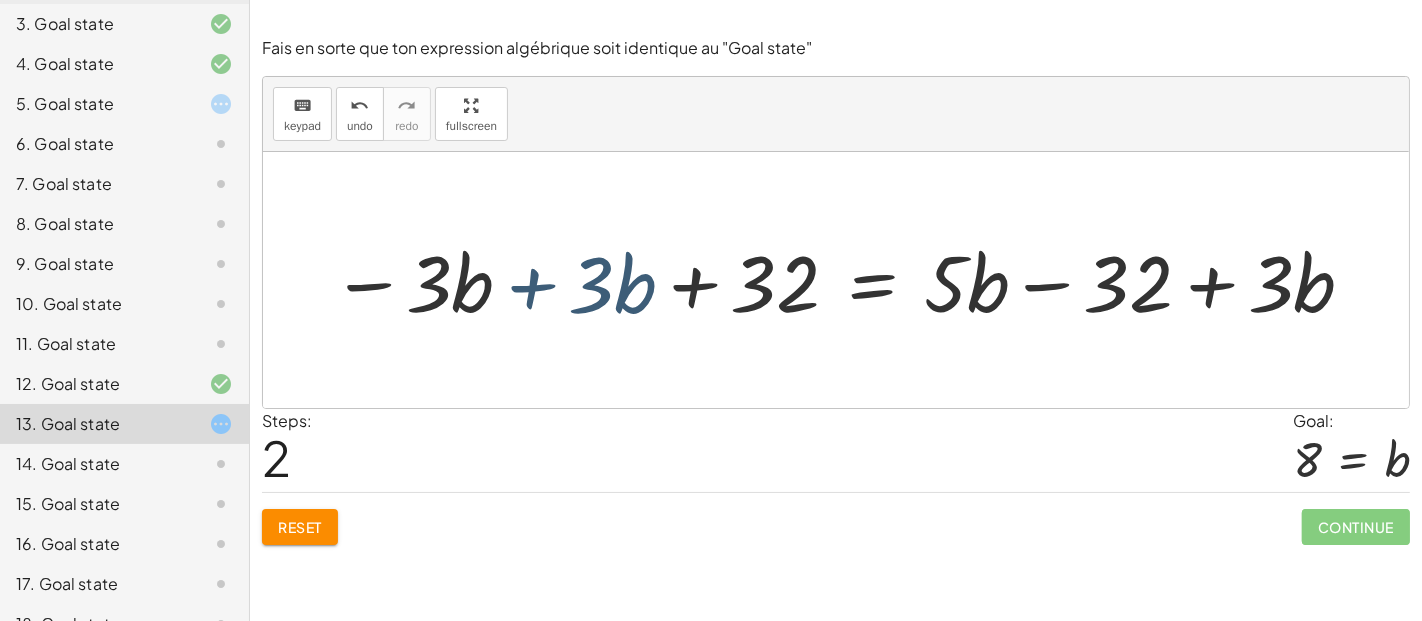 click at bounding box center (844, 280) 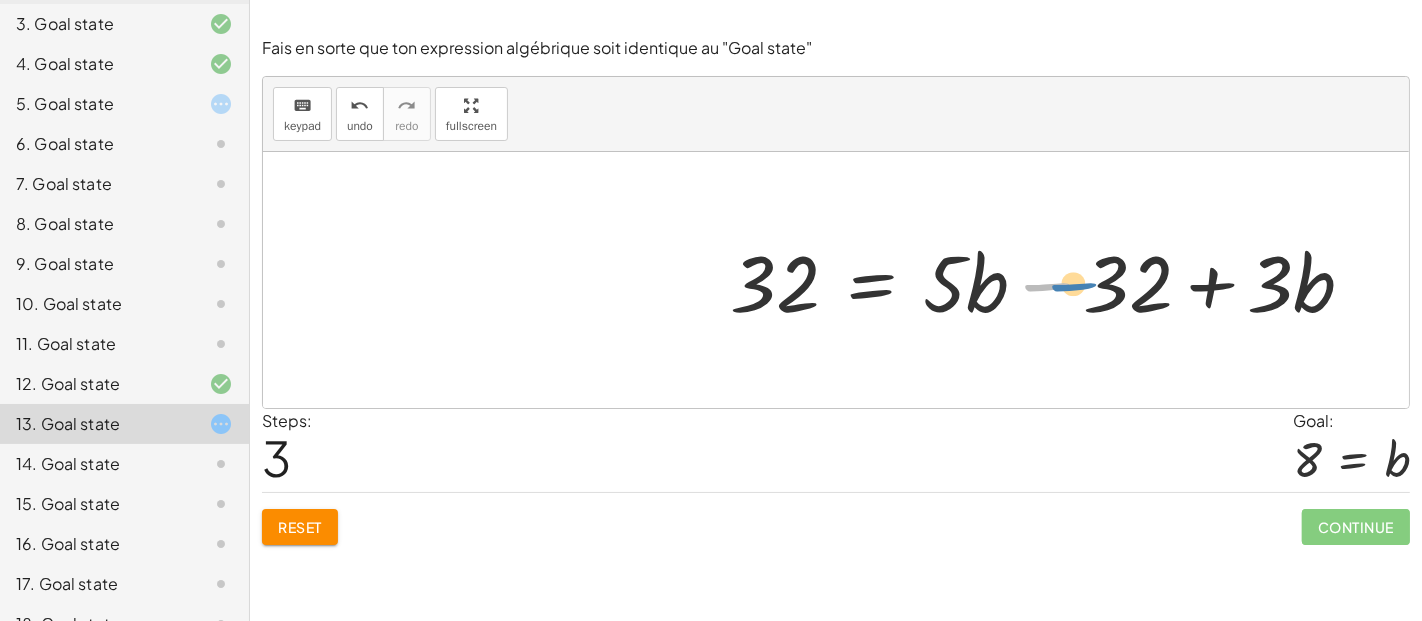 drag, startPoint x: 1037, startPoint y: 287, endPoint x: 1066, endPoint y: 287, distance: 29 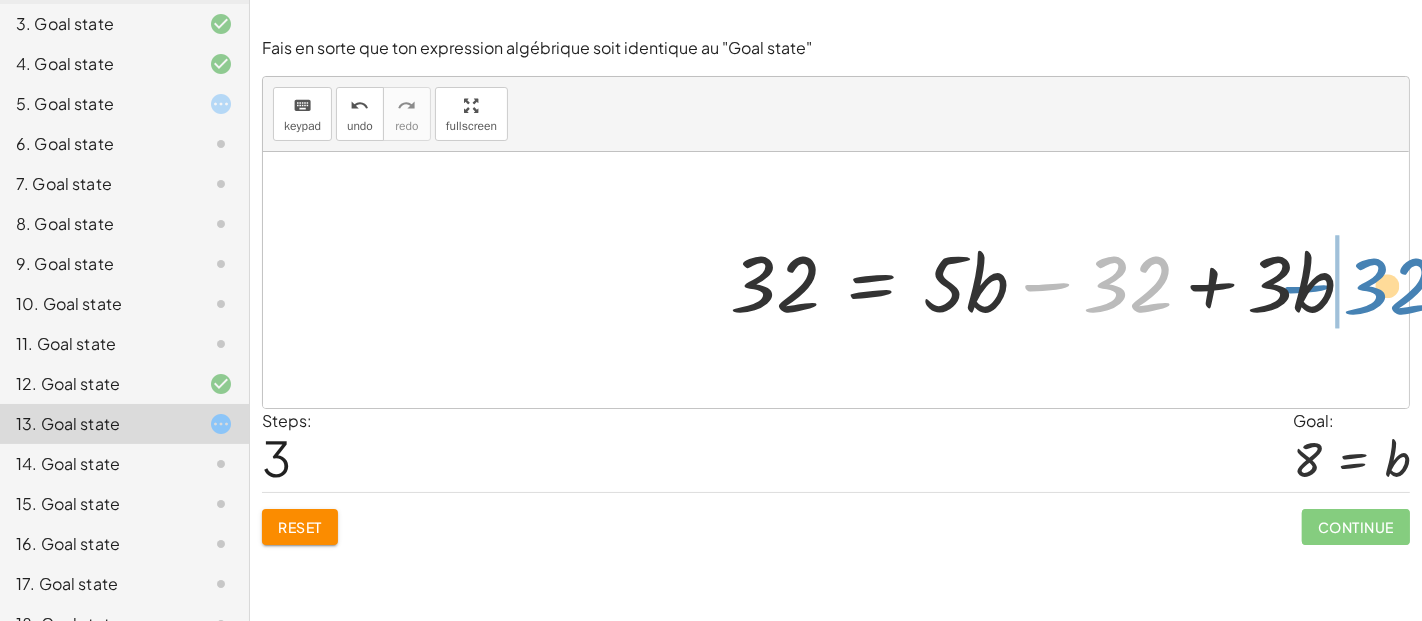 drag, startPoint x: 1108, startPoint y: 284, endPoint x: 1368, endPoint y: 286, distance: 260.0077 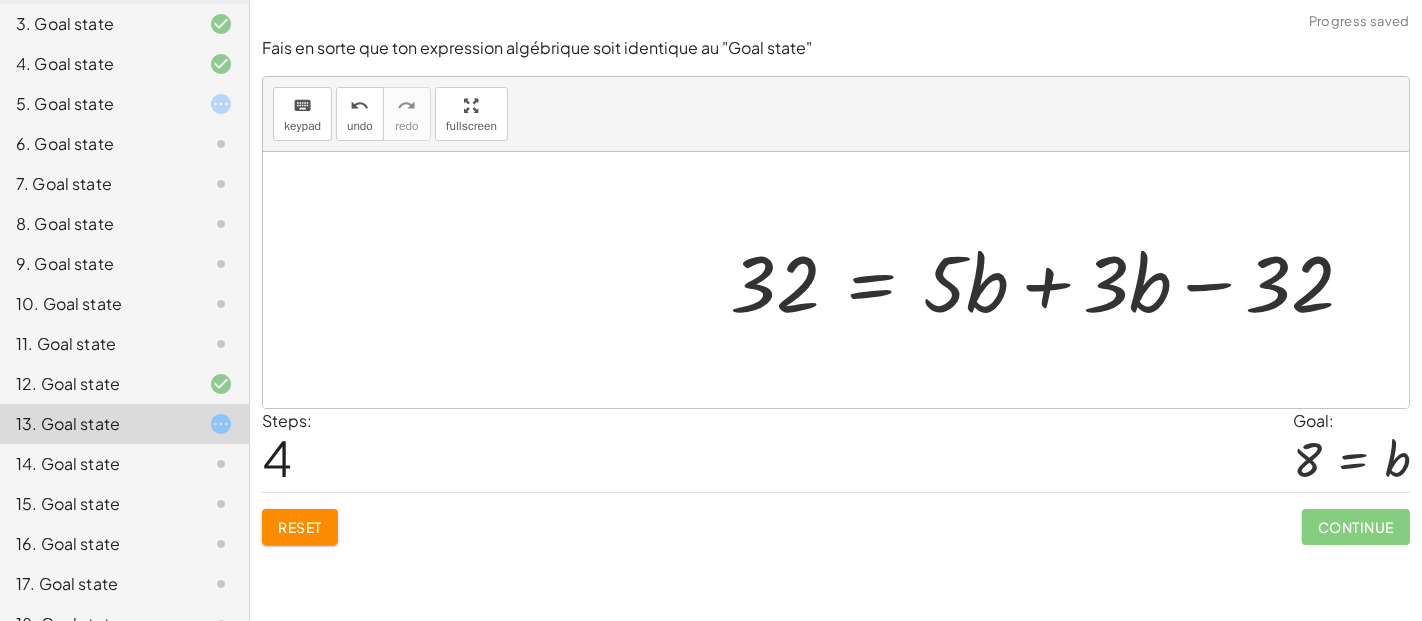 click at bounding box center [1050, 280] 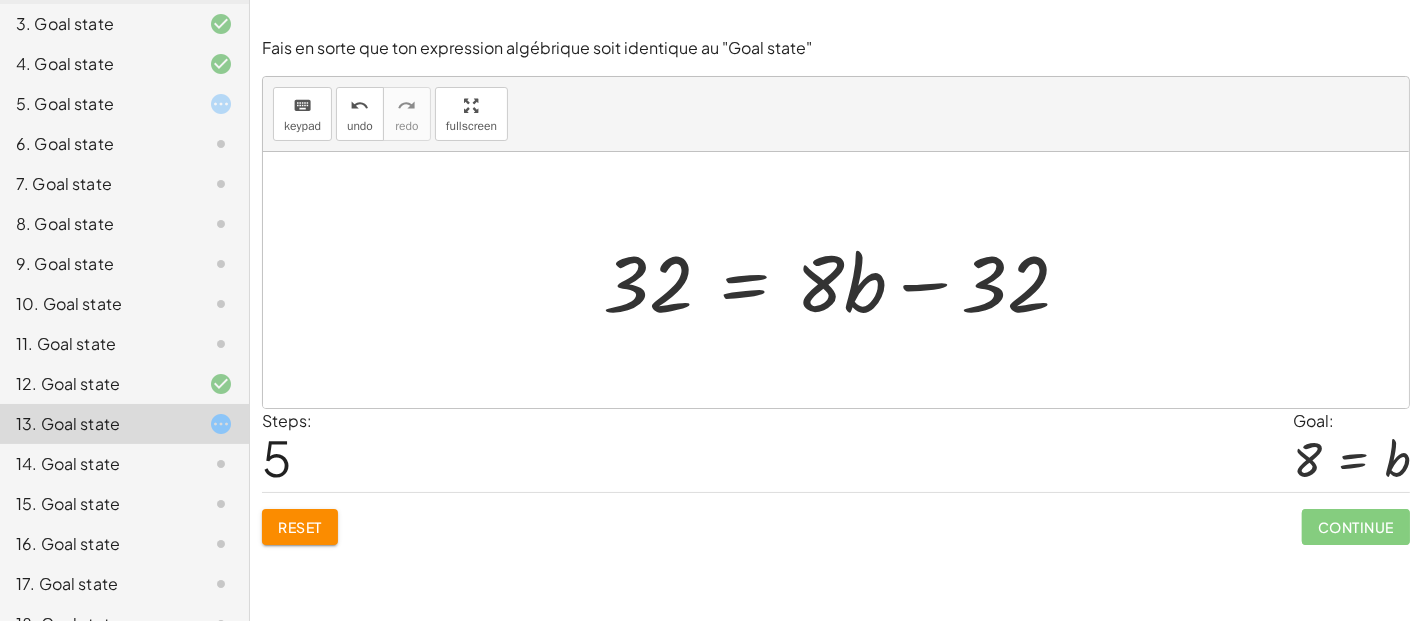 click at bounding box center (844, 280) 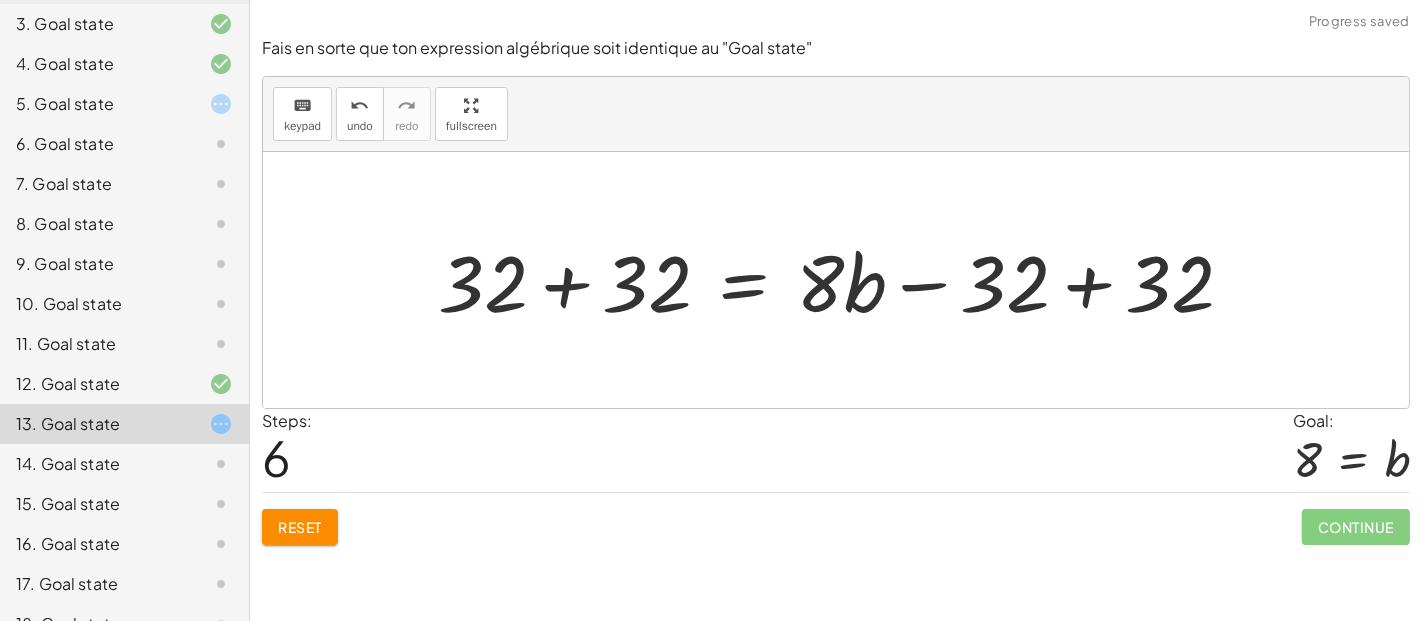 click at bounding box center (843, 280) 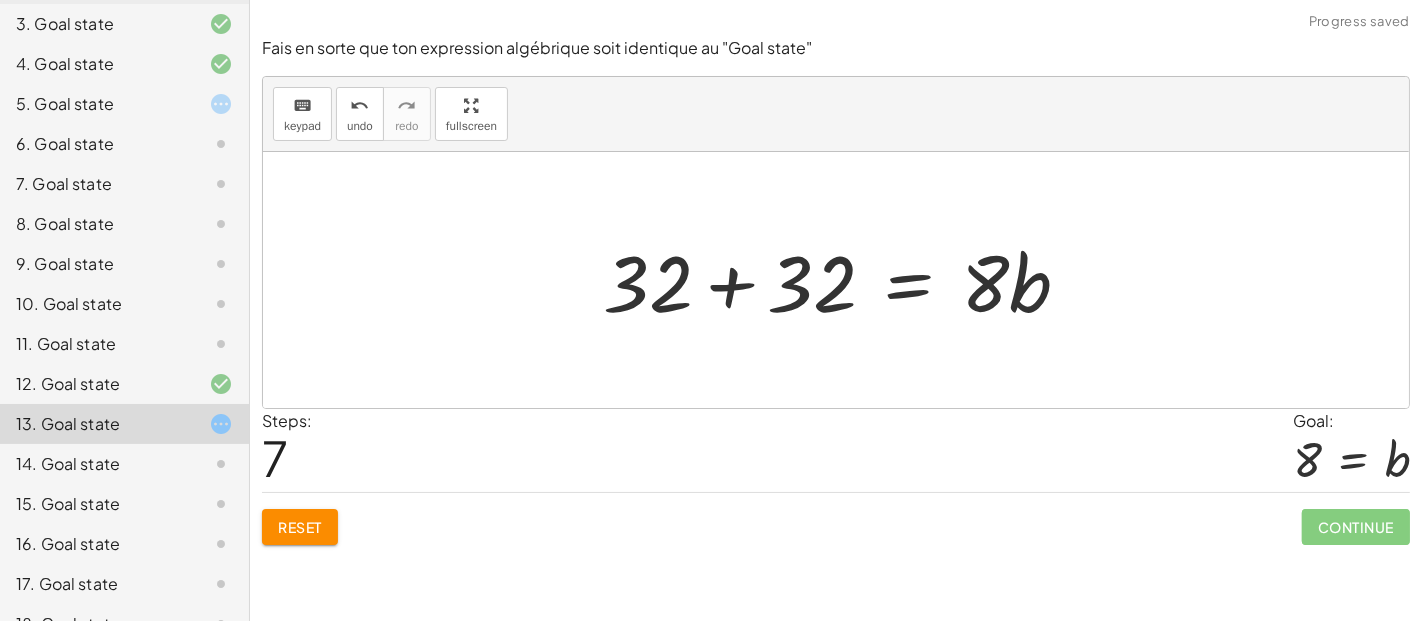 click at bounding box center (844, 280) 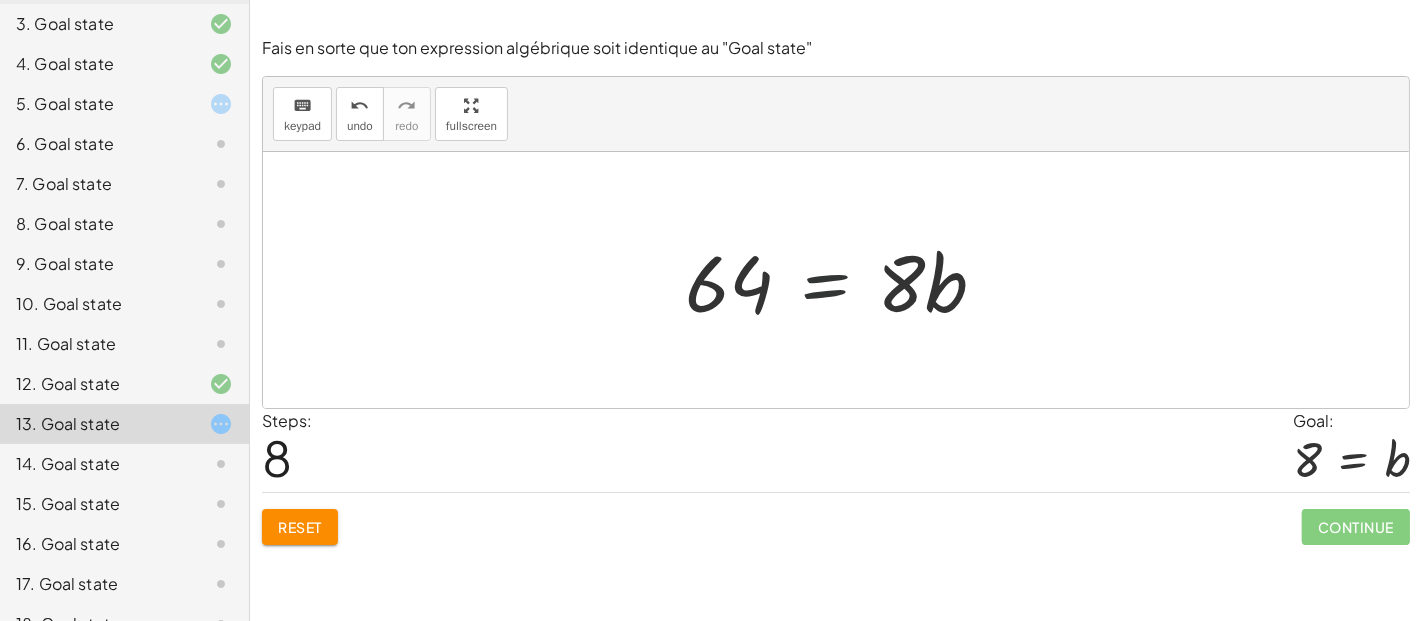 click at bounding box center (844, 280) 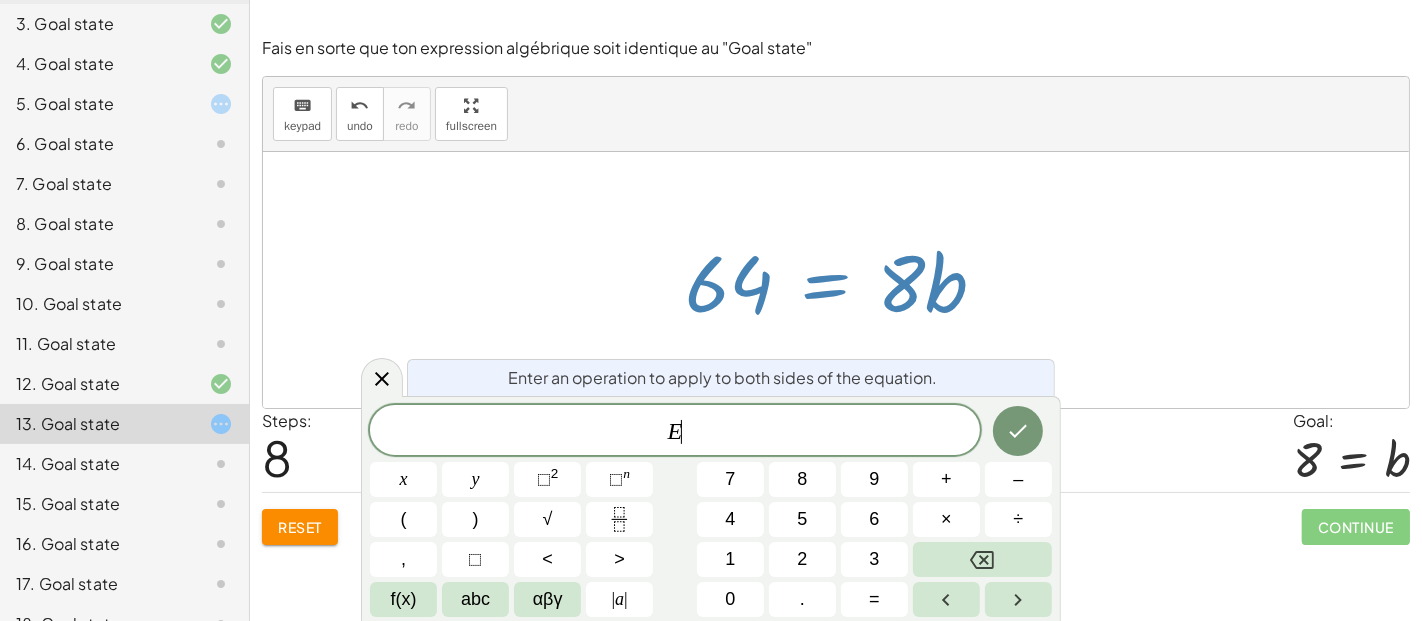 click on "÷" at bounding box center [1018, 519] 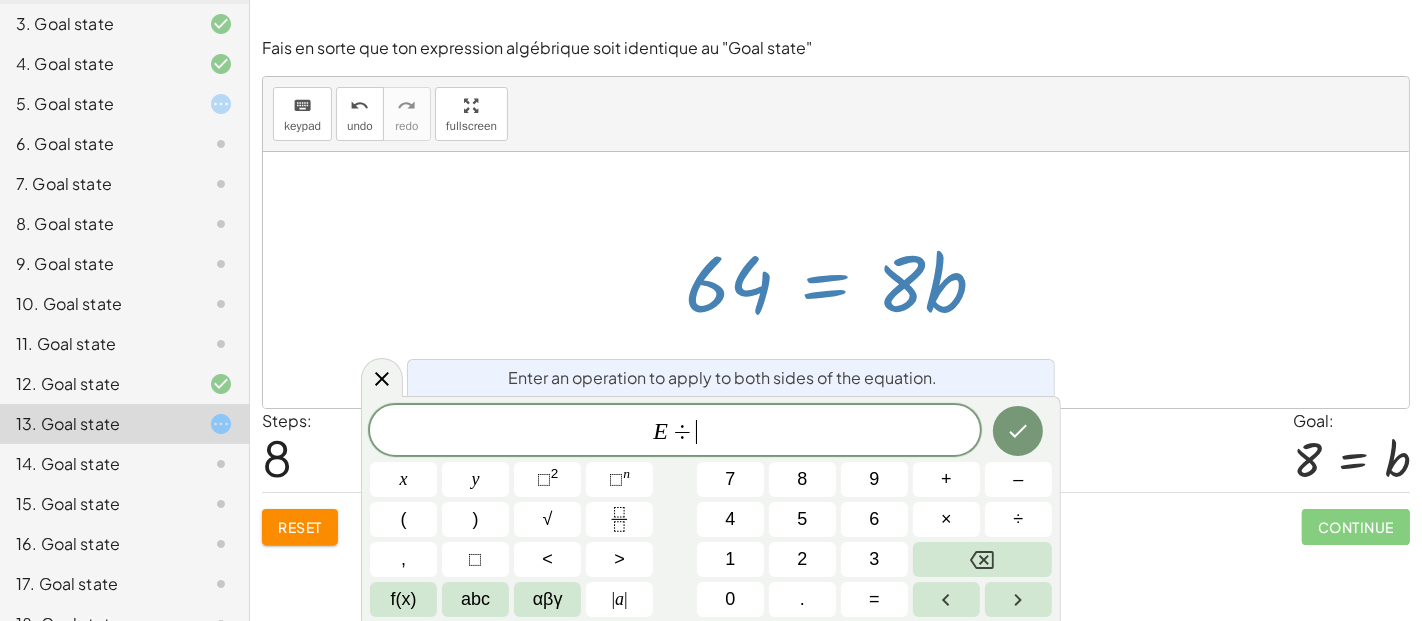 click on "8" at bounding box center [802, 479] 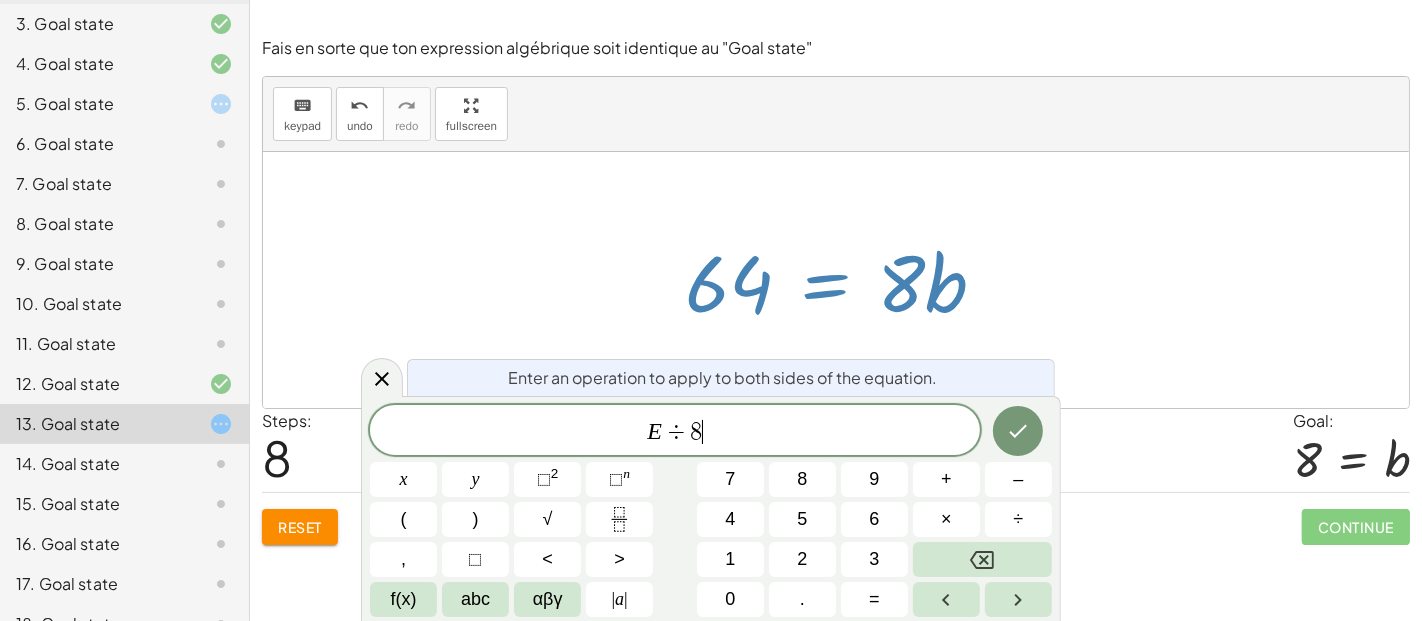 click 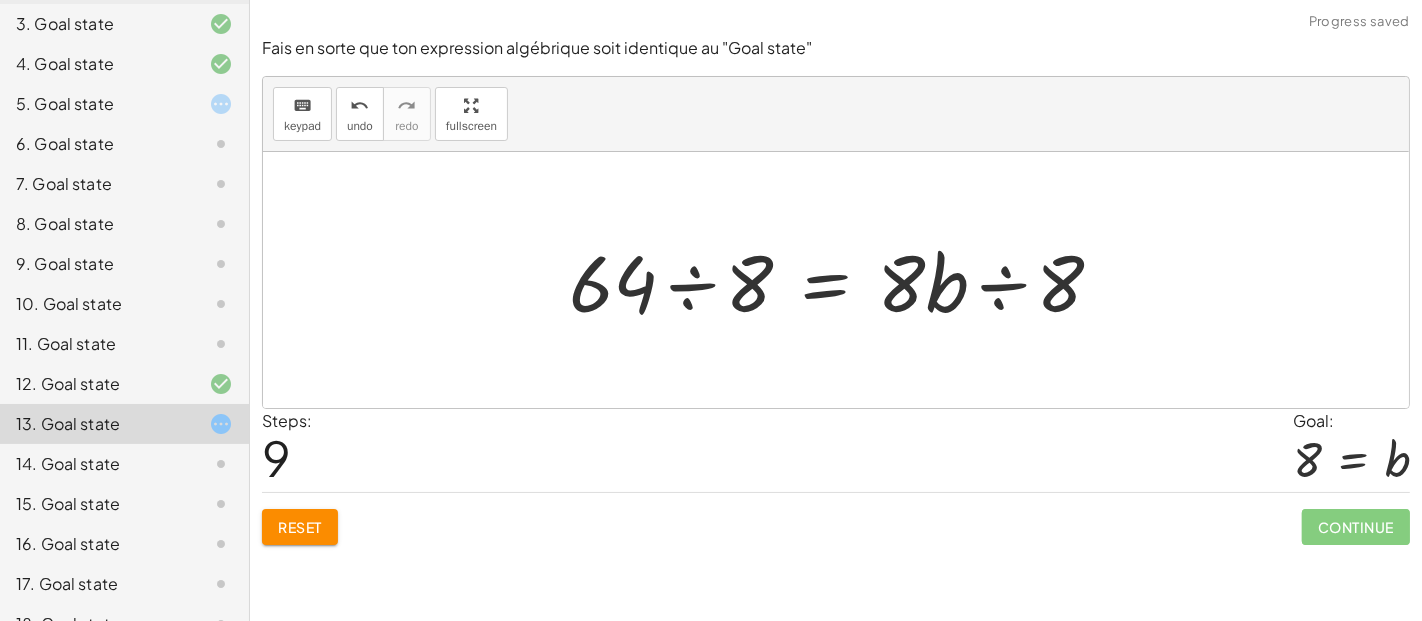 click at bounding box center [844, 280] 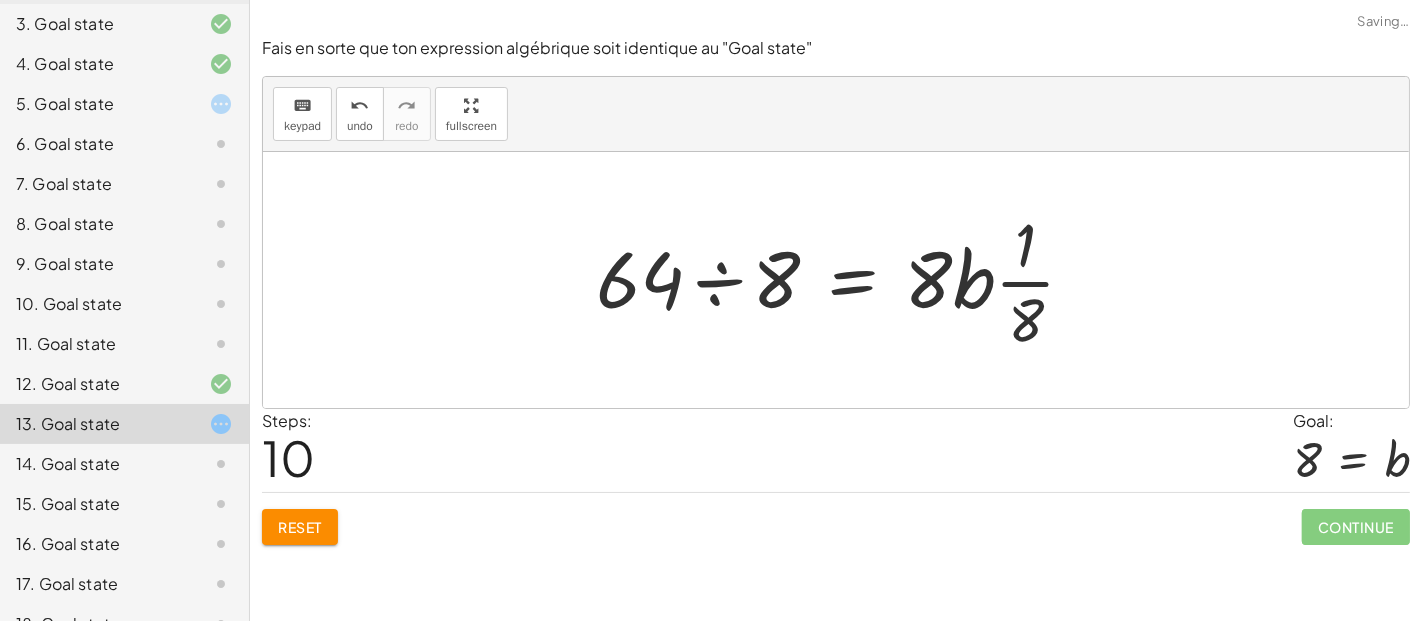 click at bounding box center [844, 280] 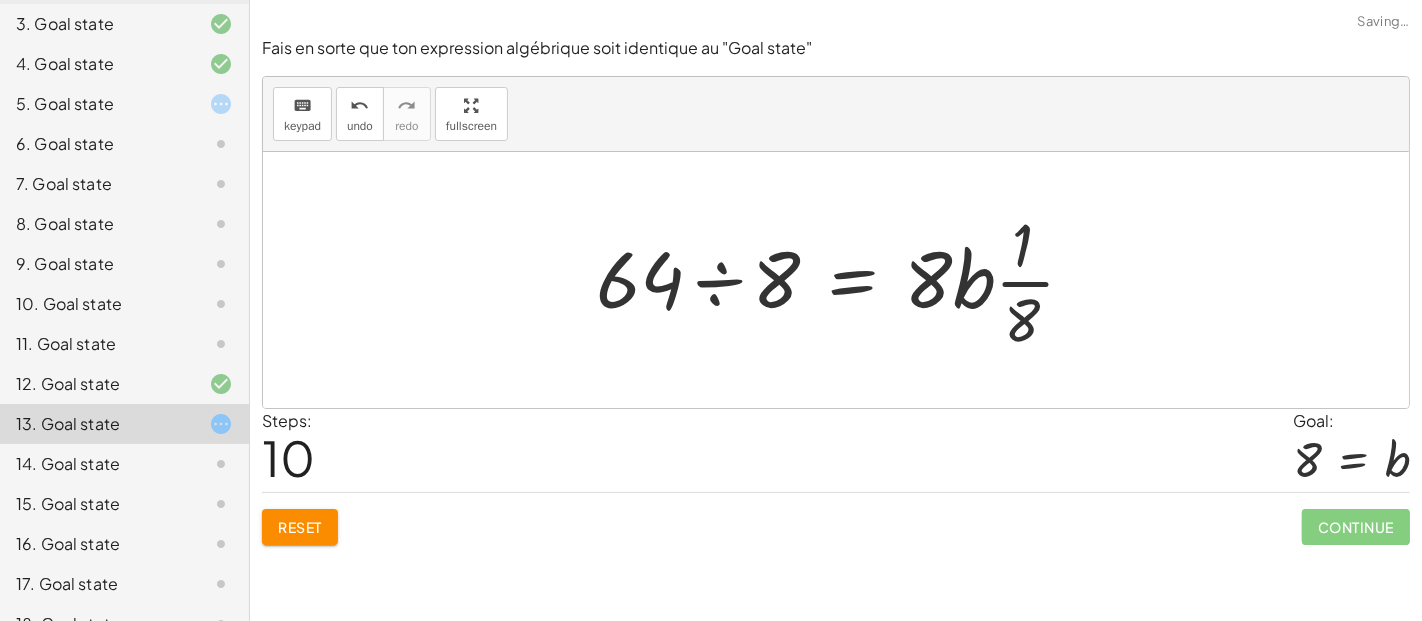 click at bounding box center [844, 280] 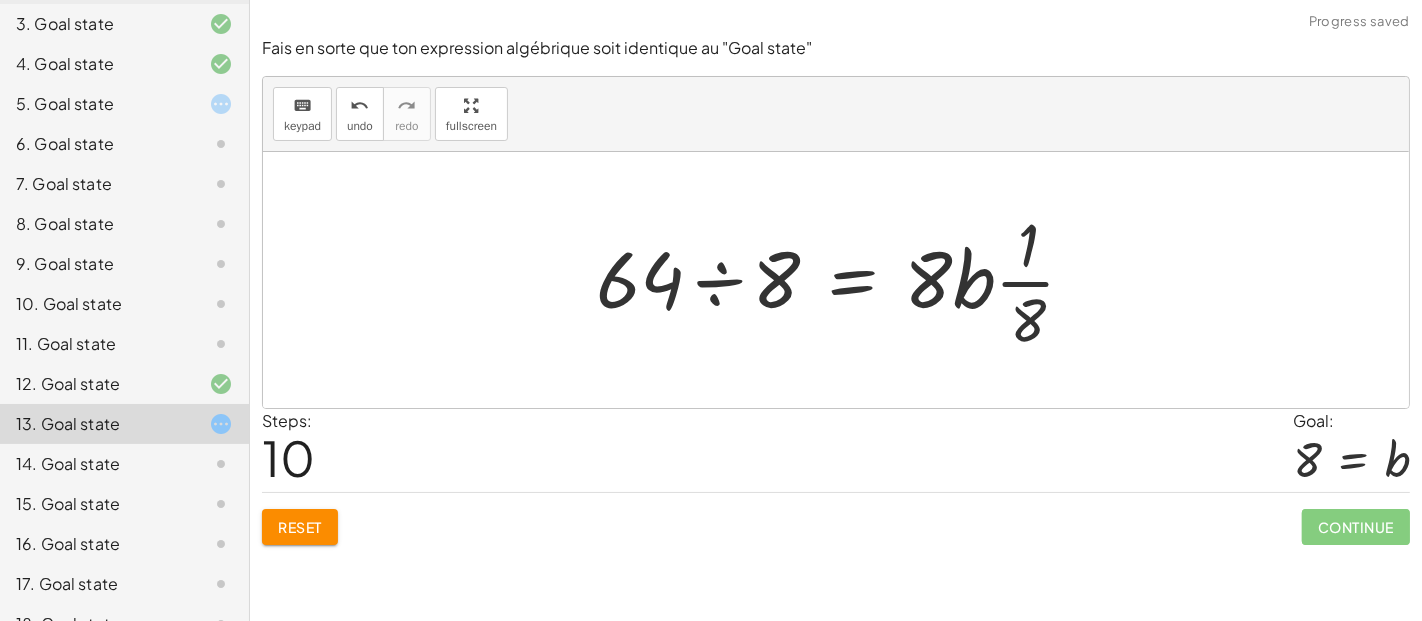 drag, startPoint x: 956, startPoint y: 284, endPoint x: 904, endPoint y: 284, distance: 52 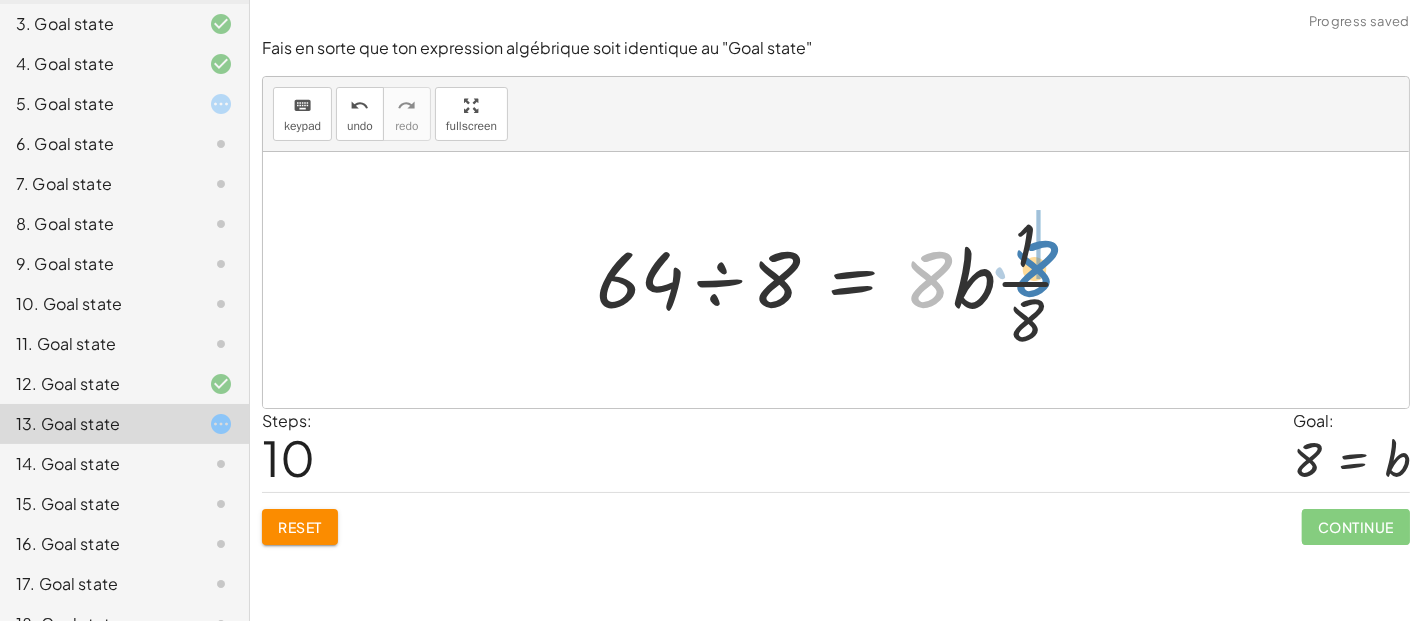 drag, startPoint x: 917, startPoint y: 285, endPoint x: 1024, endPoint y: 274, distance: 107.563934 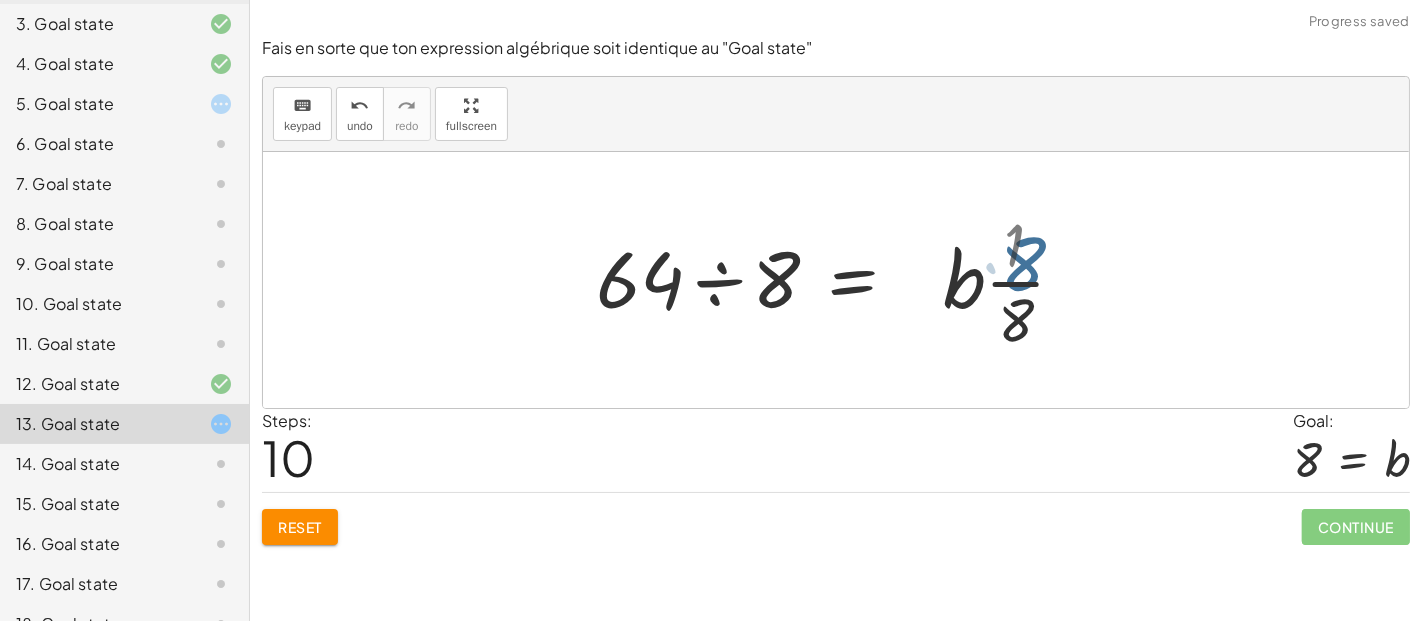 click at bounding box center [820, 280] 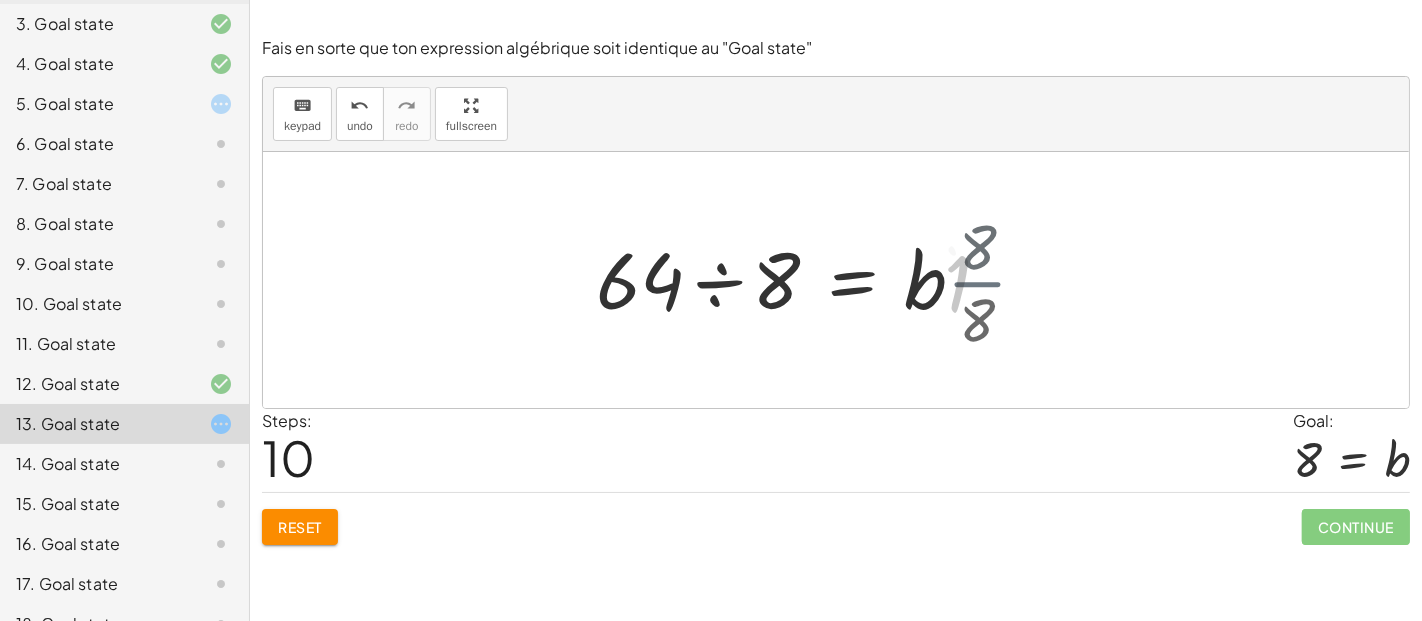 click at bounding box center [789, 280] 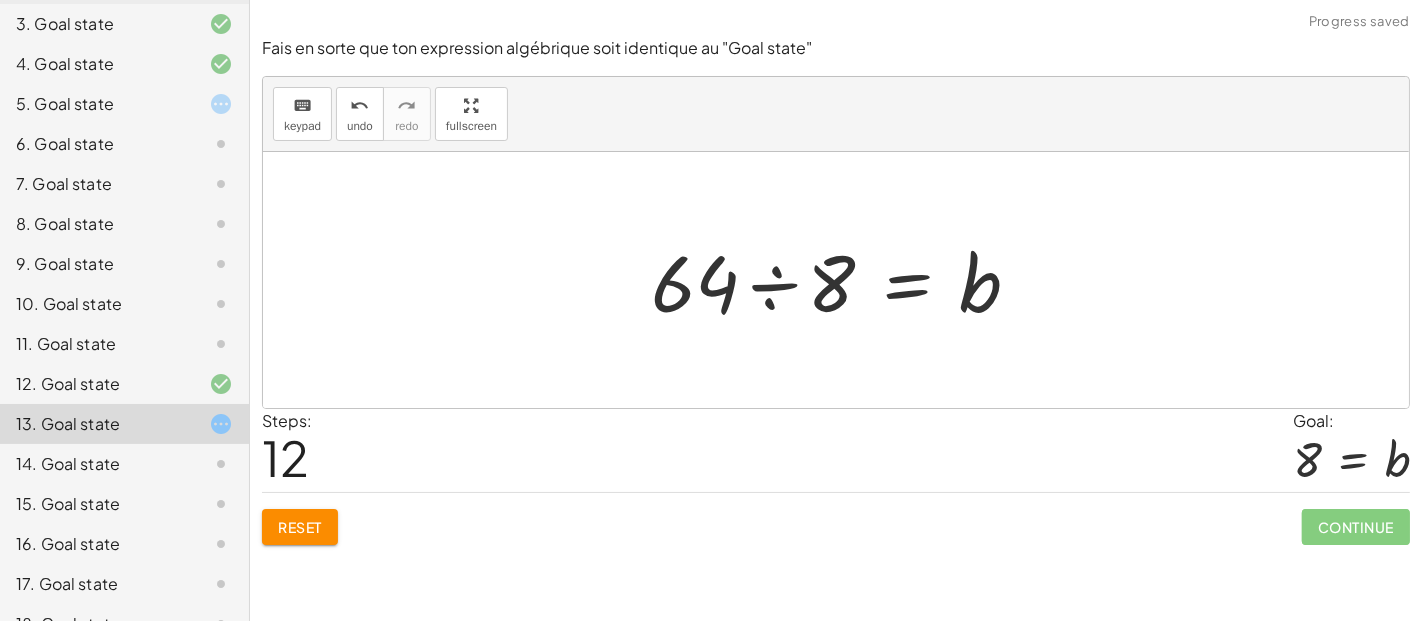 click at bounding box center (844, 280) 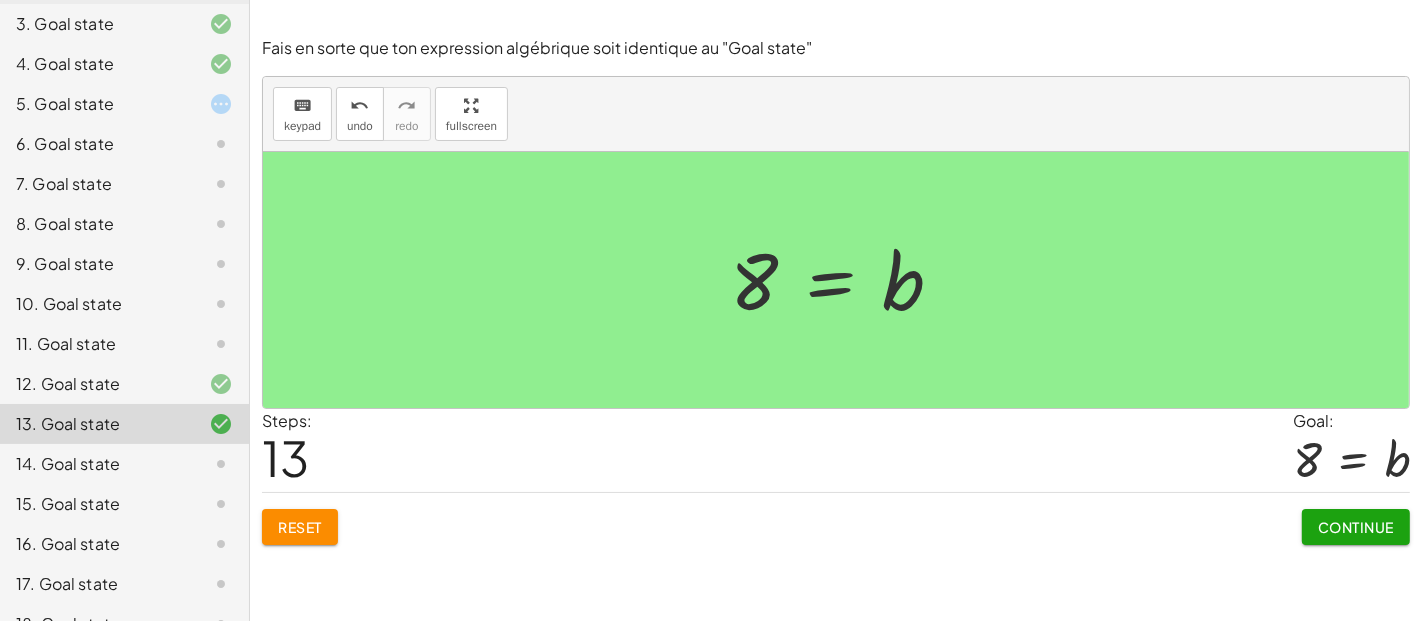 click on "Reset" 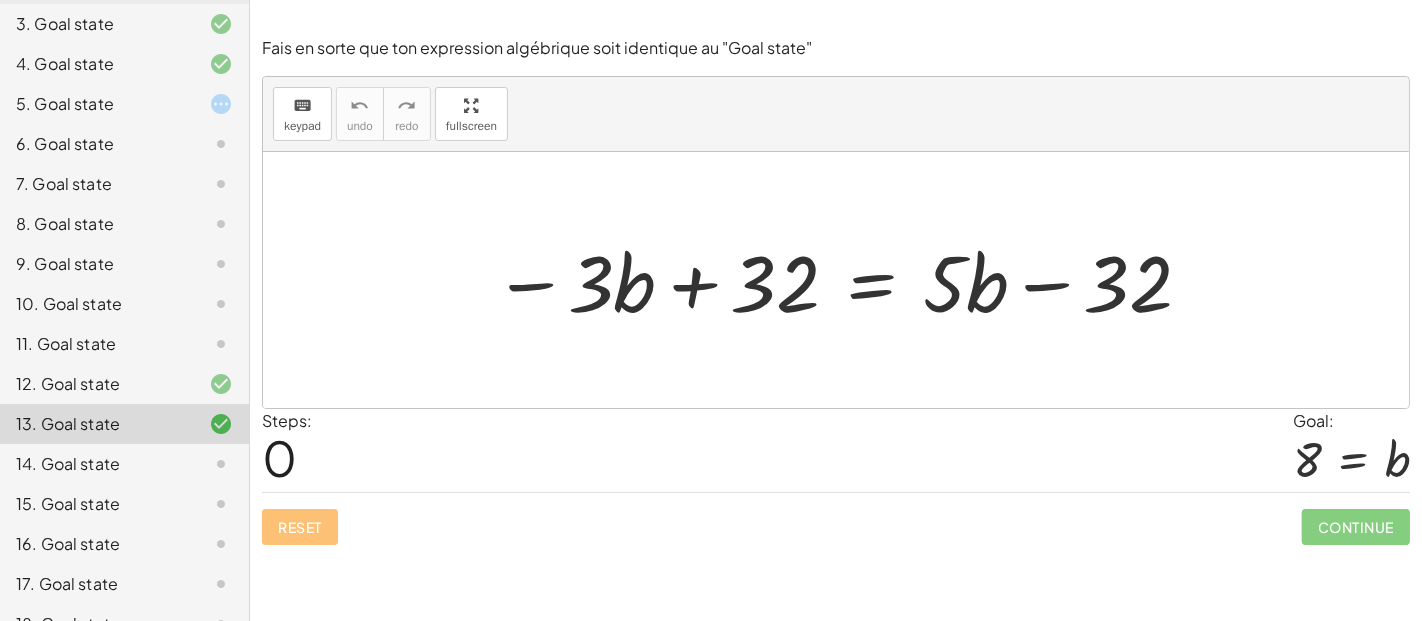 click on "11. Goal state" 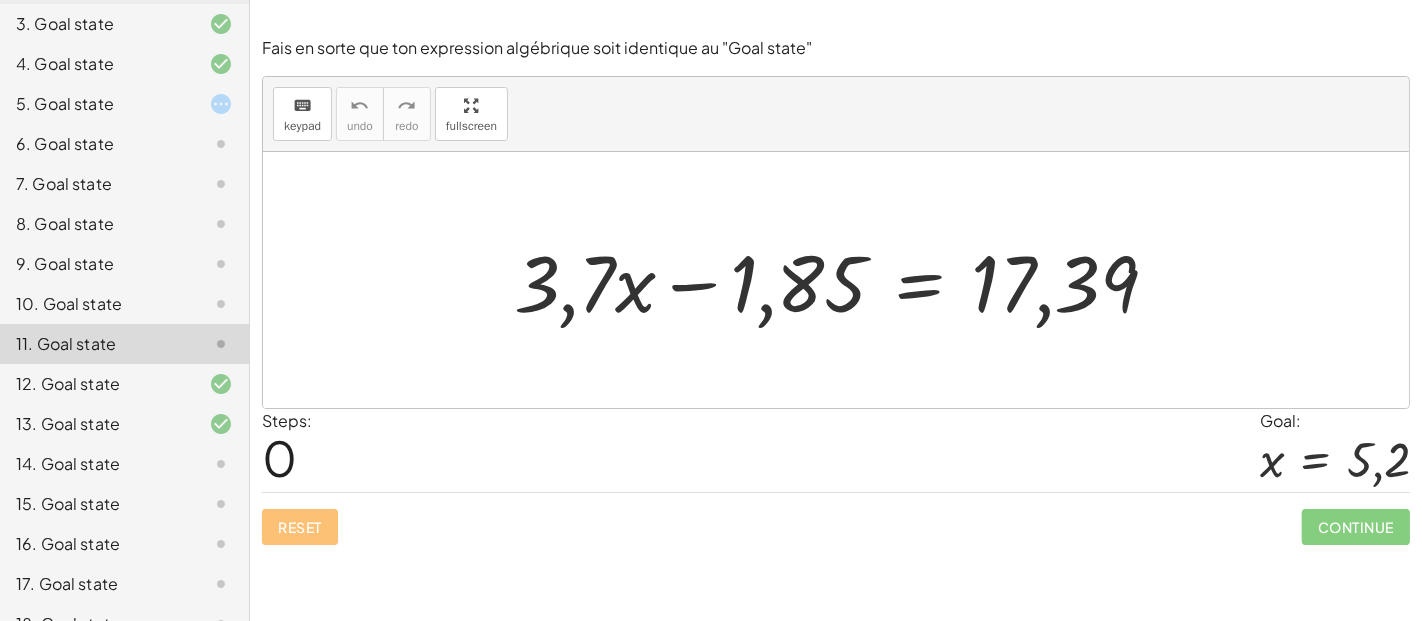 click on "12. Goal state" 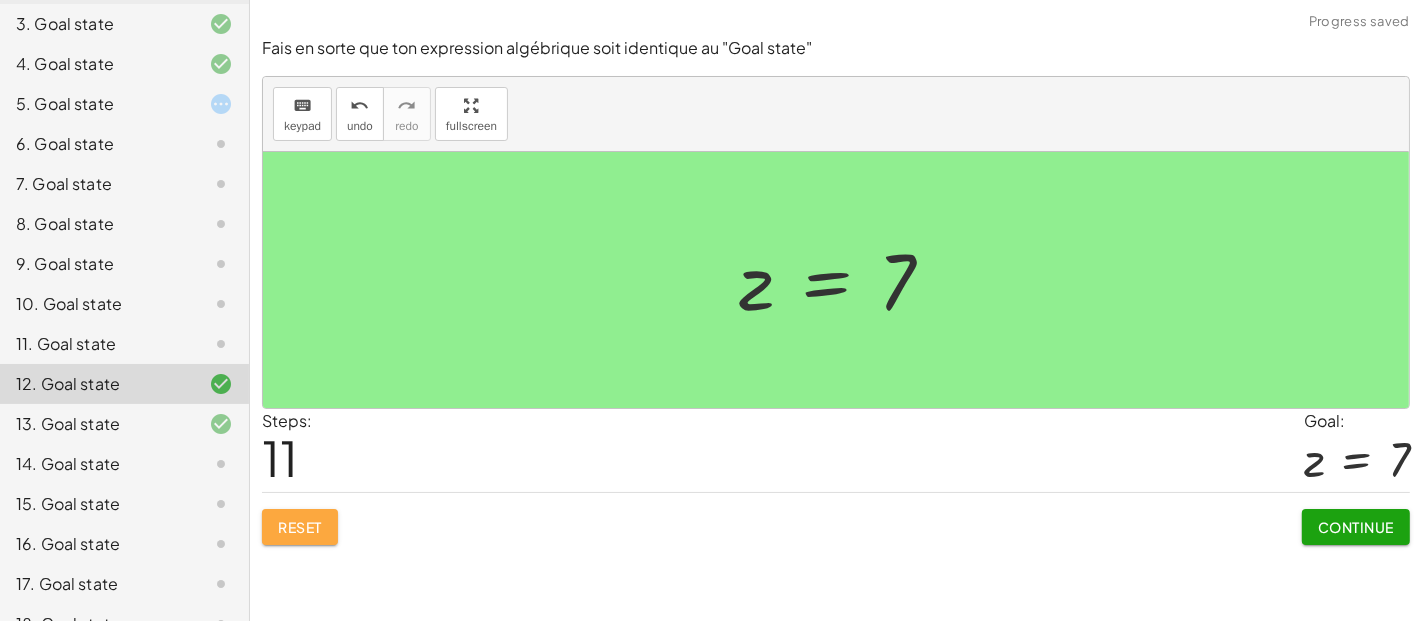 click on "Reset" 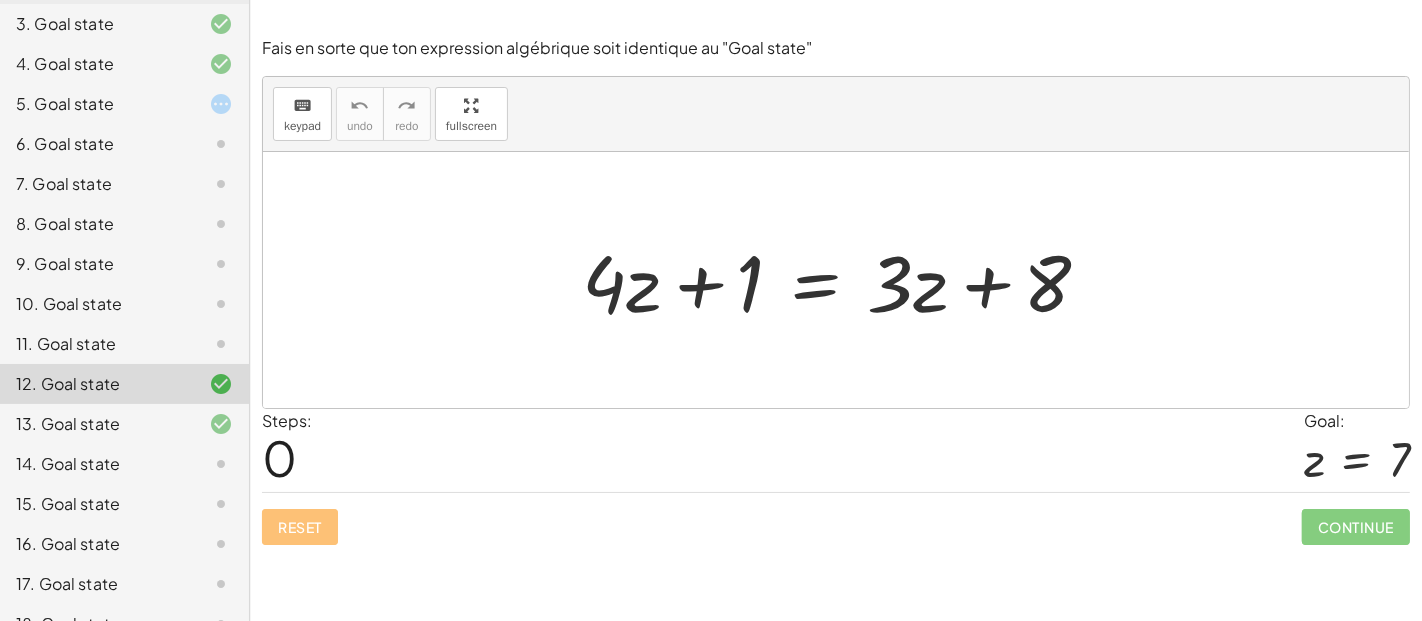 click at bounding box center [844, 280] 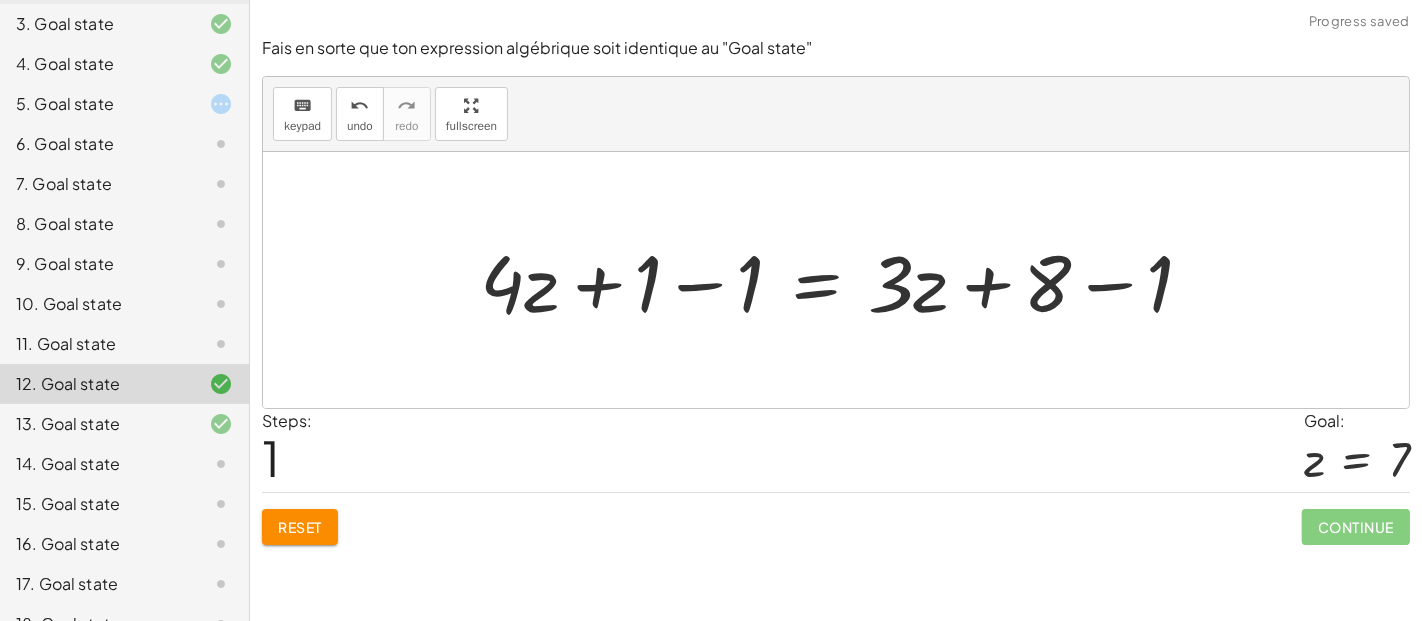 click at bounding box center (844, 280) 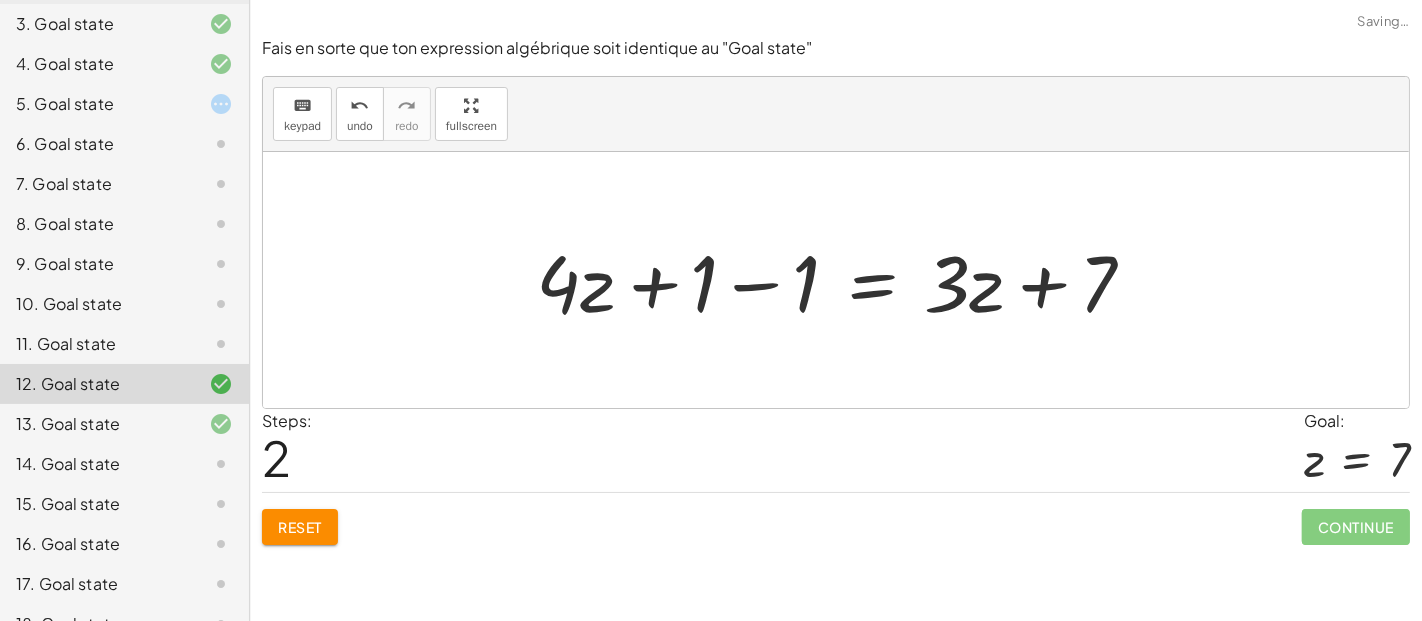 click at bounding box center [843, 280] 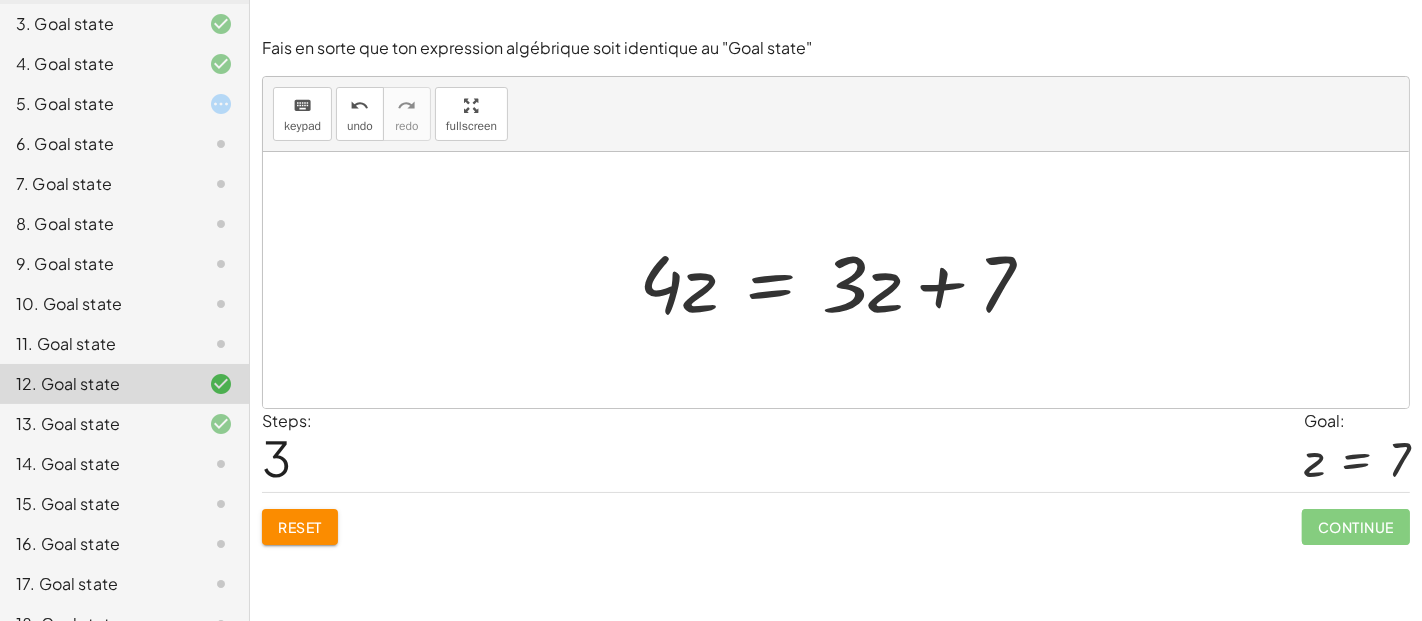 click at bounding box center (844, 280) 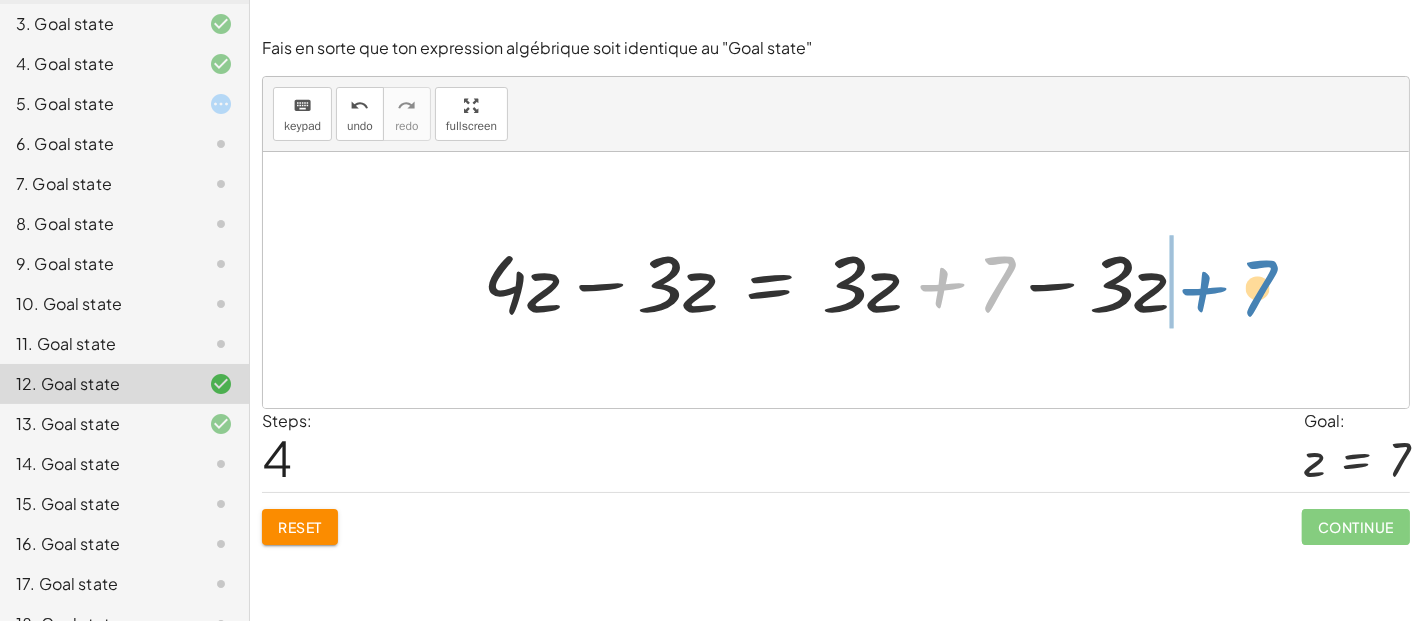 drag, startPoint x: 940, startPoint y: 286, endPoint x: 1202, endPoint y: 290, distance: 262.03052 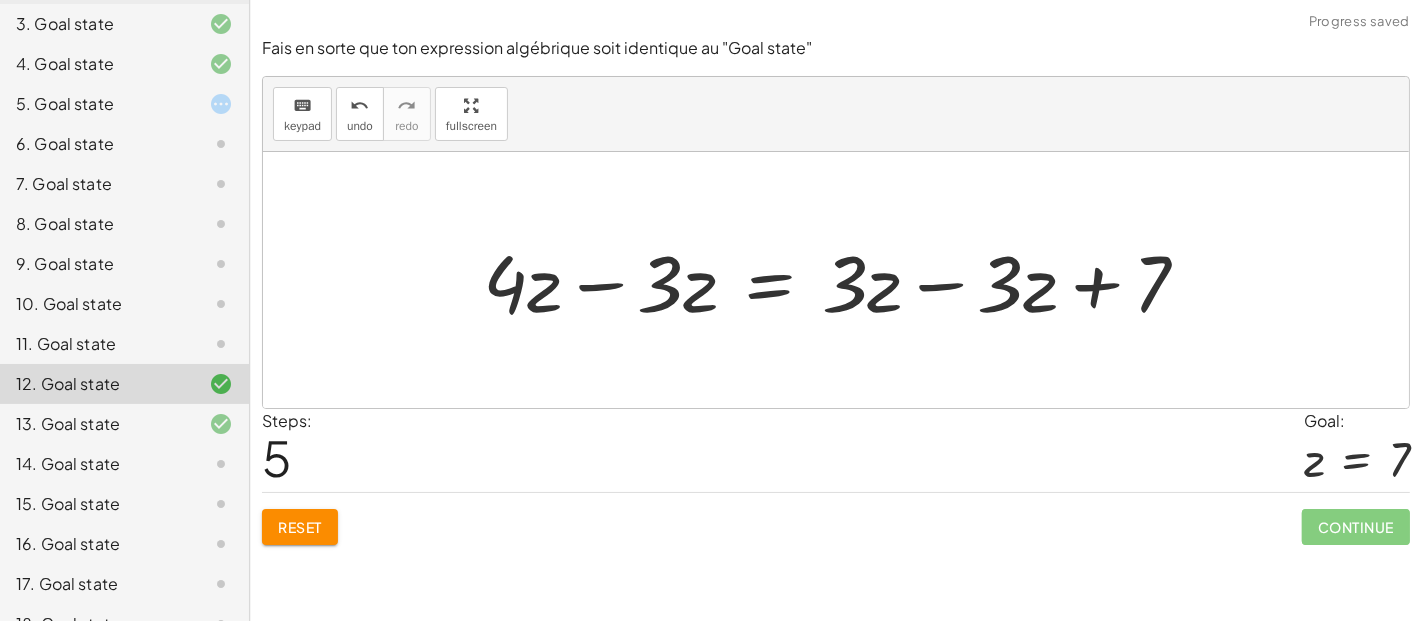 click at bounding box center [844, 280] 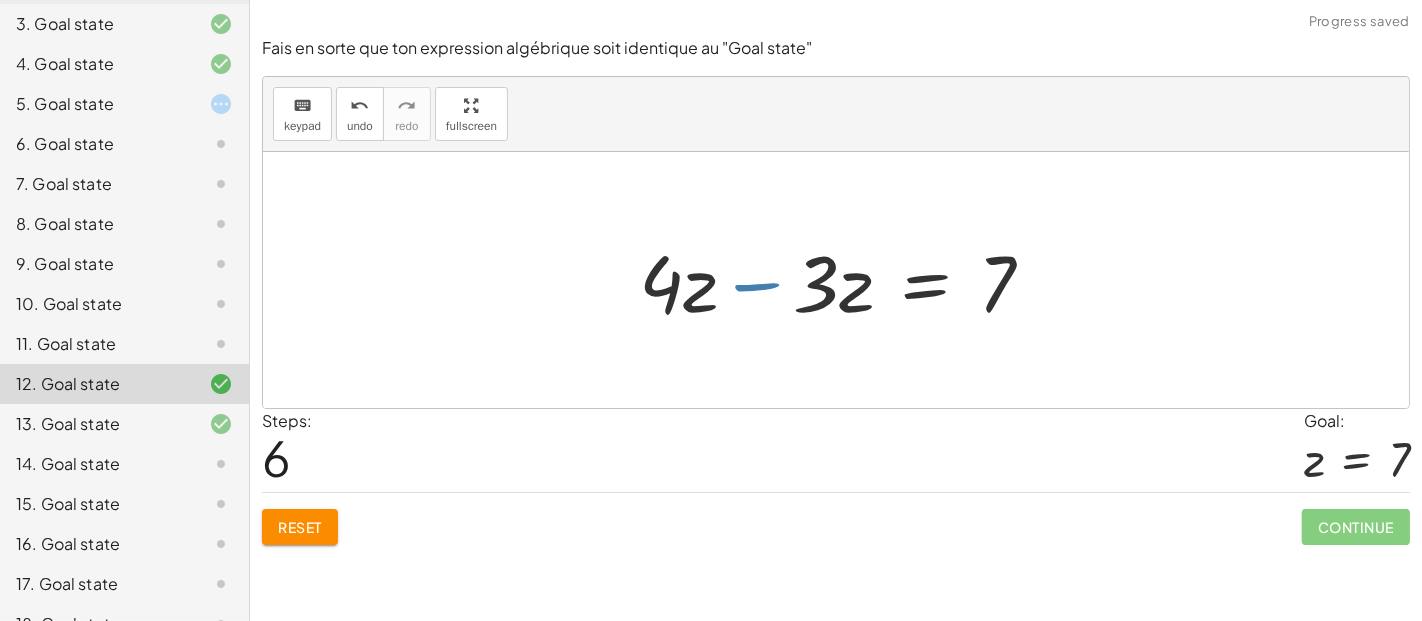 click at bounding box center (844, 280) 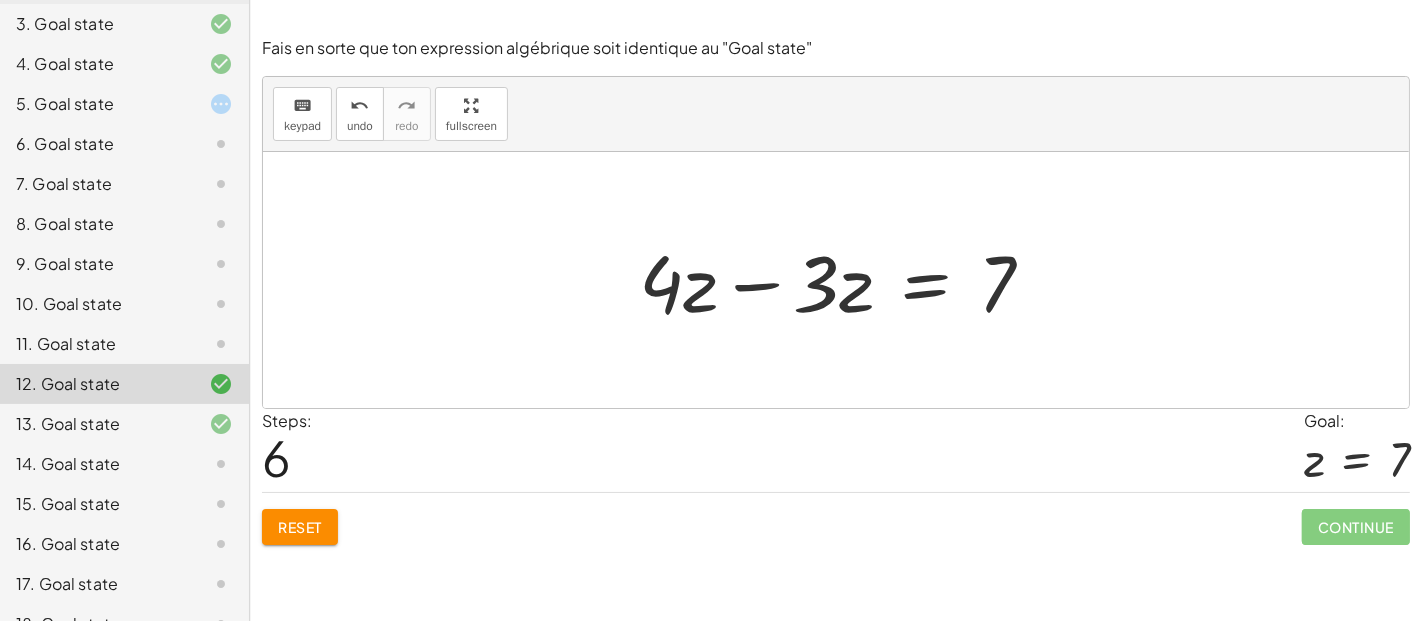 click at bounding box center [844, 280] 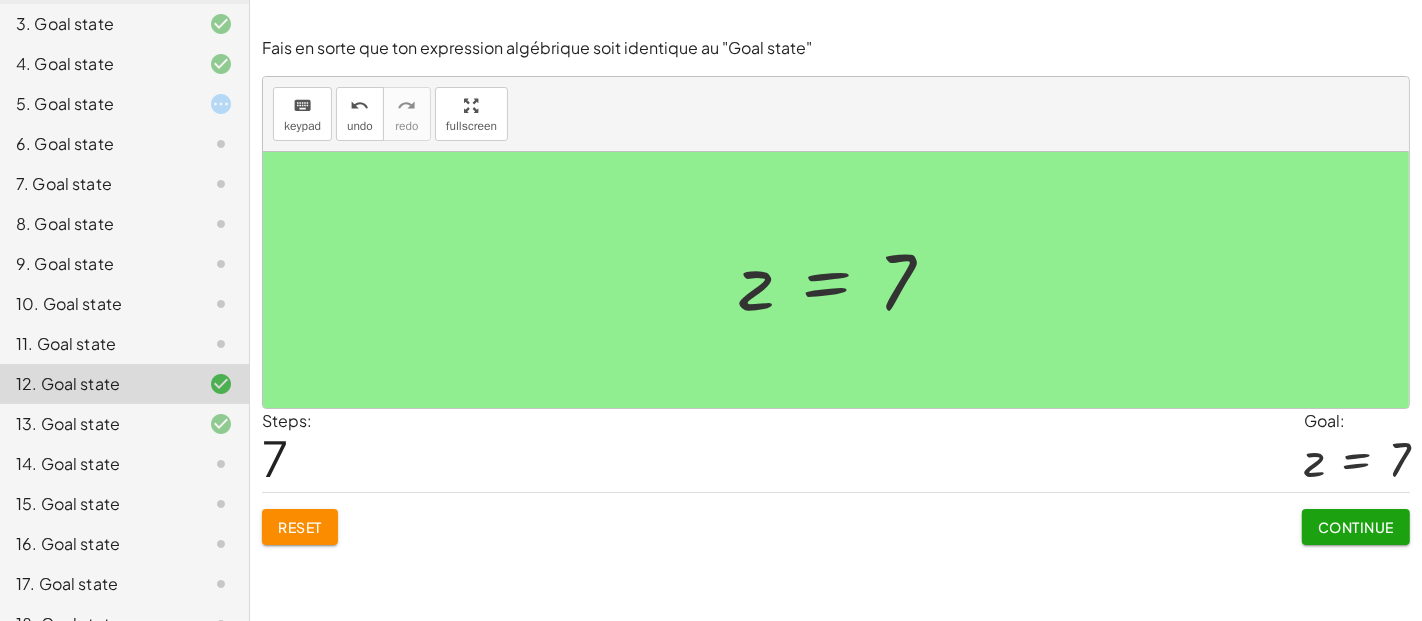 click on "5. Goal state" 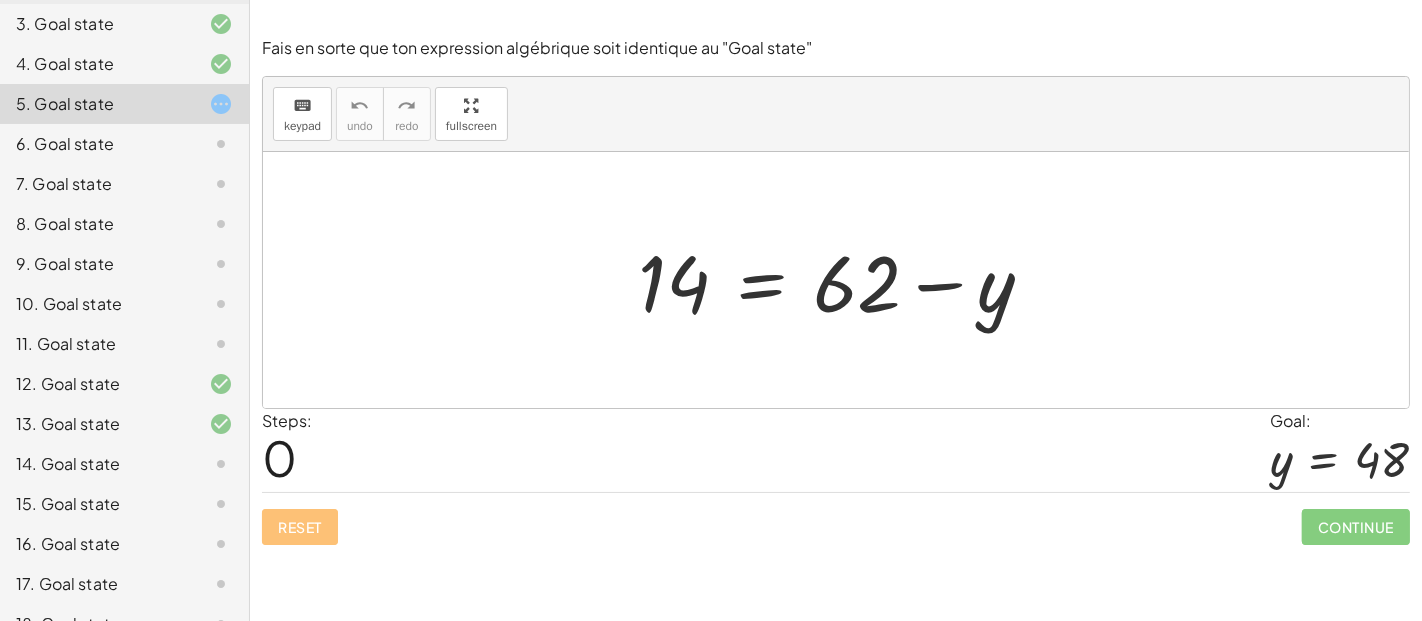click at bounding box center (843, 280) 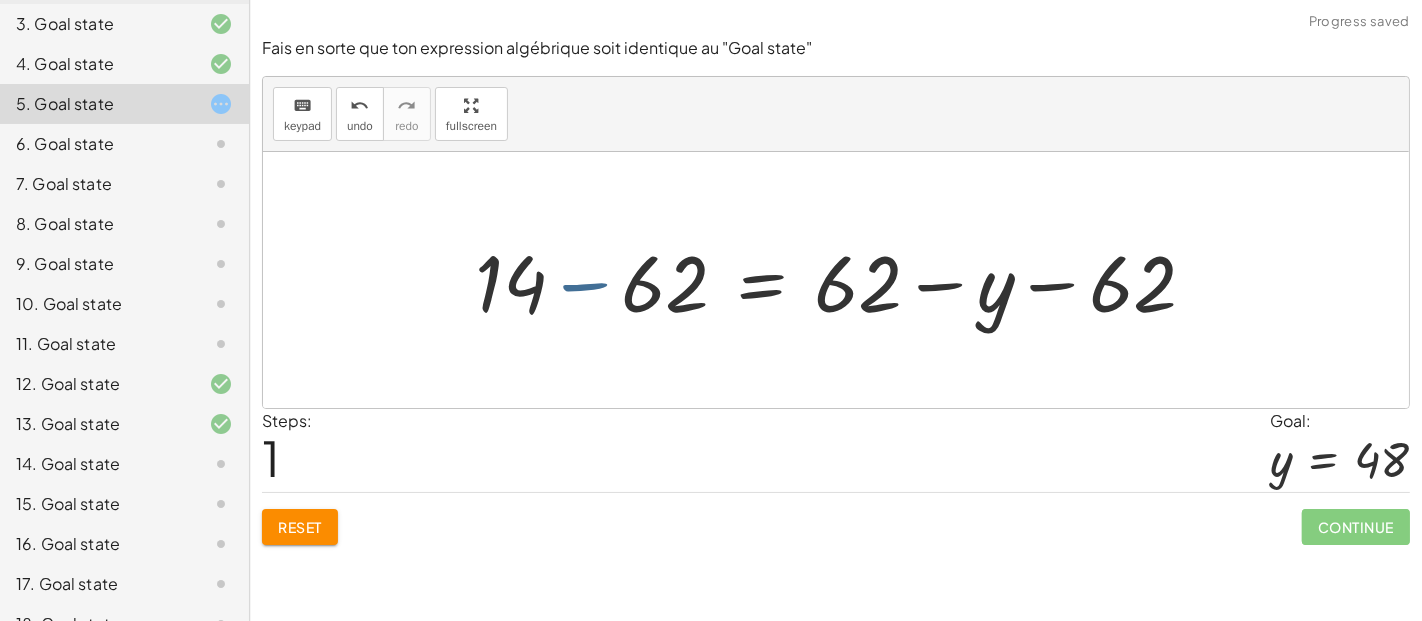 click at bounding box center [843, 280] 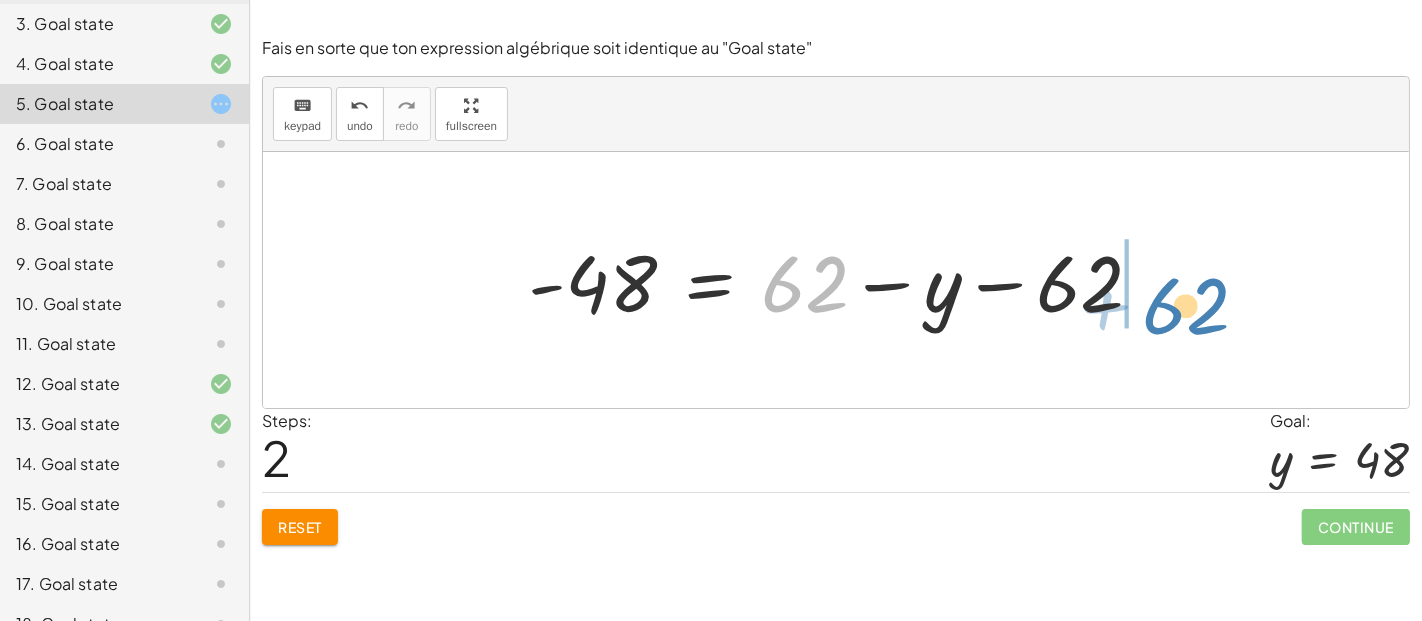 drag, startPoint x: 790, startPoint y: 282, endPoint x: 1173, endPoint y: 303, distance: 383.5753 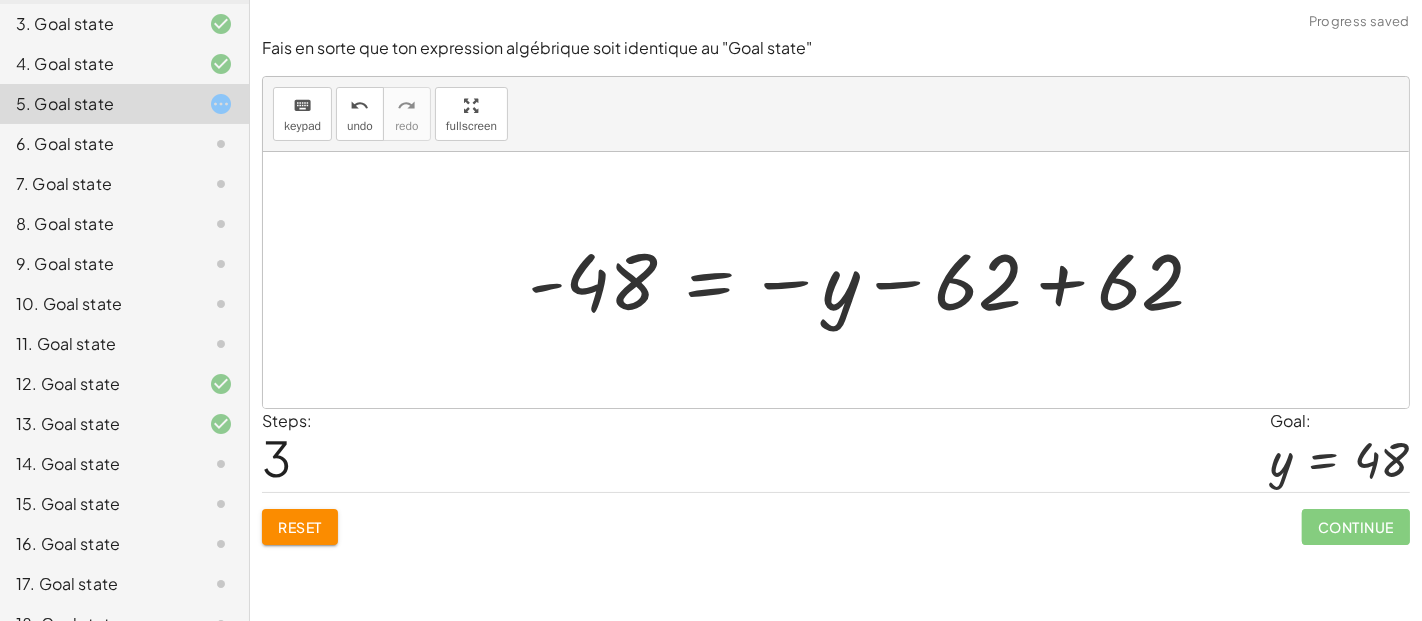 click at bounding box center (874, 280) 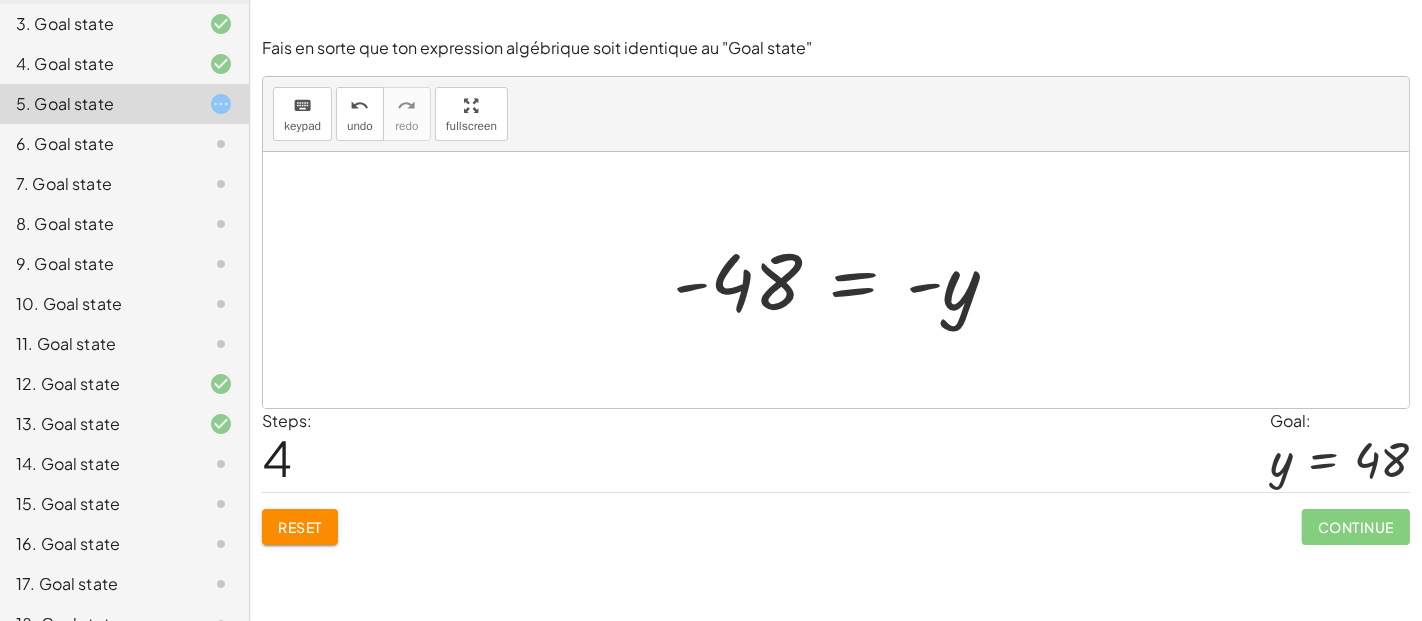 click at bounding box center [844, 280] 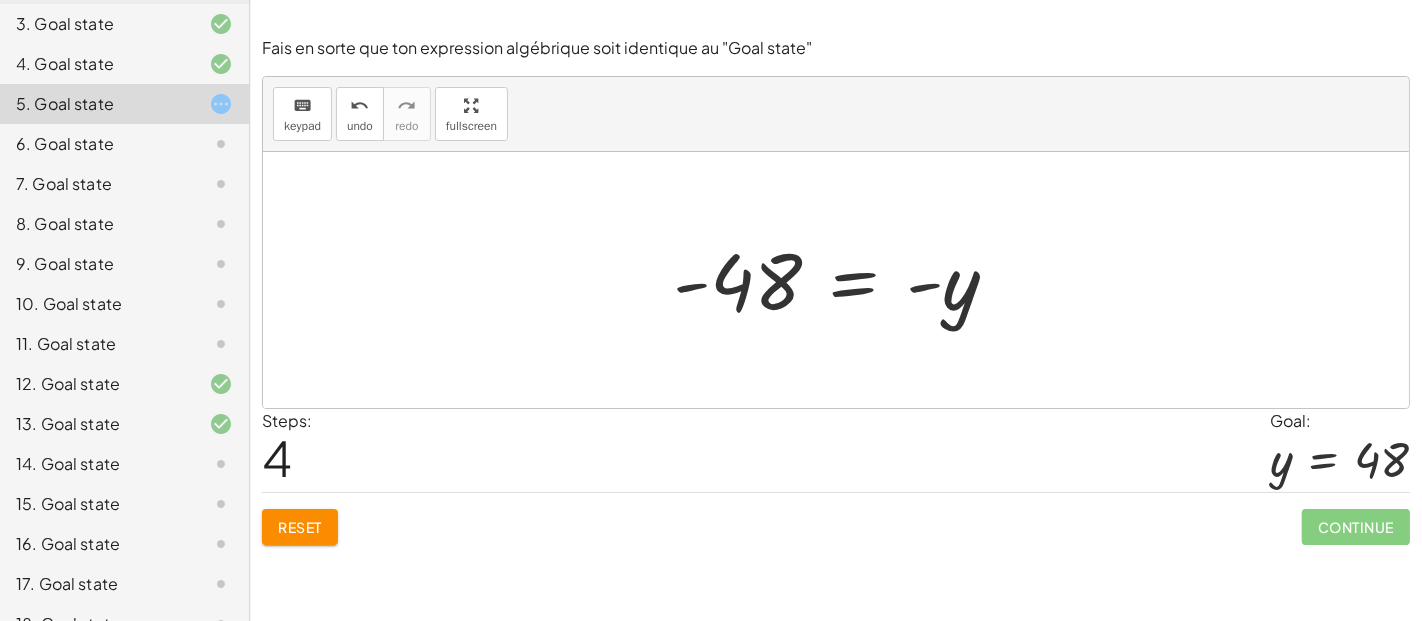click at bounding box center [844, 280] 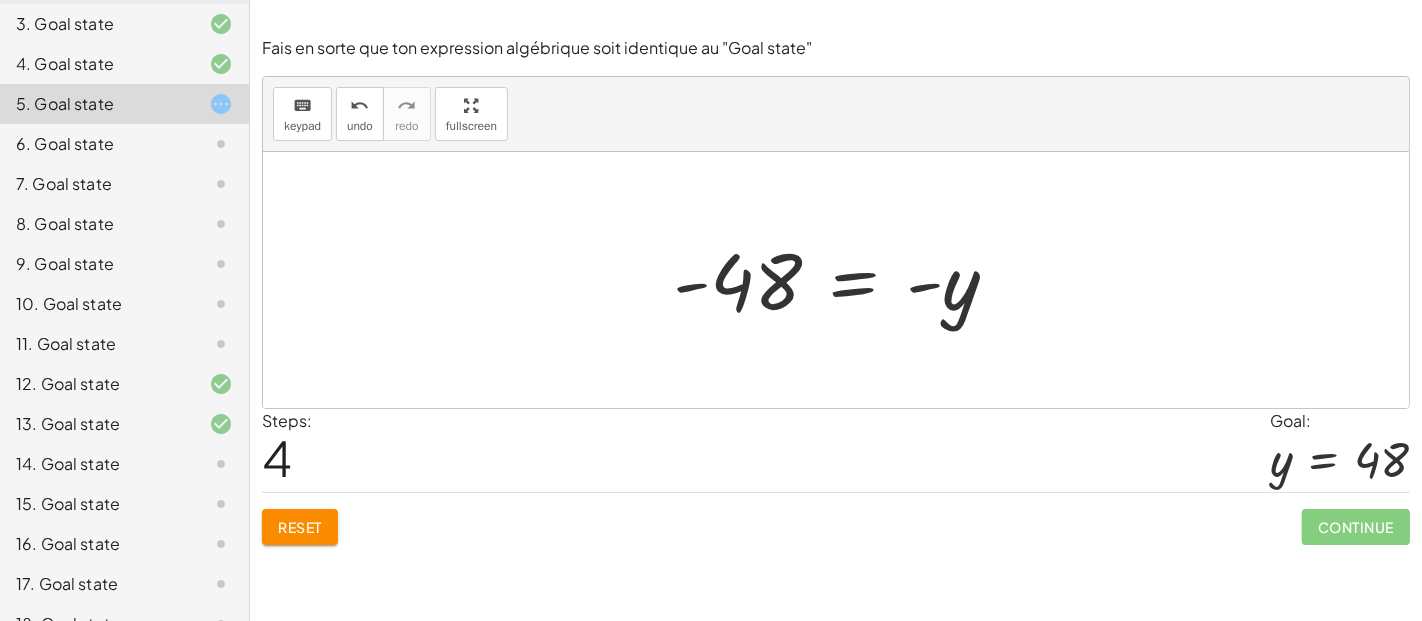 click on "12. Goal state" 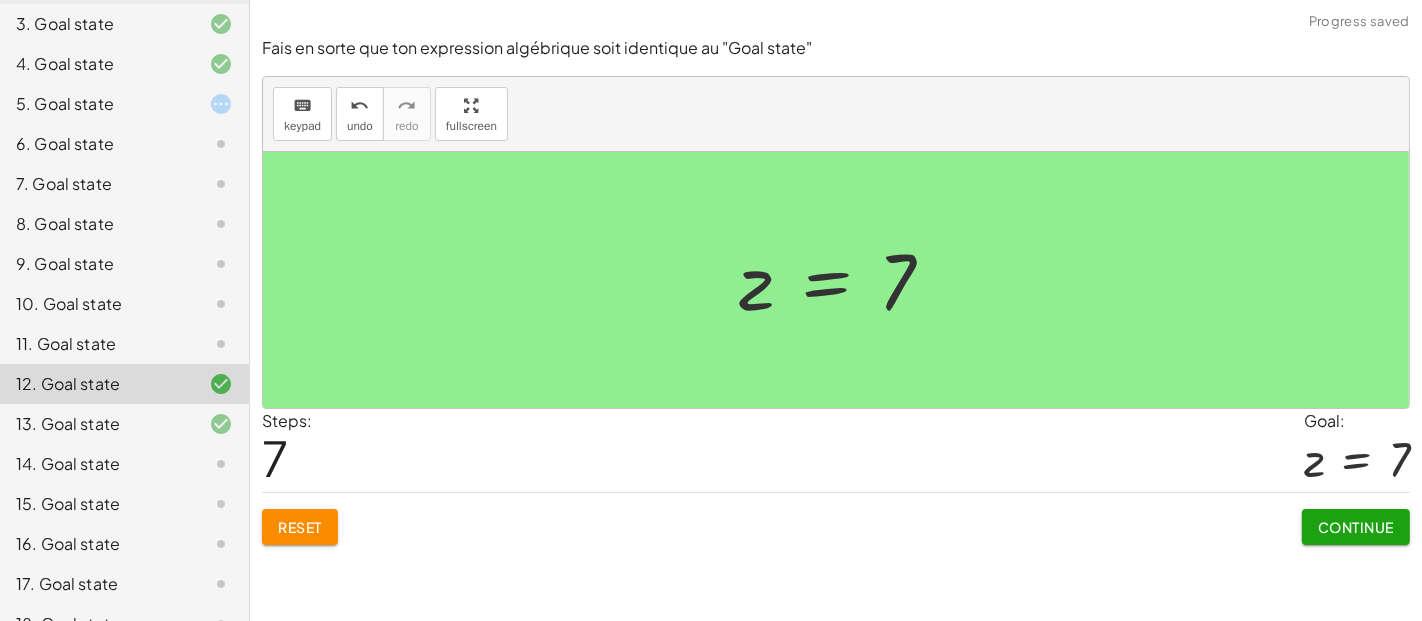click on "Reset" at bounding box center (300, 527) 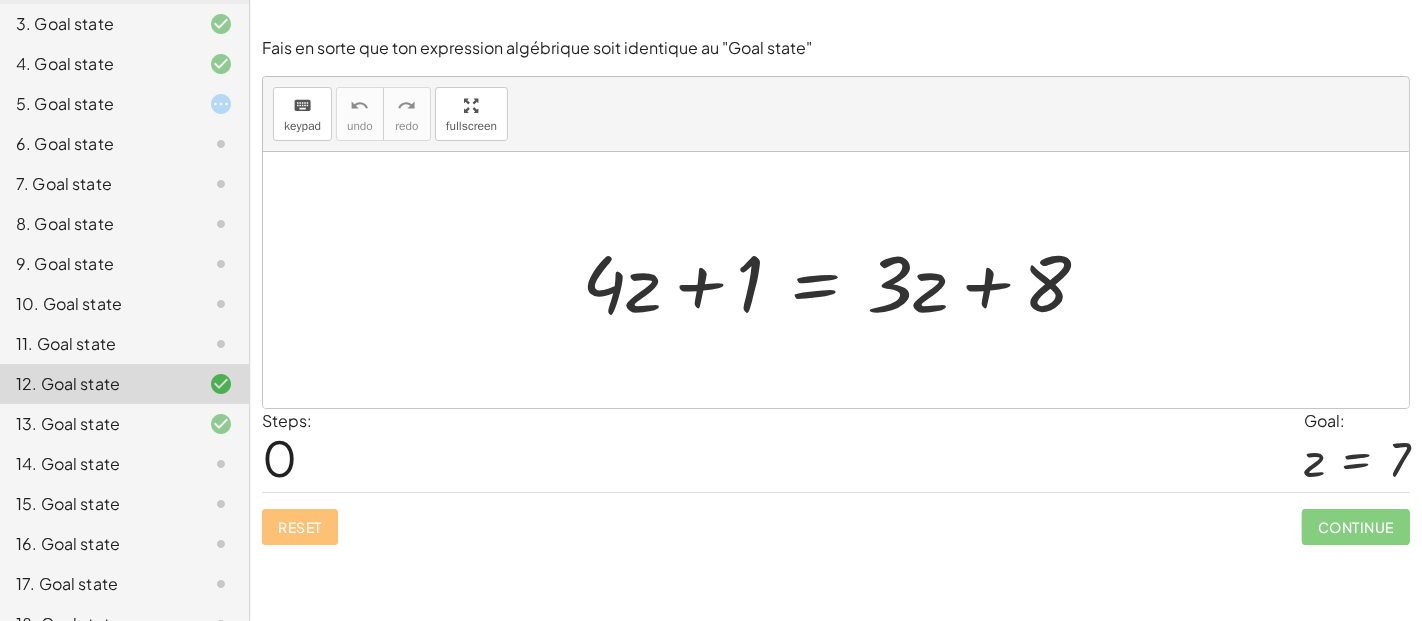 click at bounding box center [844, 280] 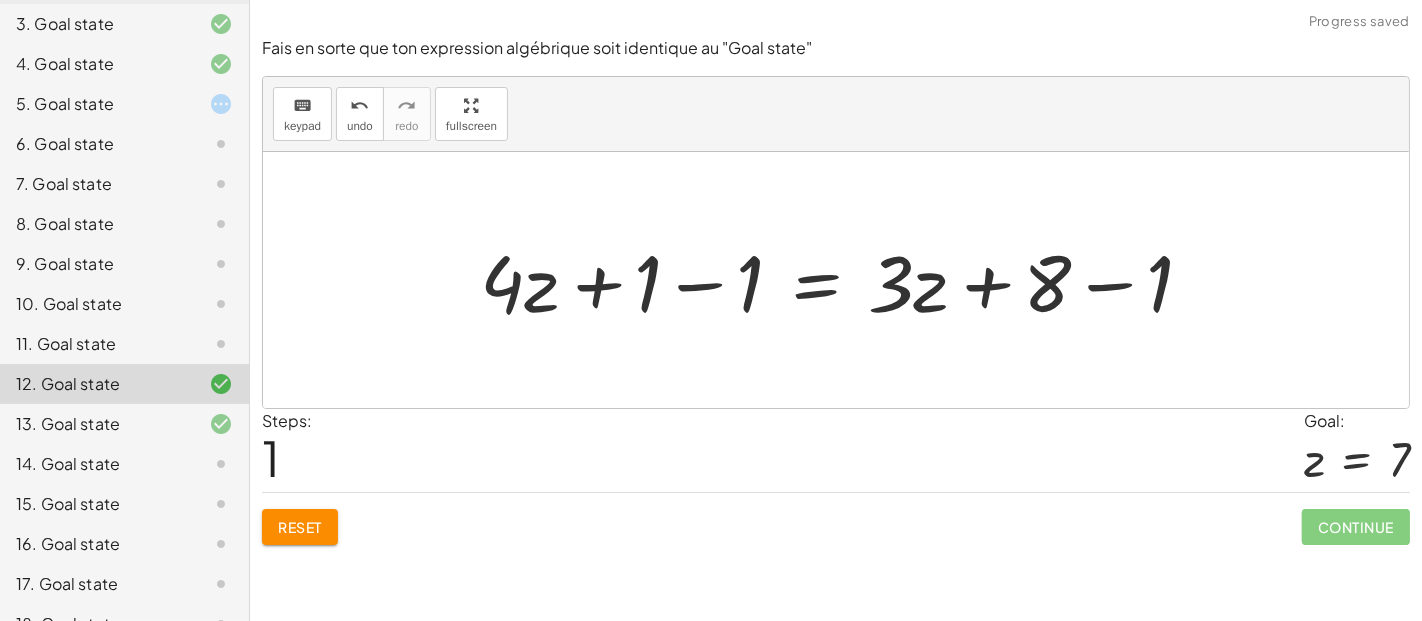 click at bounding box center [844, 280] 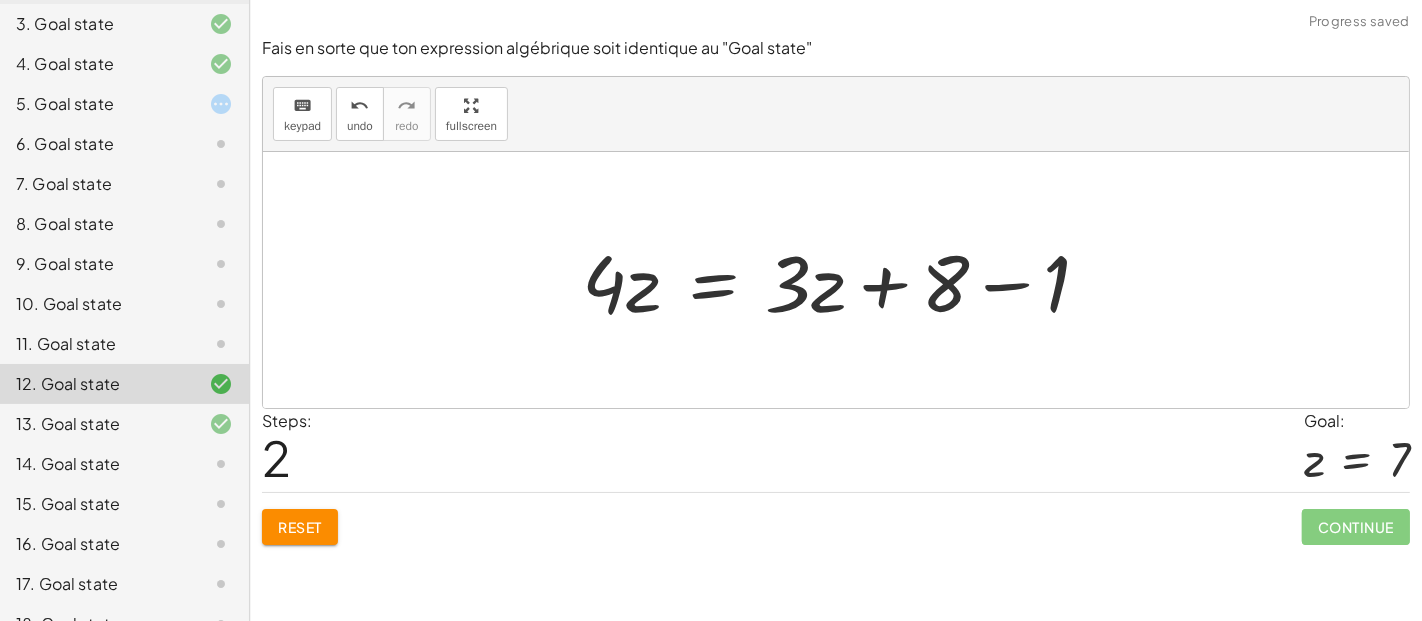 click at bounding box center [844, 280] 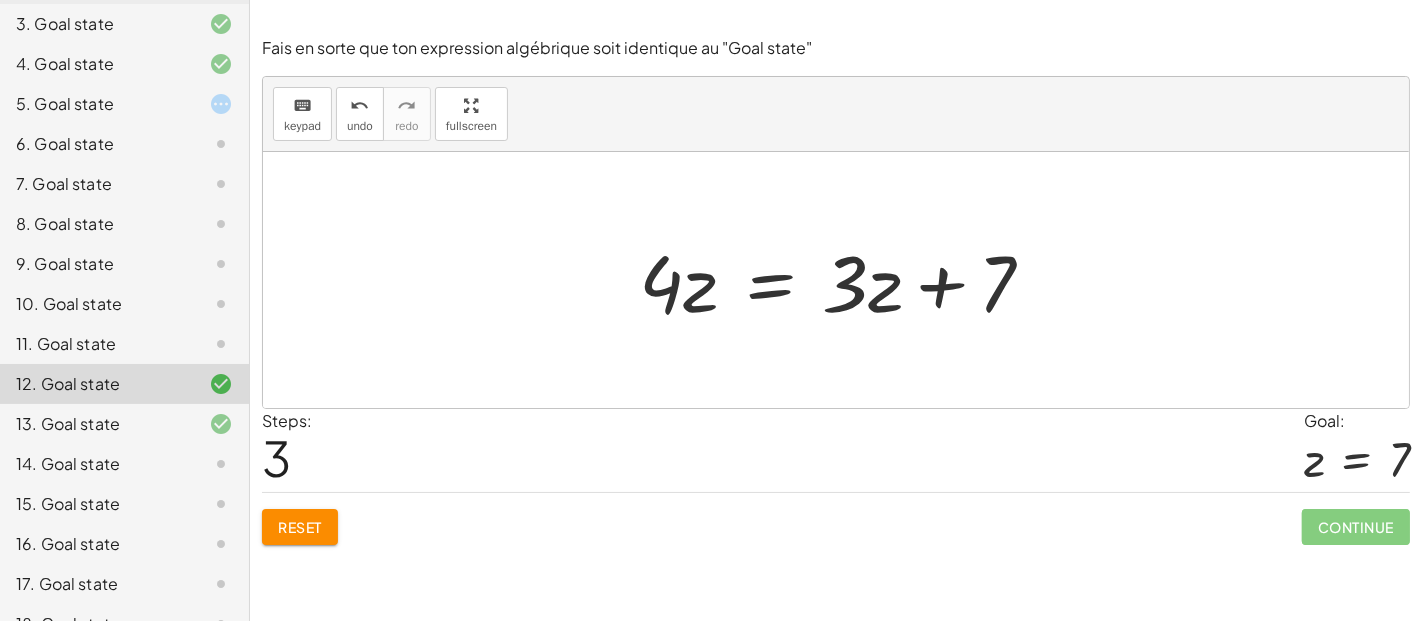 click at bounding box center [844, 280] 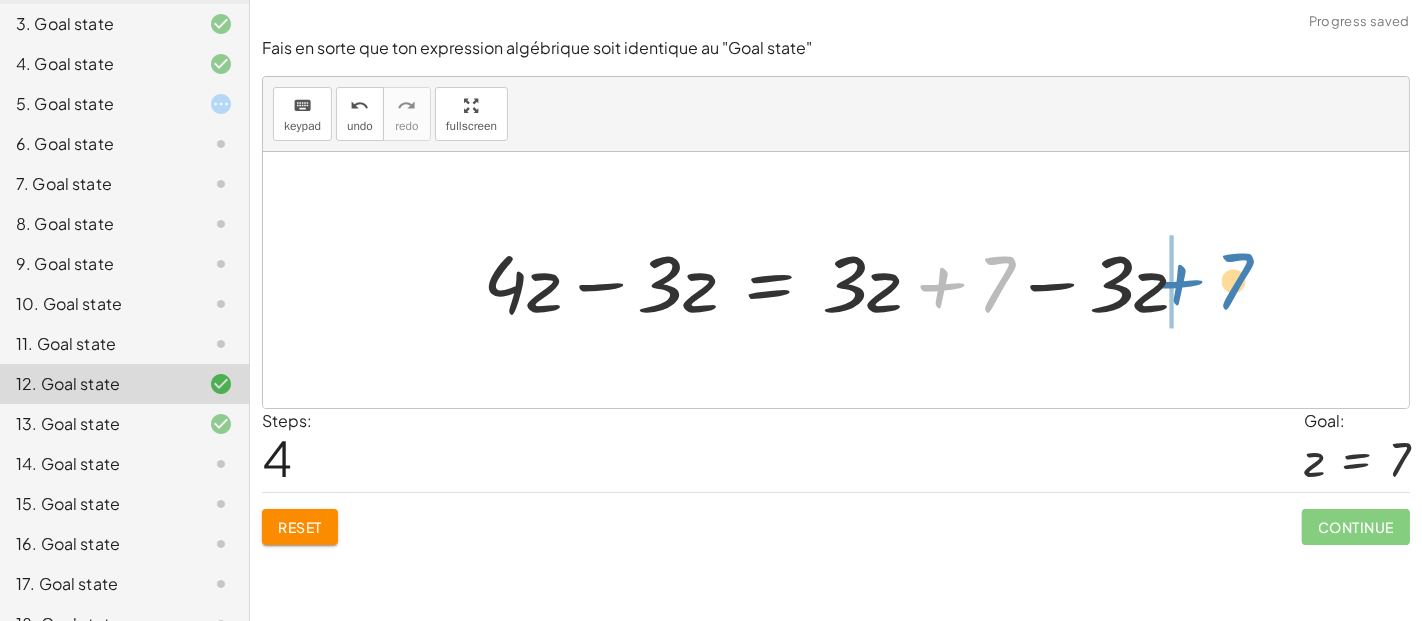drag, startPoint x: 942, startPoint y: 281, endPoint x: 1182, endPoint y: 278, distance: 240.01875 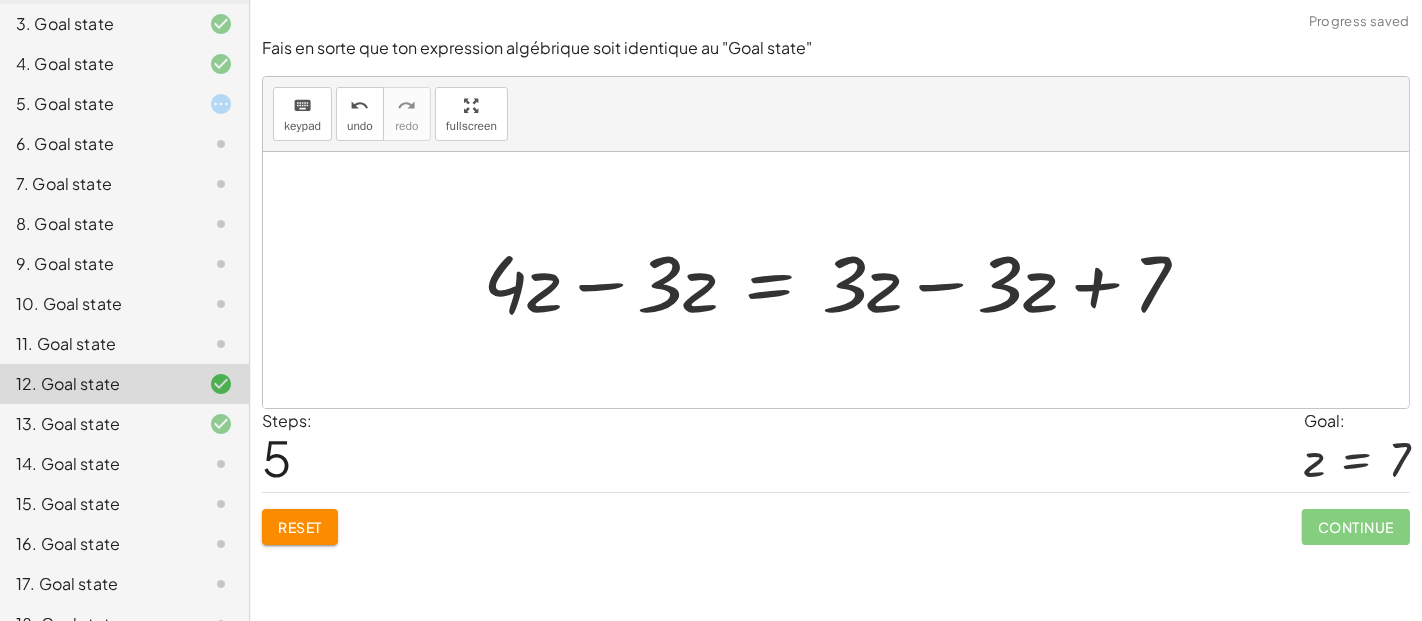 click at bounding box center [844, 280] 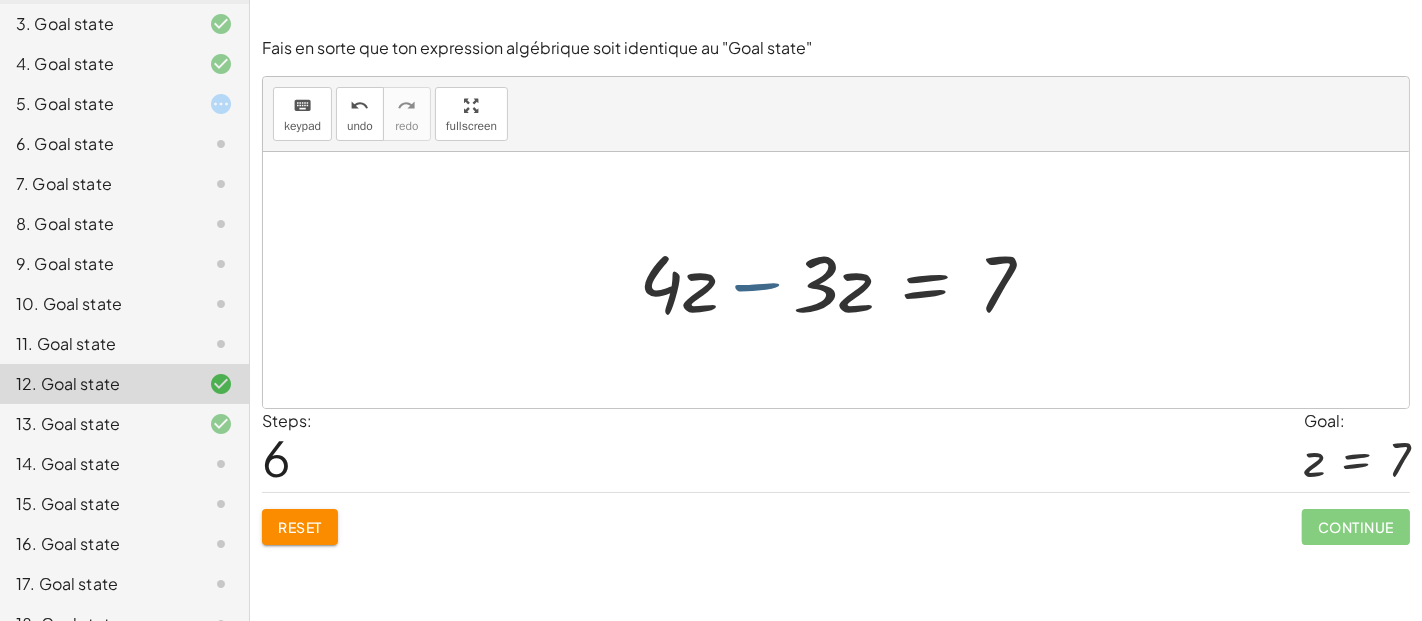 click at bounding box center [844, 280] 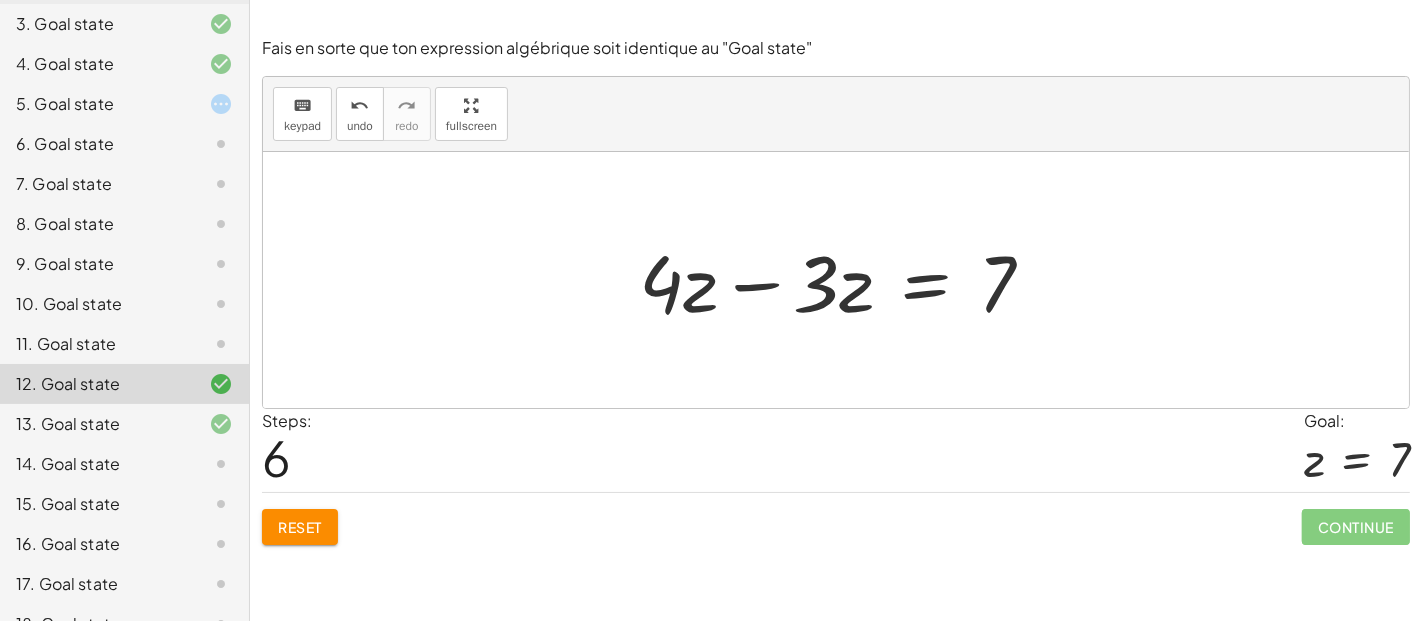 click at bounding box center (844, 280) 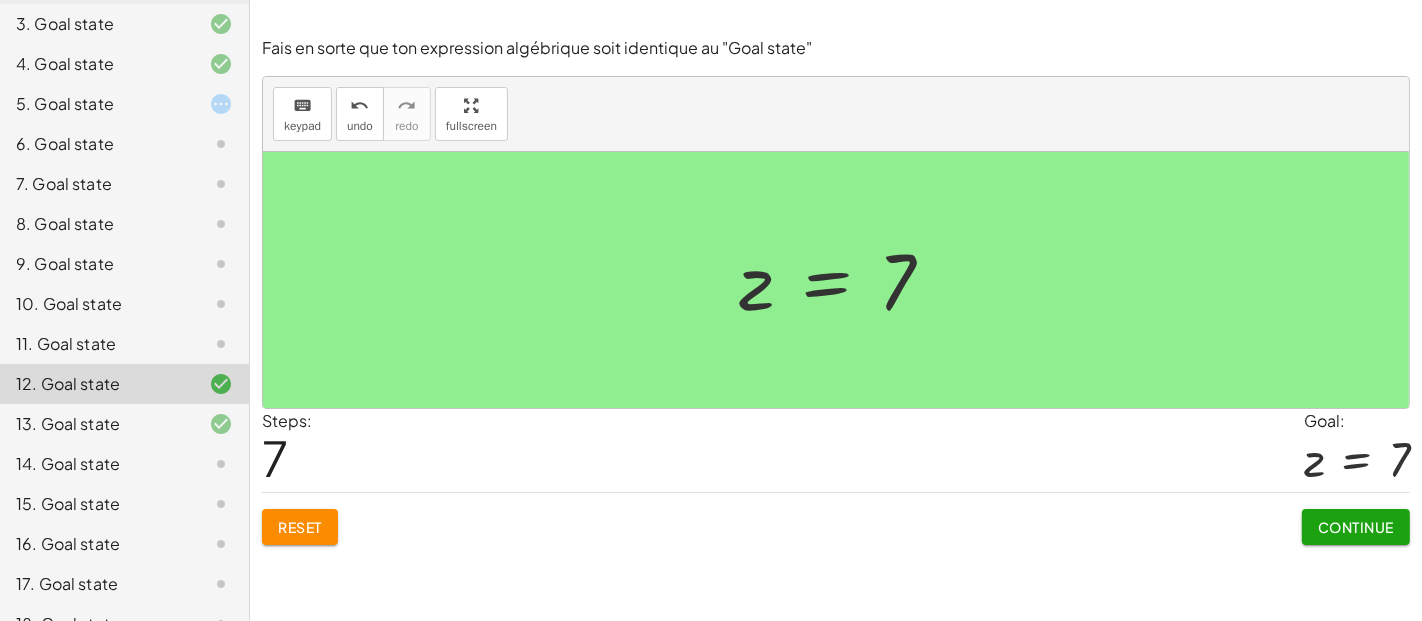 click on "Reset" 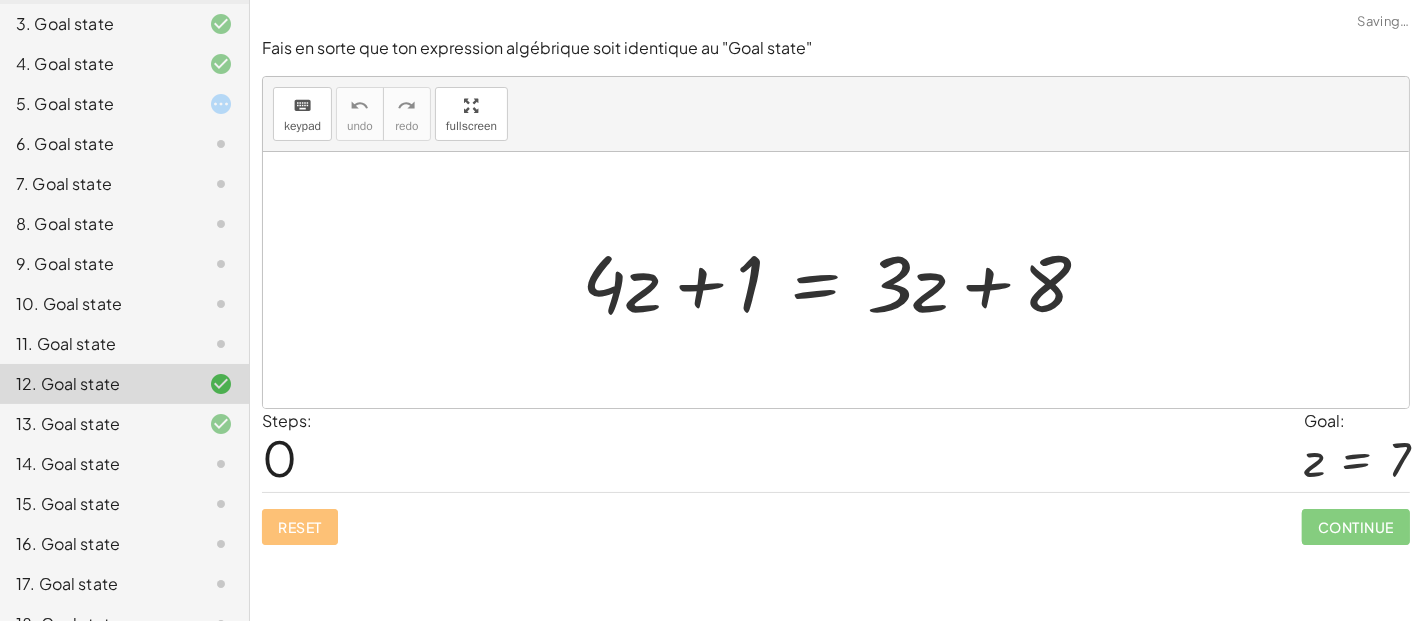 click on "13. Goal state" 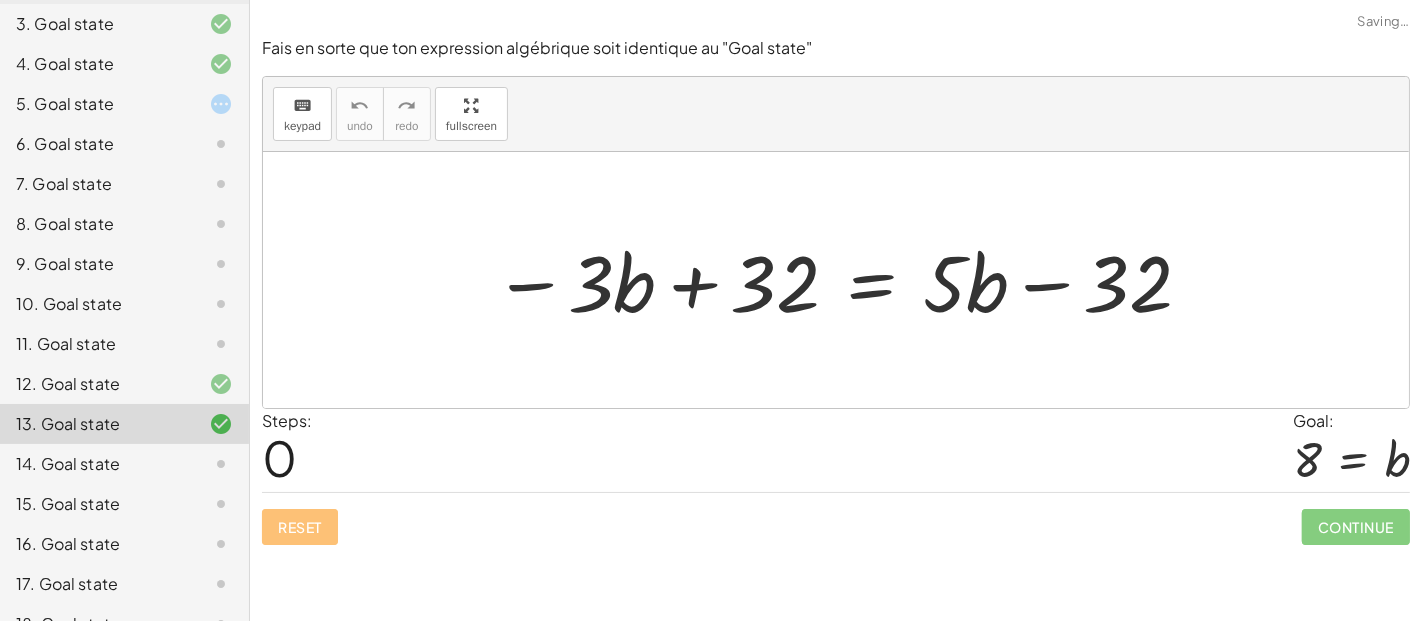 click on "Reset   Continue" at bounding box center [836, 518] 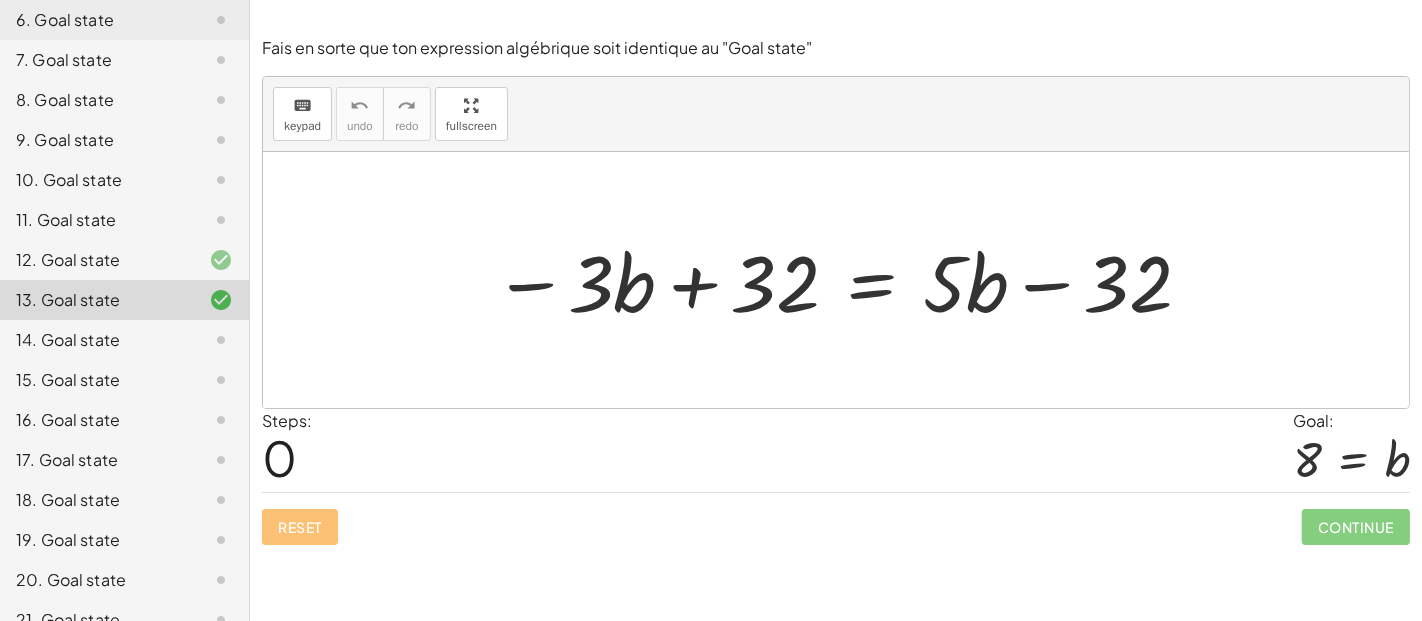 scroll, scrollTop: 469, scrollLeft: 0, axis: vertical 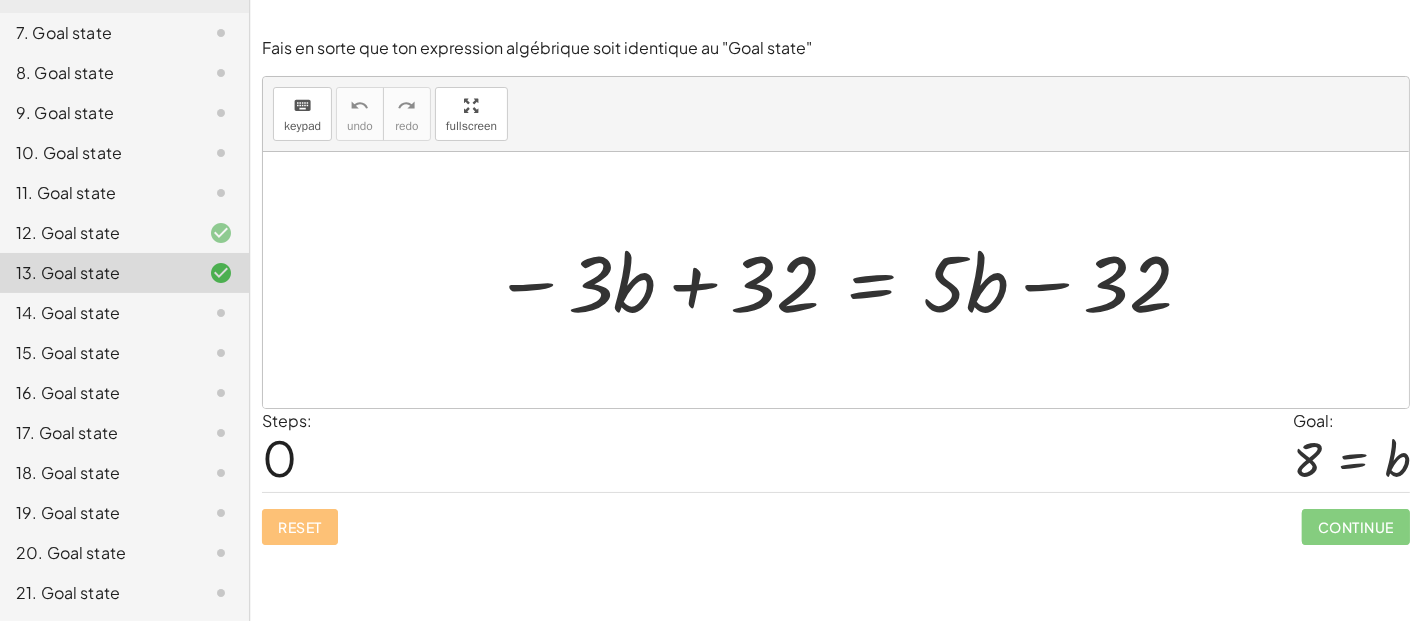 click on "15. Goal state" 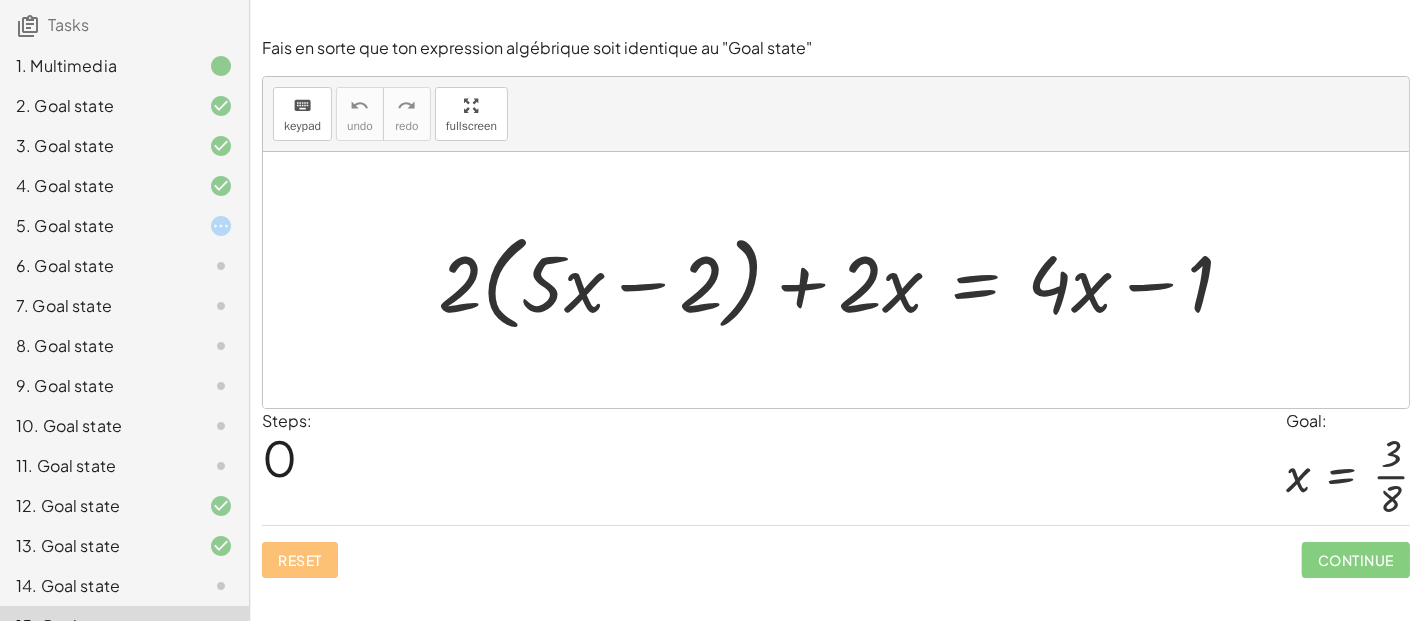 scroll, scrollTop: 173, scrollLeft: 0, axis: vertical 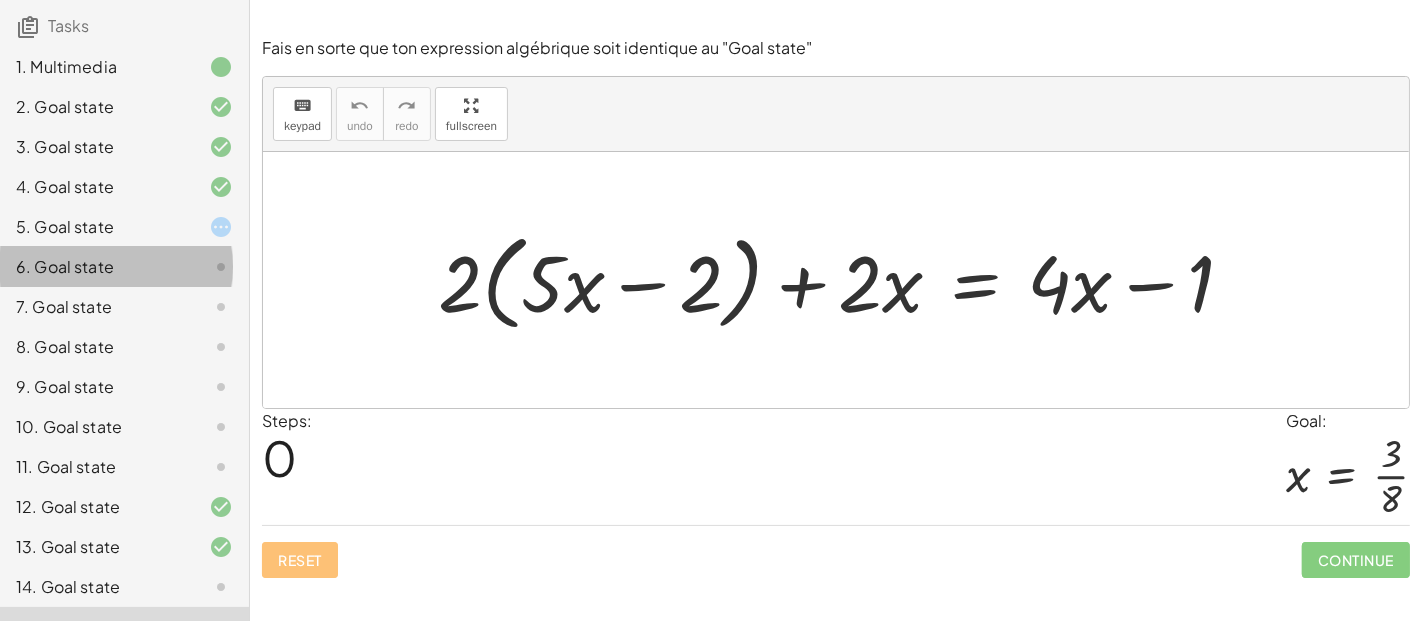 click on "6. Goal state" 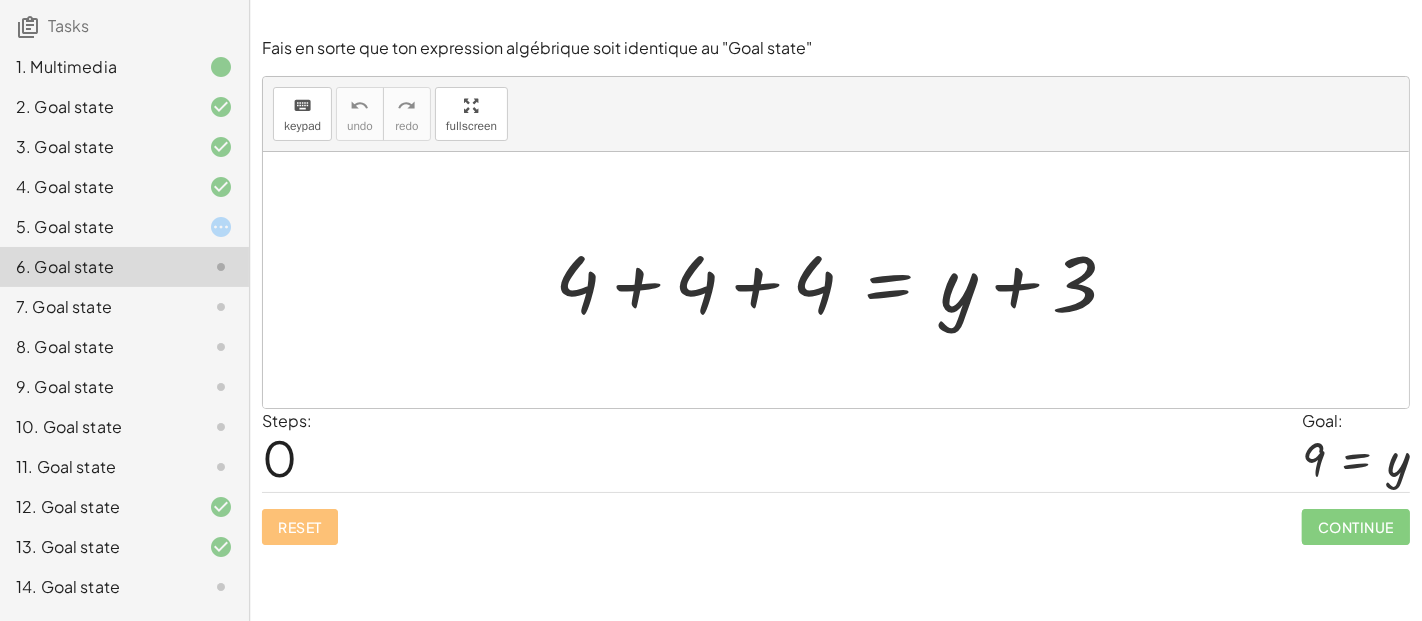click on "8. Goal state" 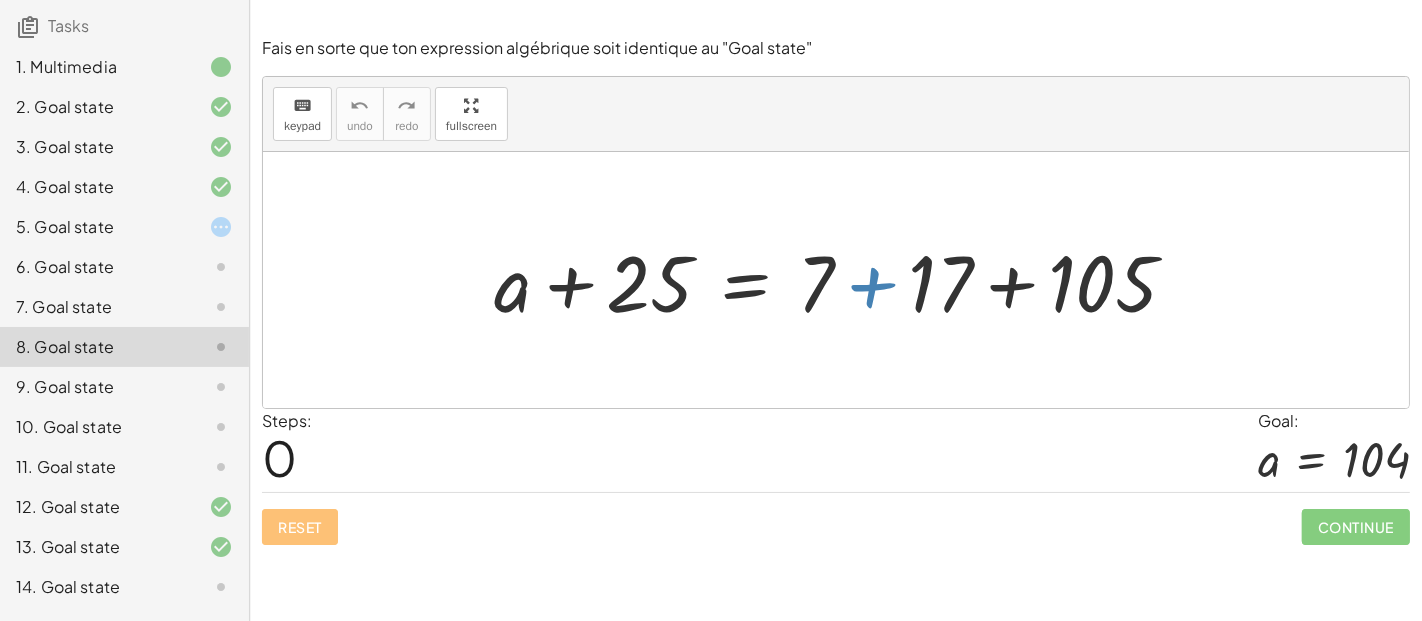 click at bounding box center (843, 280) 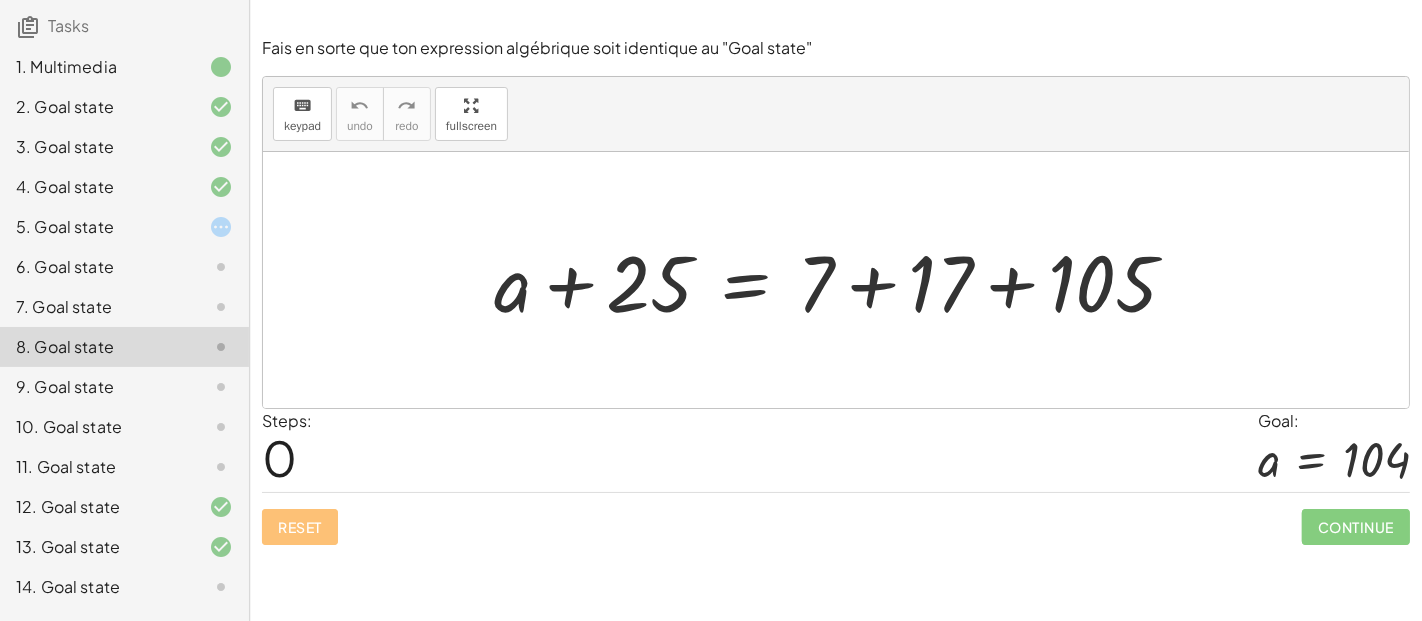 click at bounding box center [843, 280] 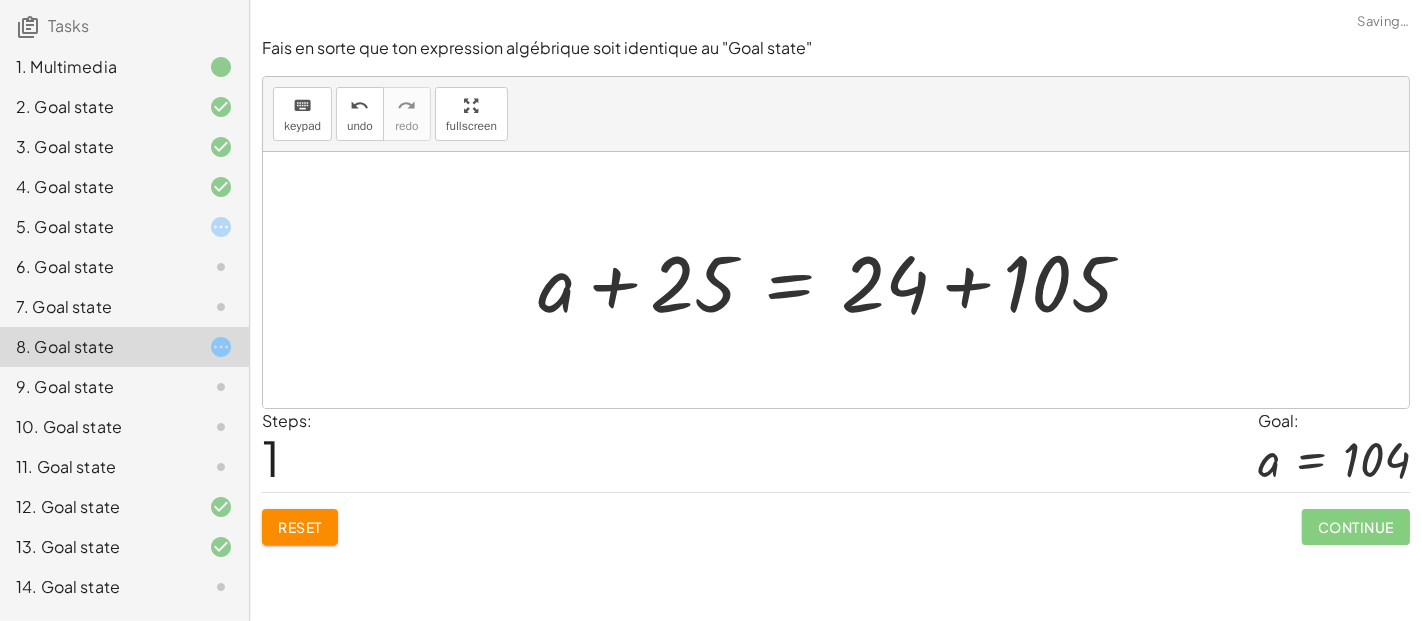 click at bounding box center (843, 280) 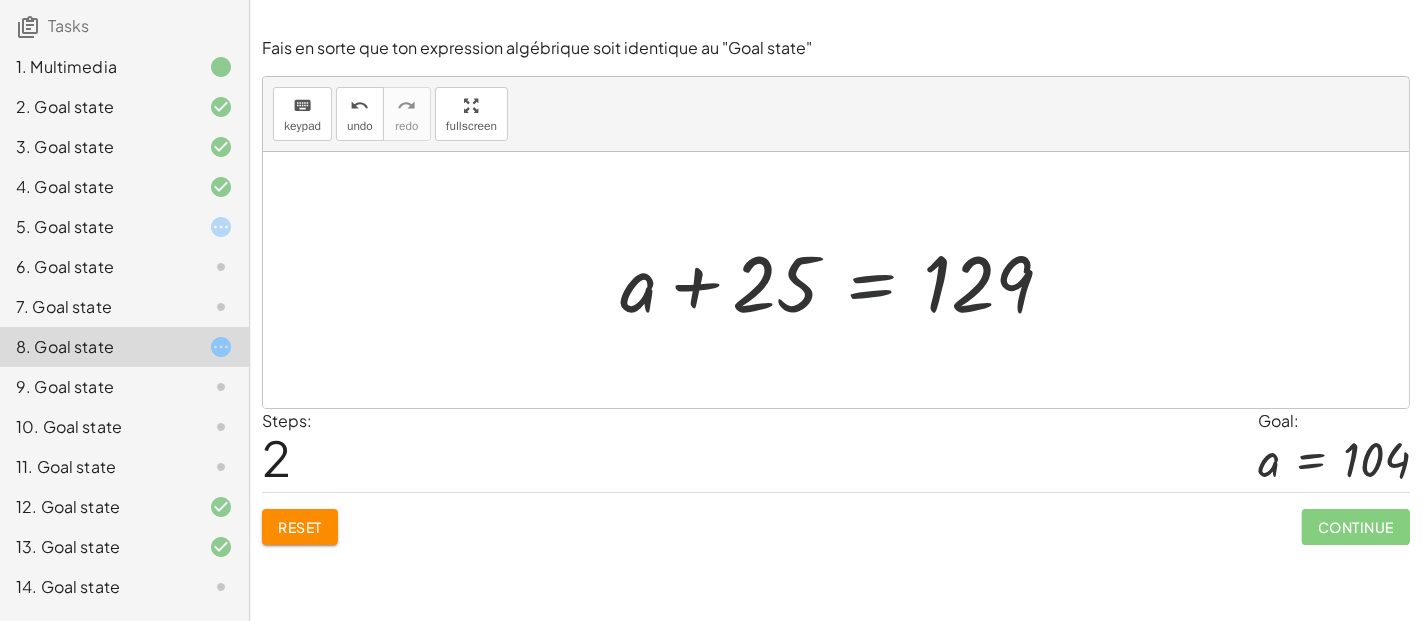 click at bounding box center (844, 280) 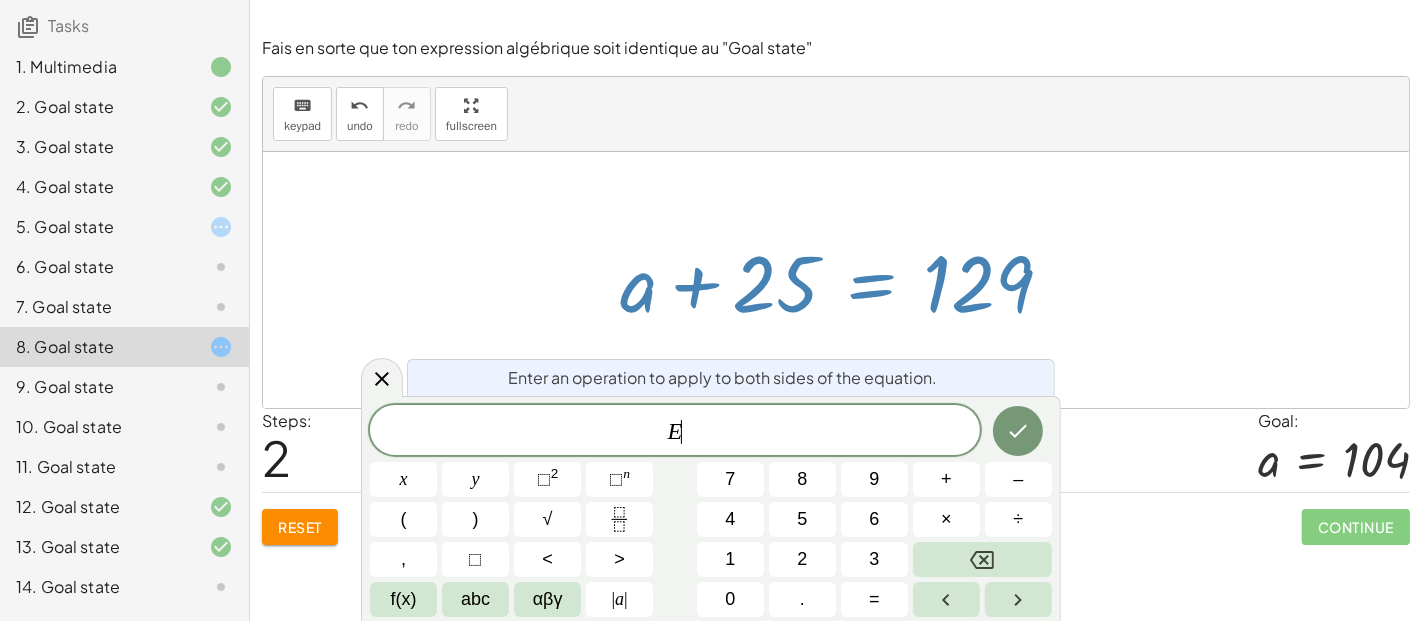 drag, startPoint x: 727, startPoint y: 434, endPoint x: 715, endPoint y: 438, distance: 12.649111 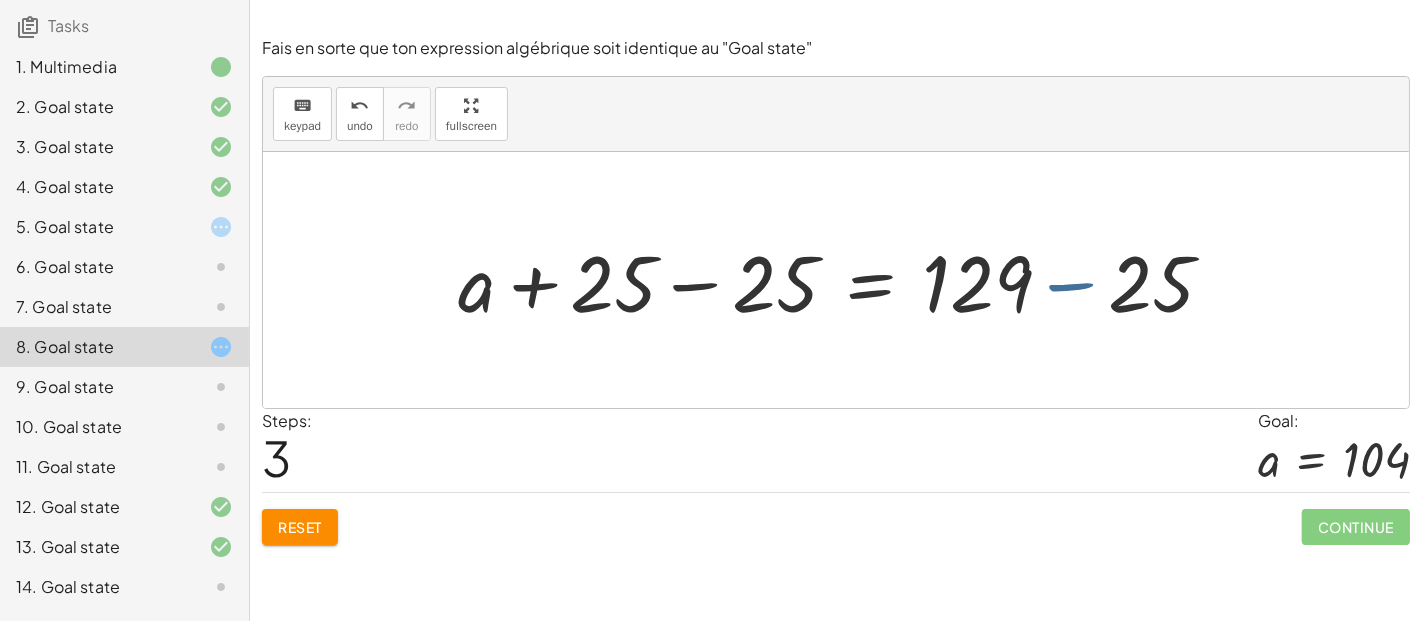 click at bounding box center [844, 280] 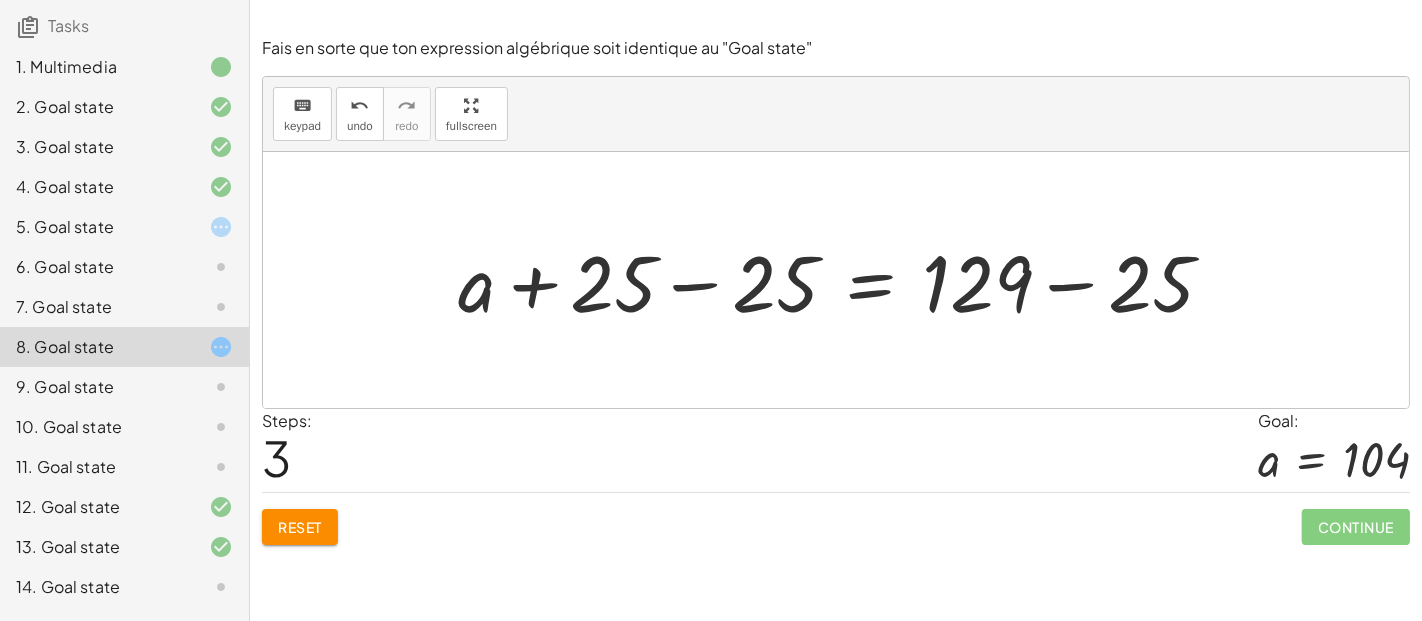 click at bounding box center (844, 280) 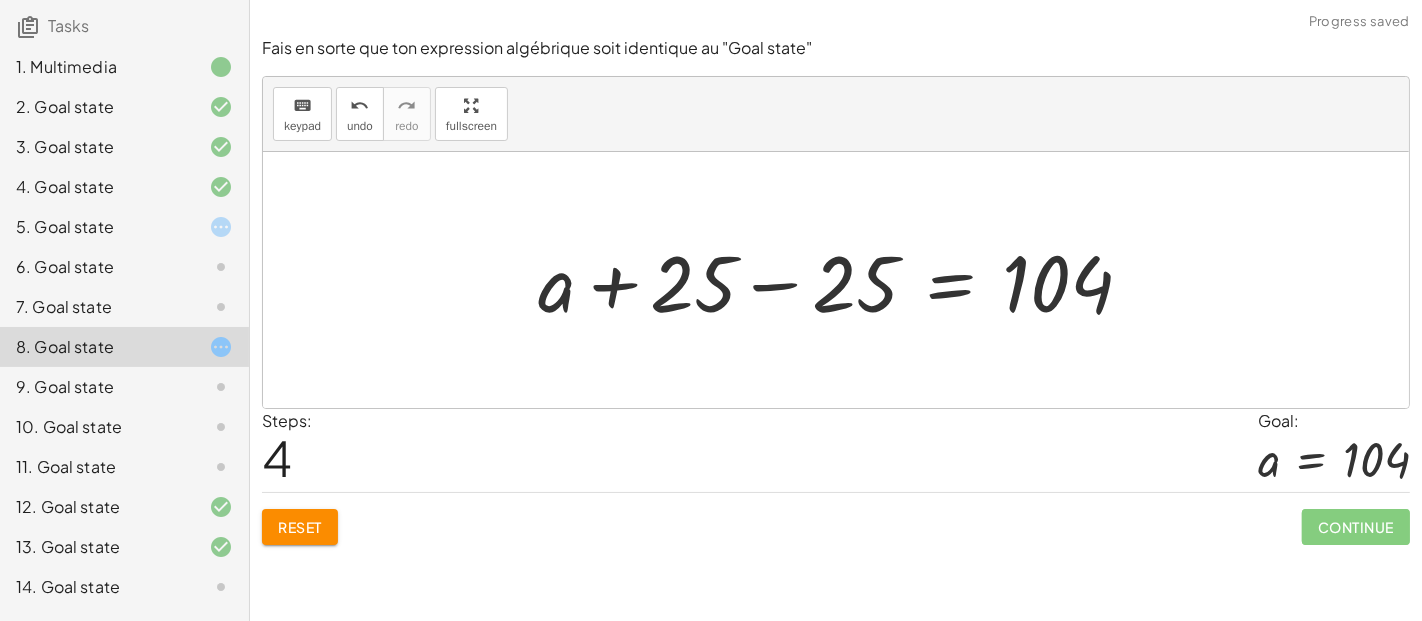 click at bounding box center (843, 280) 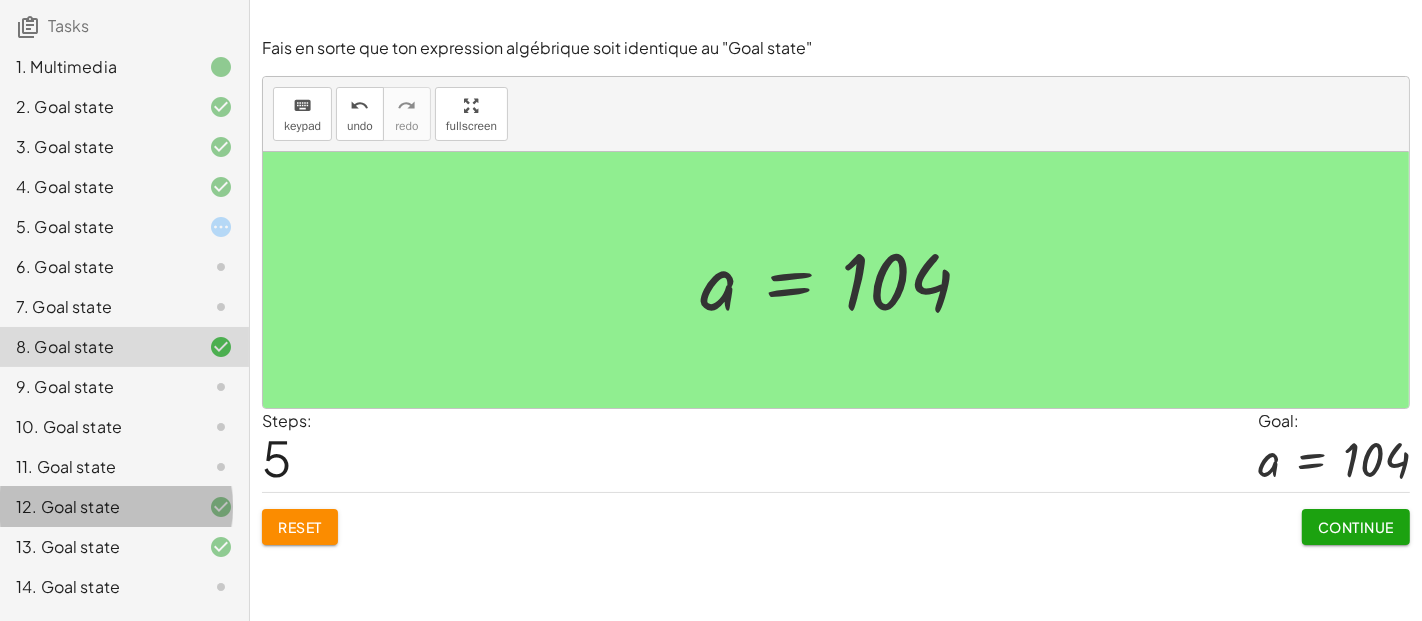 click on "12. Goal state" 